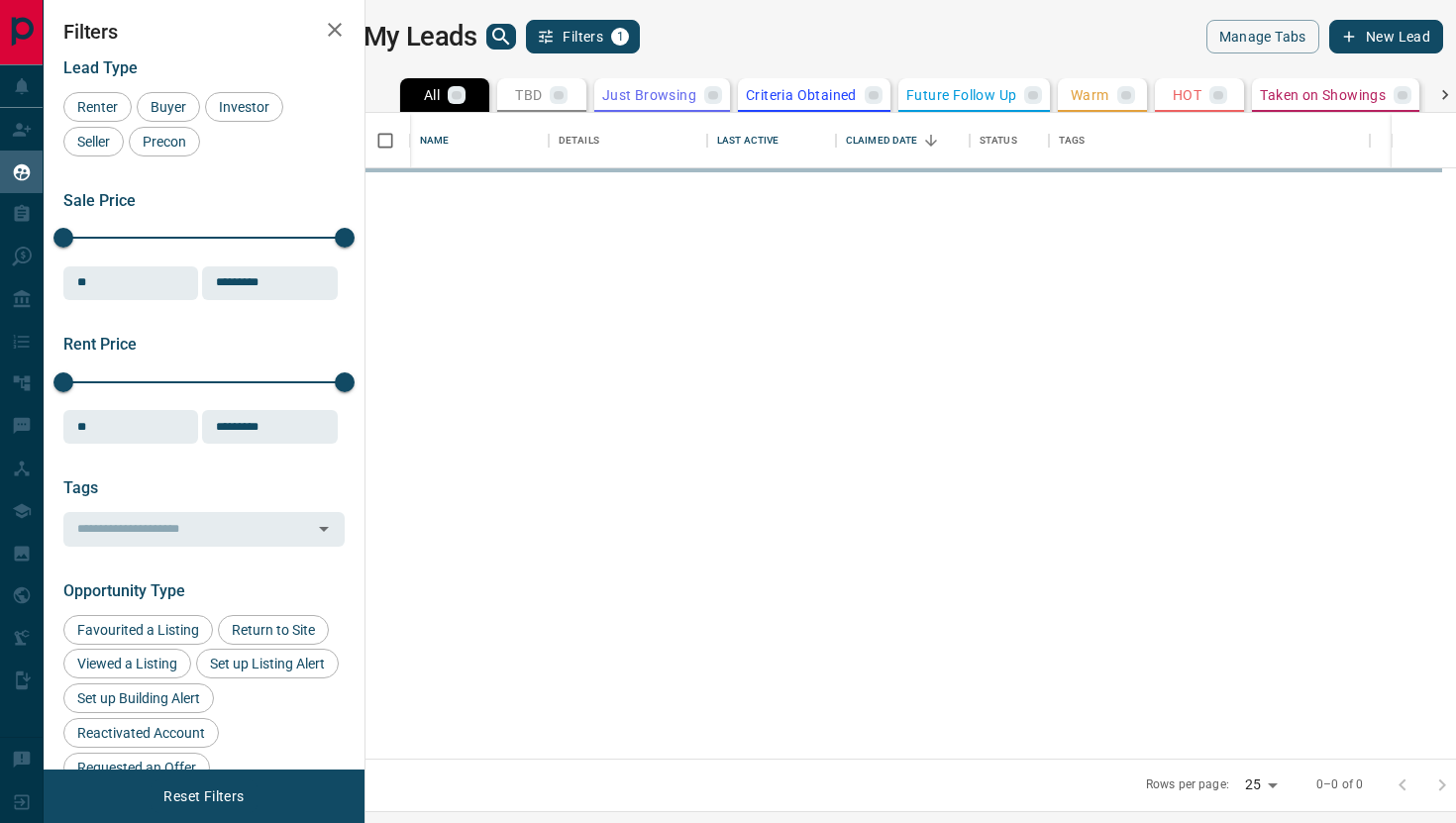 scroll, scrollTop: 0, scrollLeft: 0, axis: both 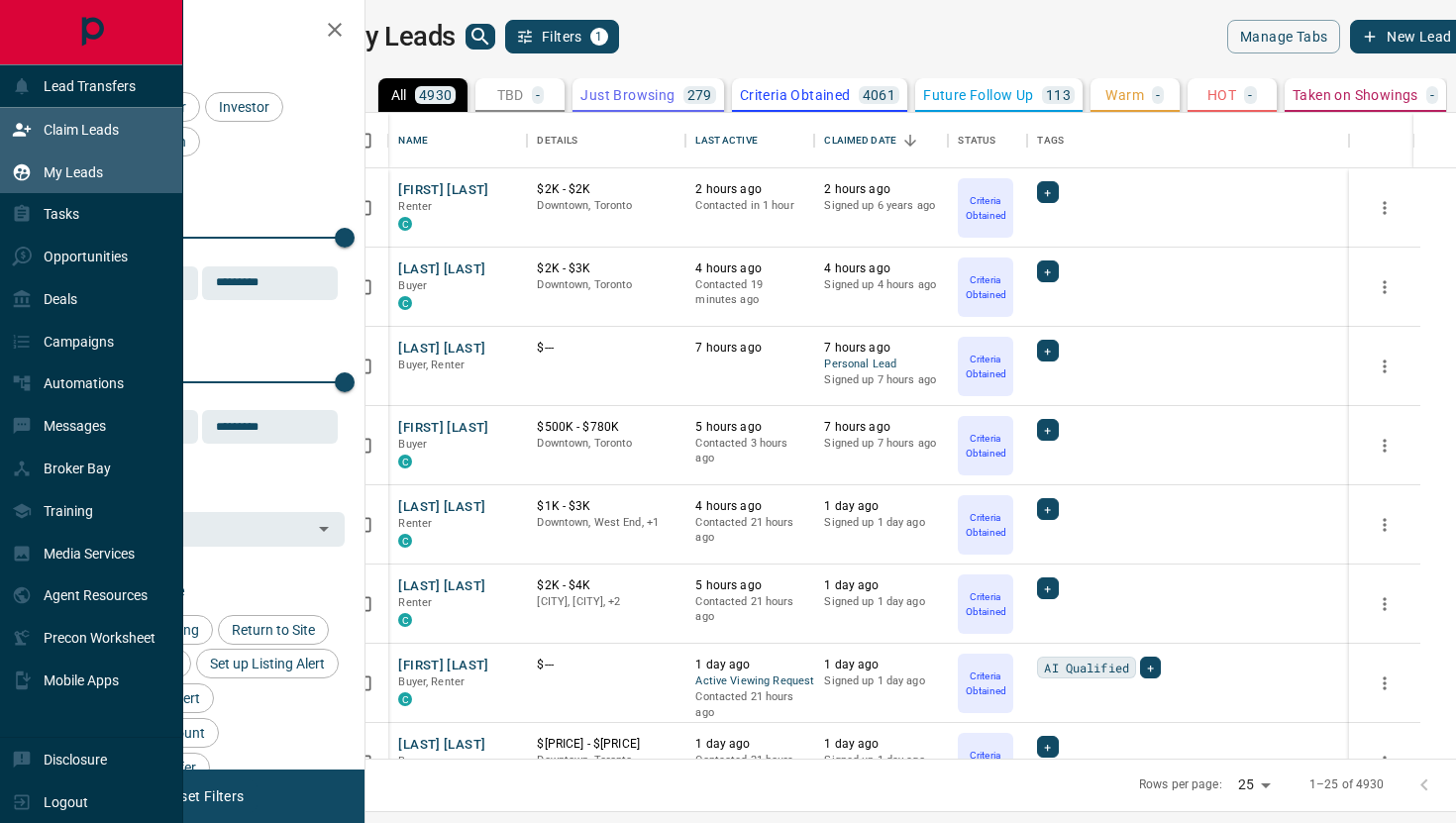 click on "Claim Leads" at bounding box center (81, 130) 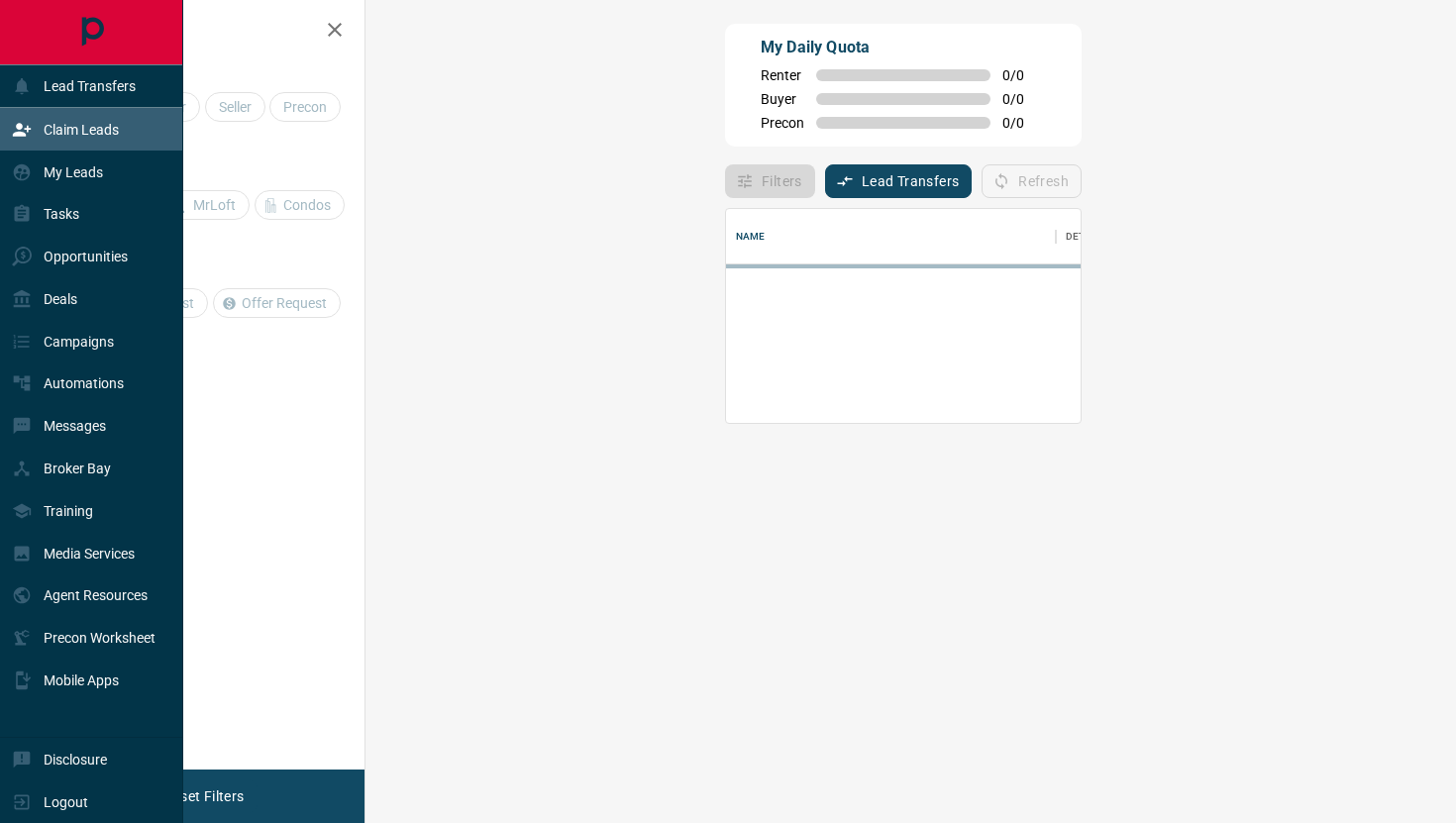 scroll, scrollTop: 0, scrollLeft: 0, axis: both 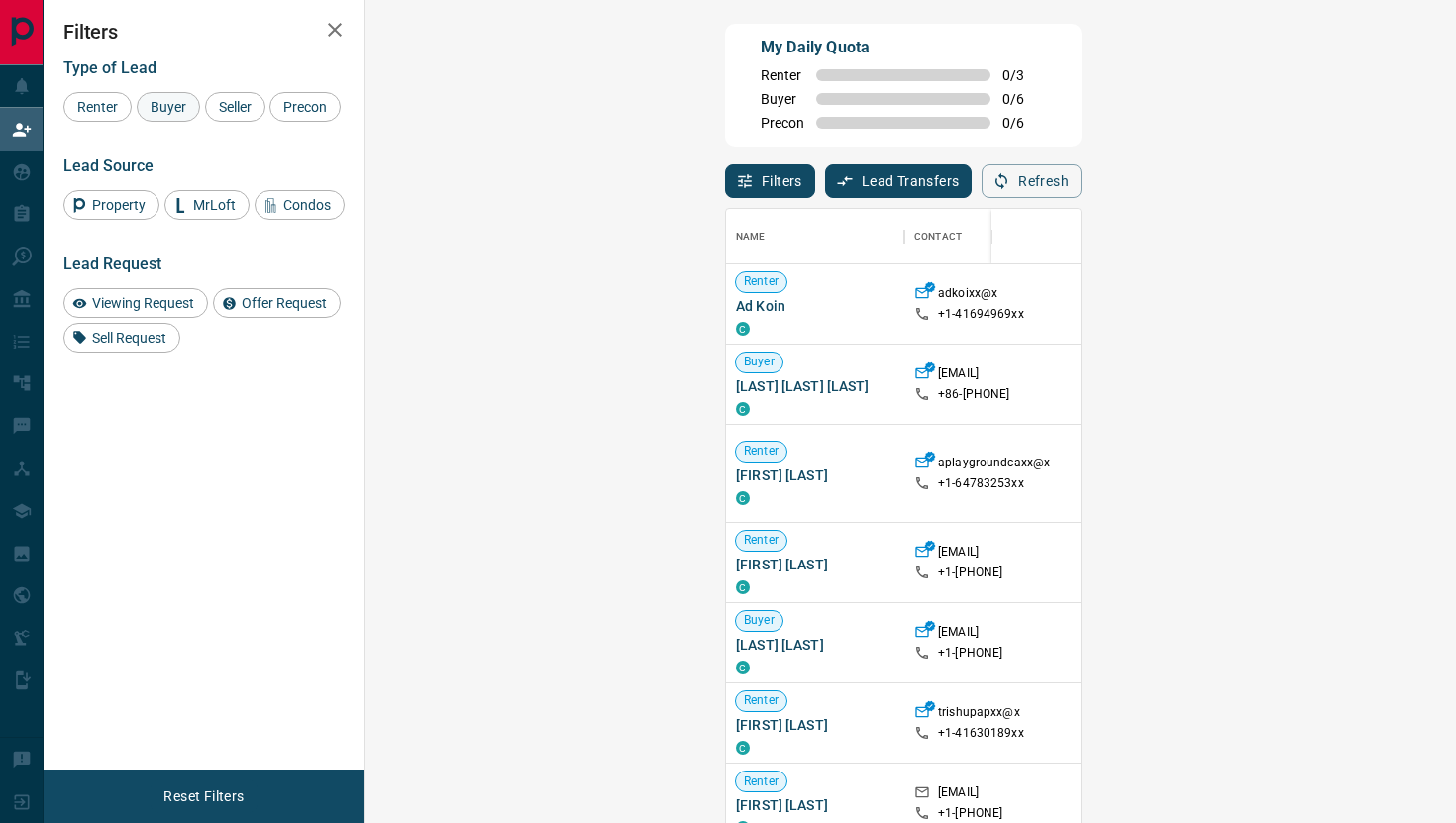 click on "Buyer" at bounding box center [168, 107] 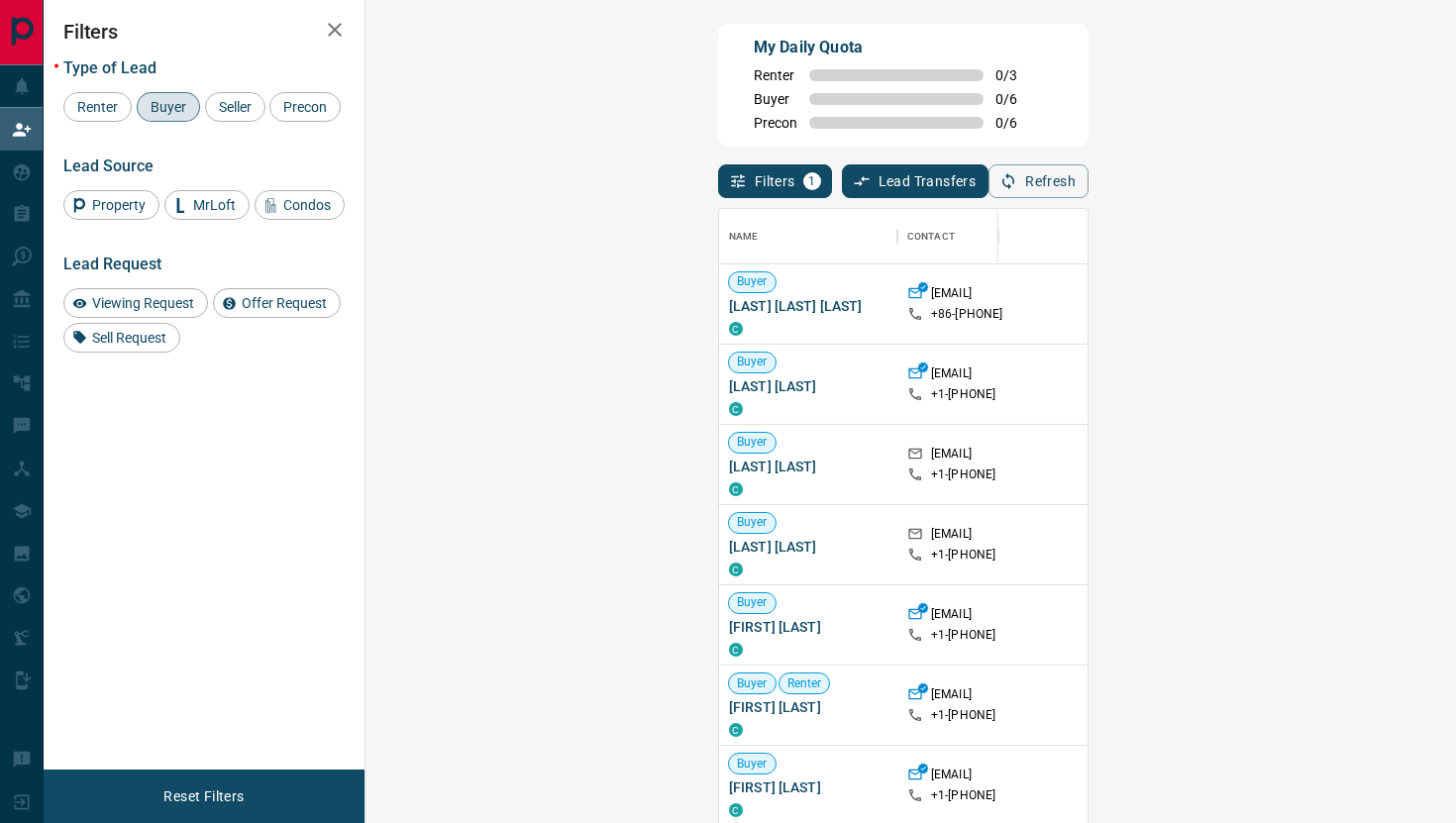 click on "Claim" at bounding box center [1722, 384] 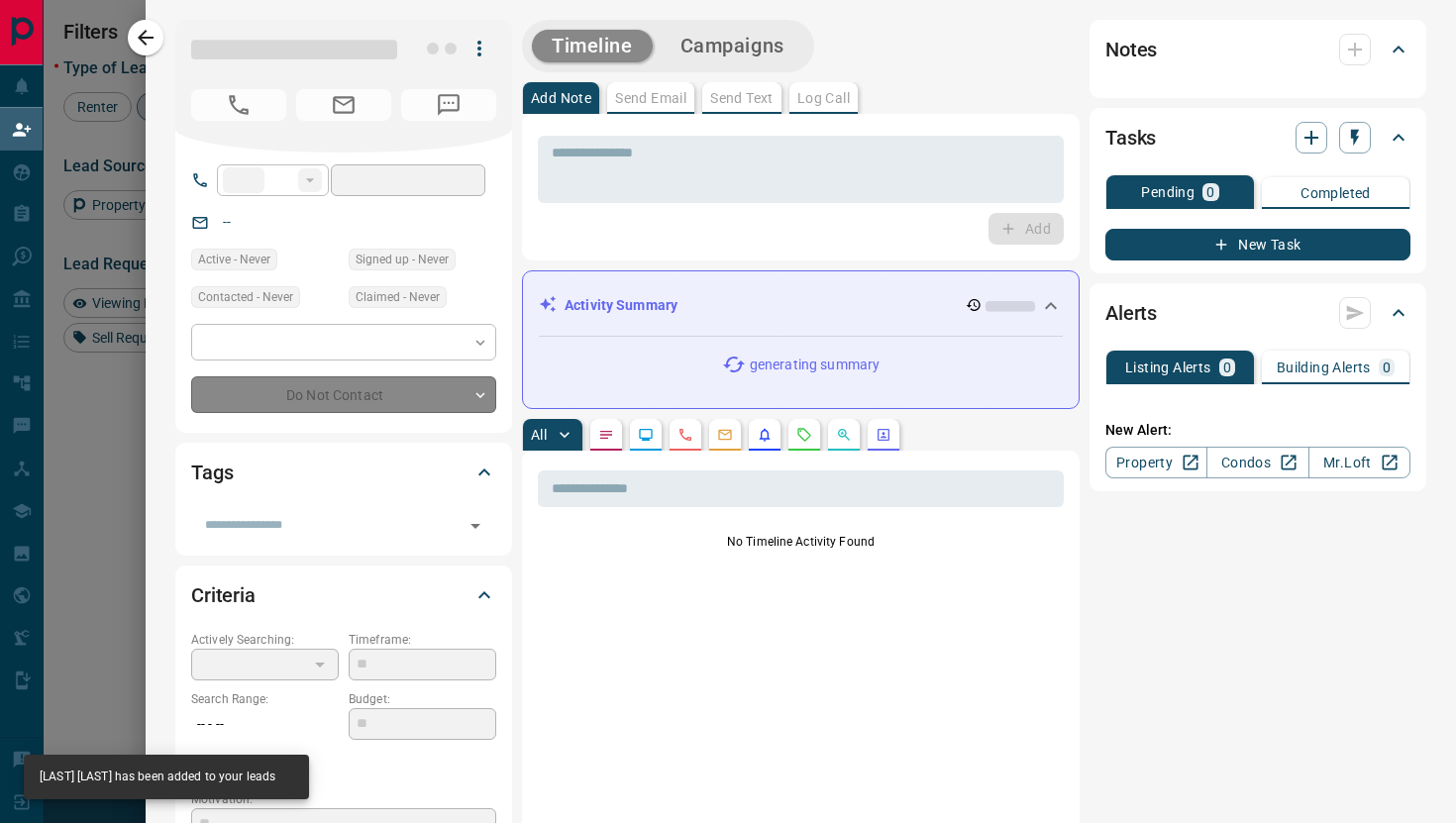 type on "**" 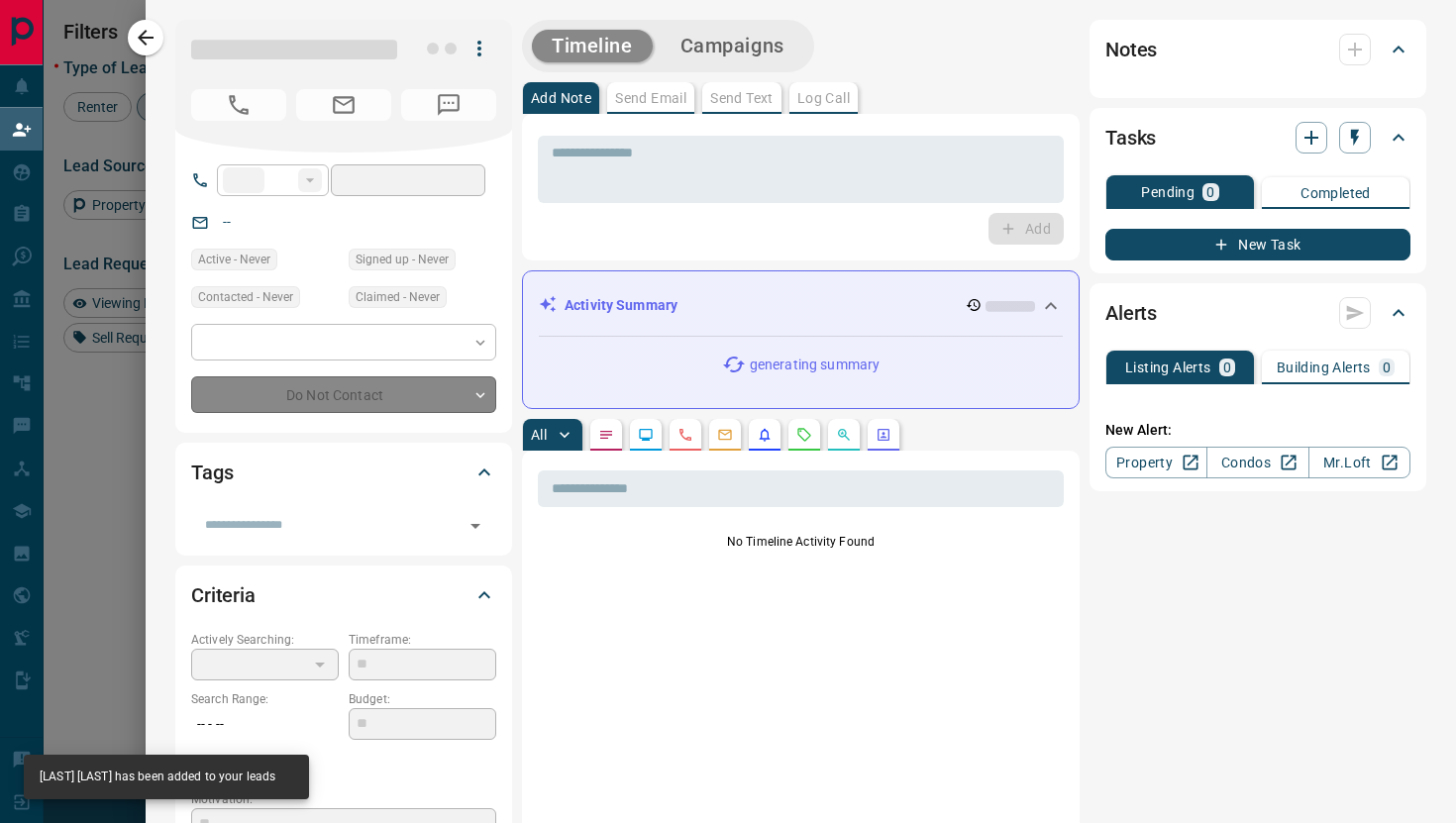 type on "**********" 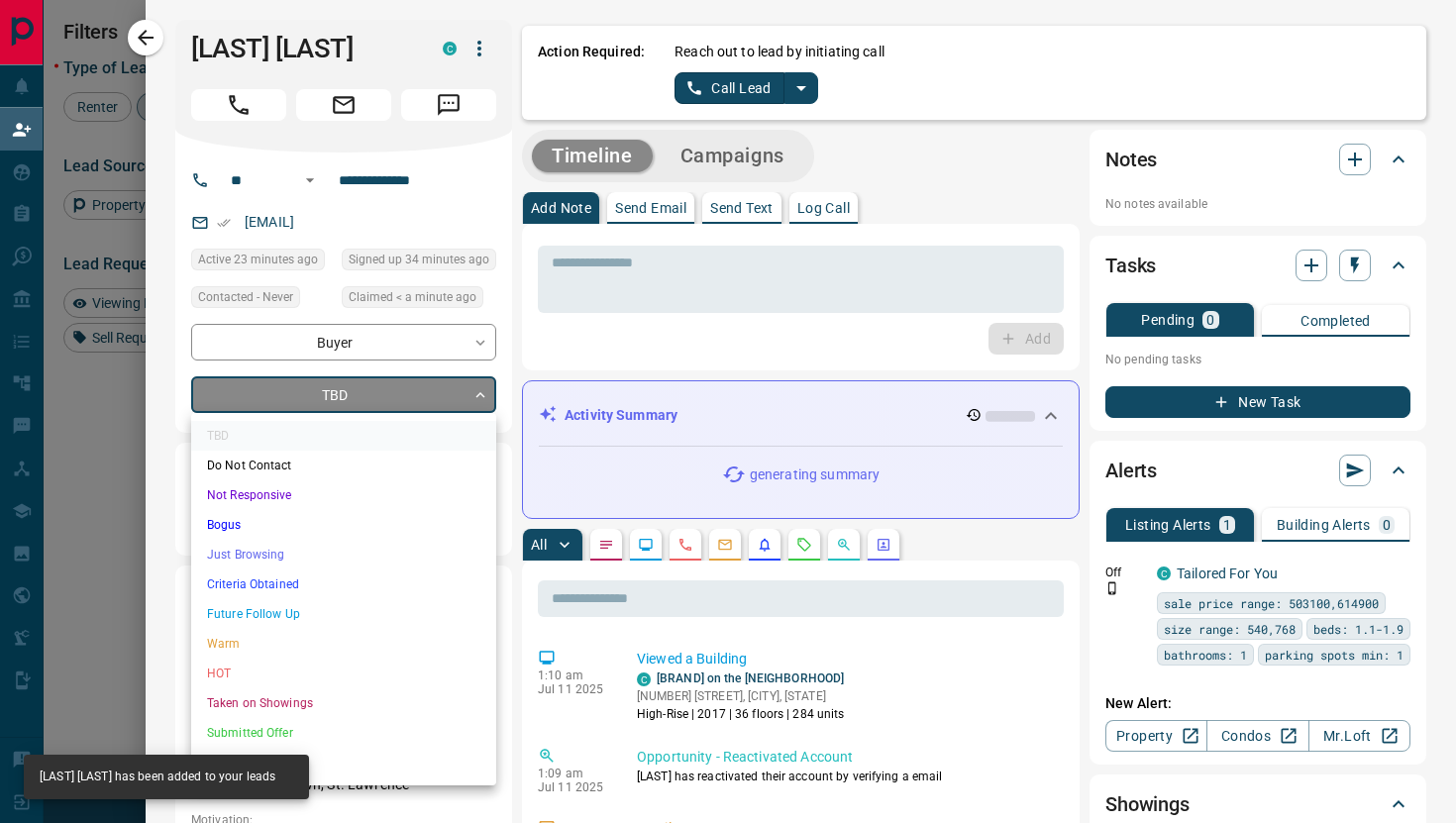 click on "Buyer [LAST] [LAST] C [EMAIL] +[COUNTRYCODE]- [PHONE] $[PRICE] - $[PRICE] [CITY], [CITY] Buyer [LAST] [LAST] C [EMAIL] +[COUNTRYCODE]- [PHONE] $[PRICE] - $[PRICE] [CITY], [CITY], [NEIGHBORHOOD] Buyer Renter [LAST] [LAST] C [EMAIL] +[COUNTRYCODE]- [PHONE] [CITY], [CITY] Buyer Renter [LAST] [LAST] C [EMAIL] +[COUNTRYCODE]- [PHONE] [CITY], [CITY] Buyer Renter [LAST] [LAST] C [EMAIL] +[COUNTRYCODE]- [PHONE] [CITY], [CITY], [NEIGHBORHOOD] | [NEIGHBORHOOD] Buyer [LAST] [LAST] C [EMAIL] +[COUNTRYCODE]- [PHONE] C" at bounding box center (728, 349) 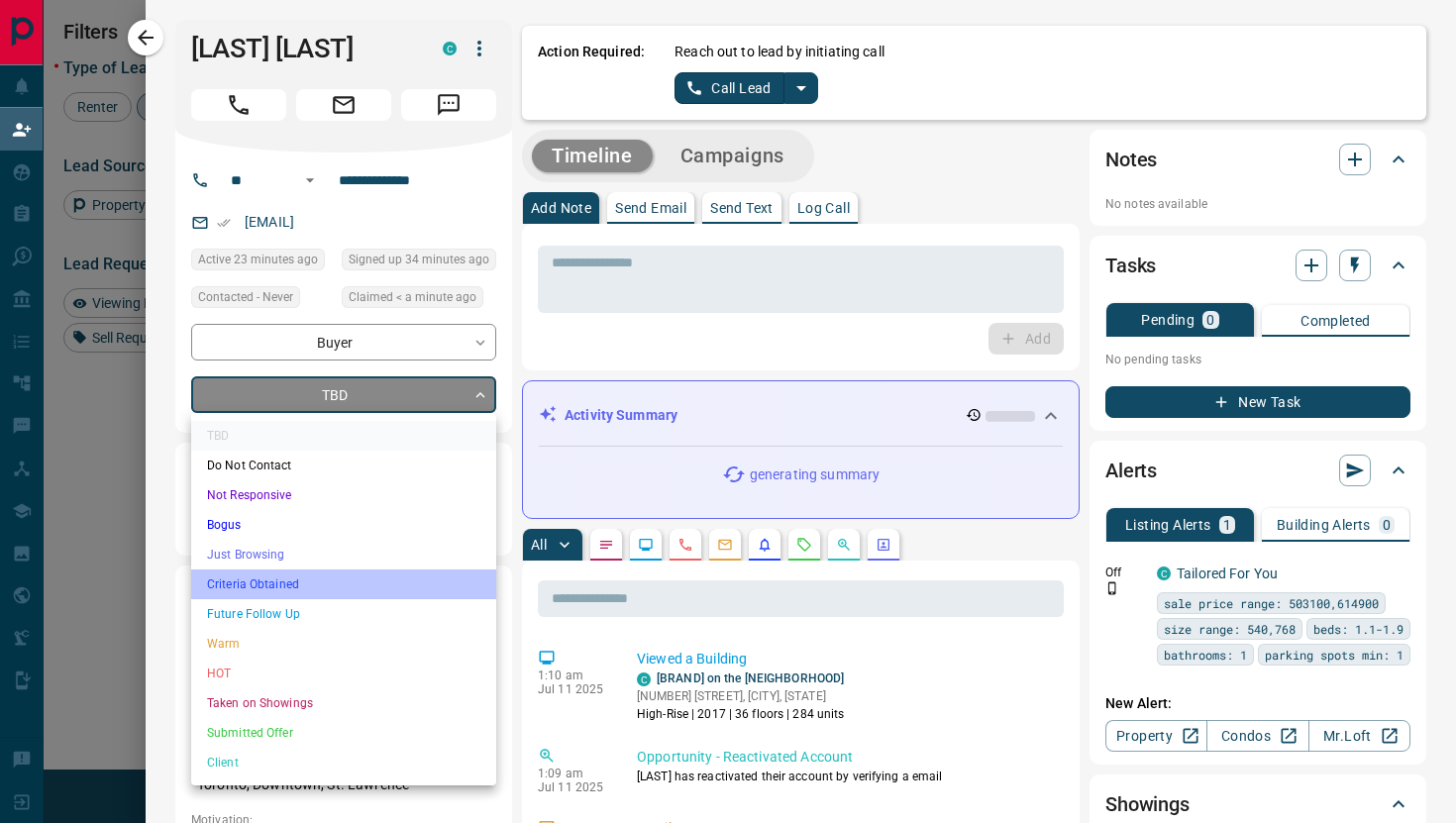 click on "Criteria Obtained" at bounding box center [344, 584] 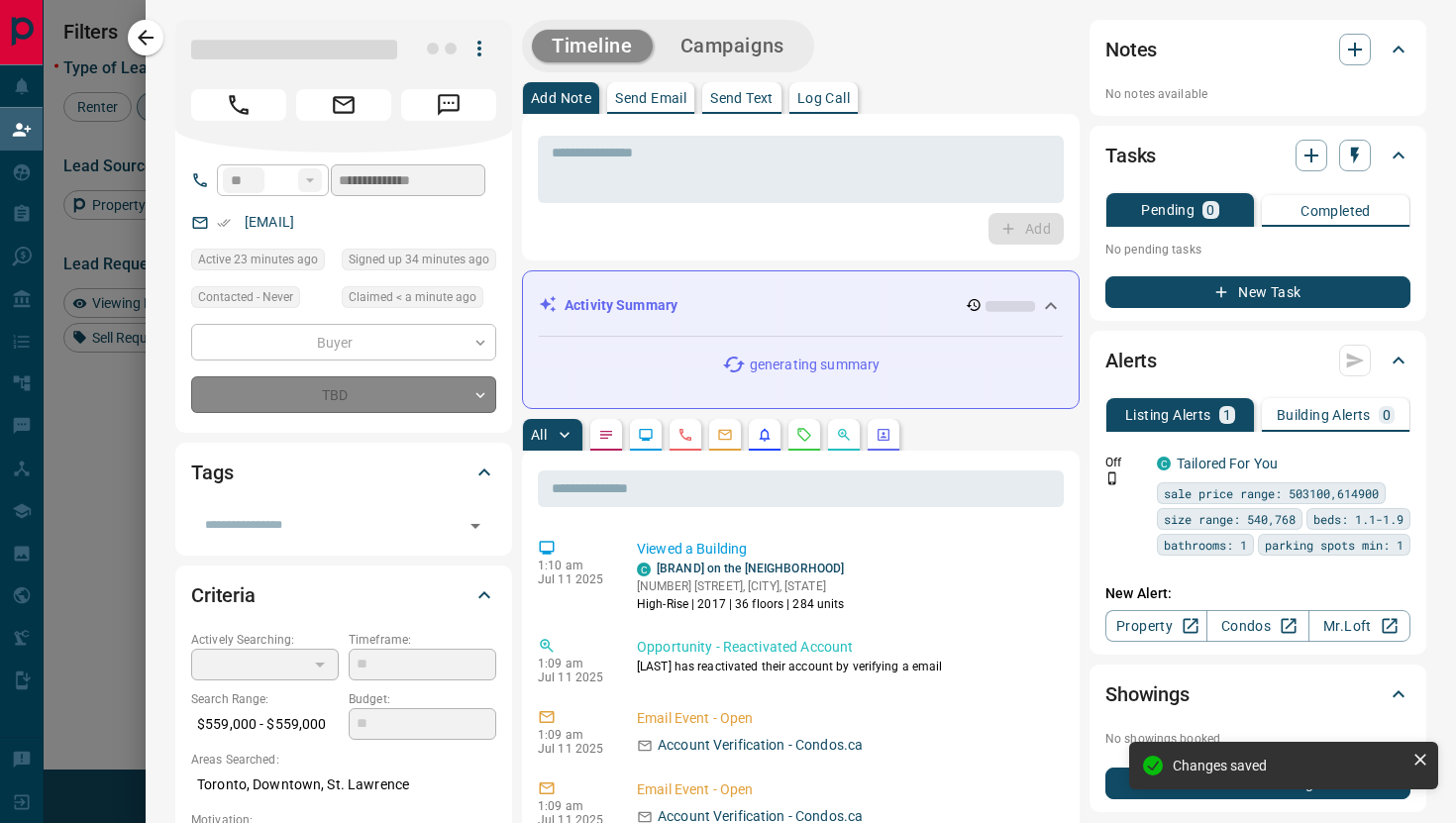 type on "*" 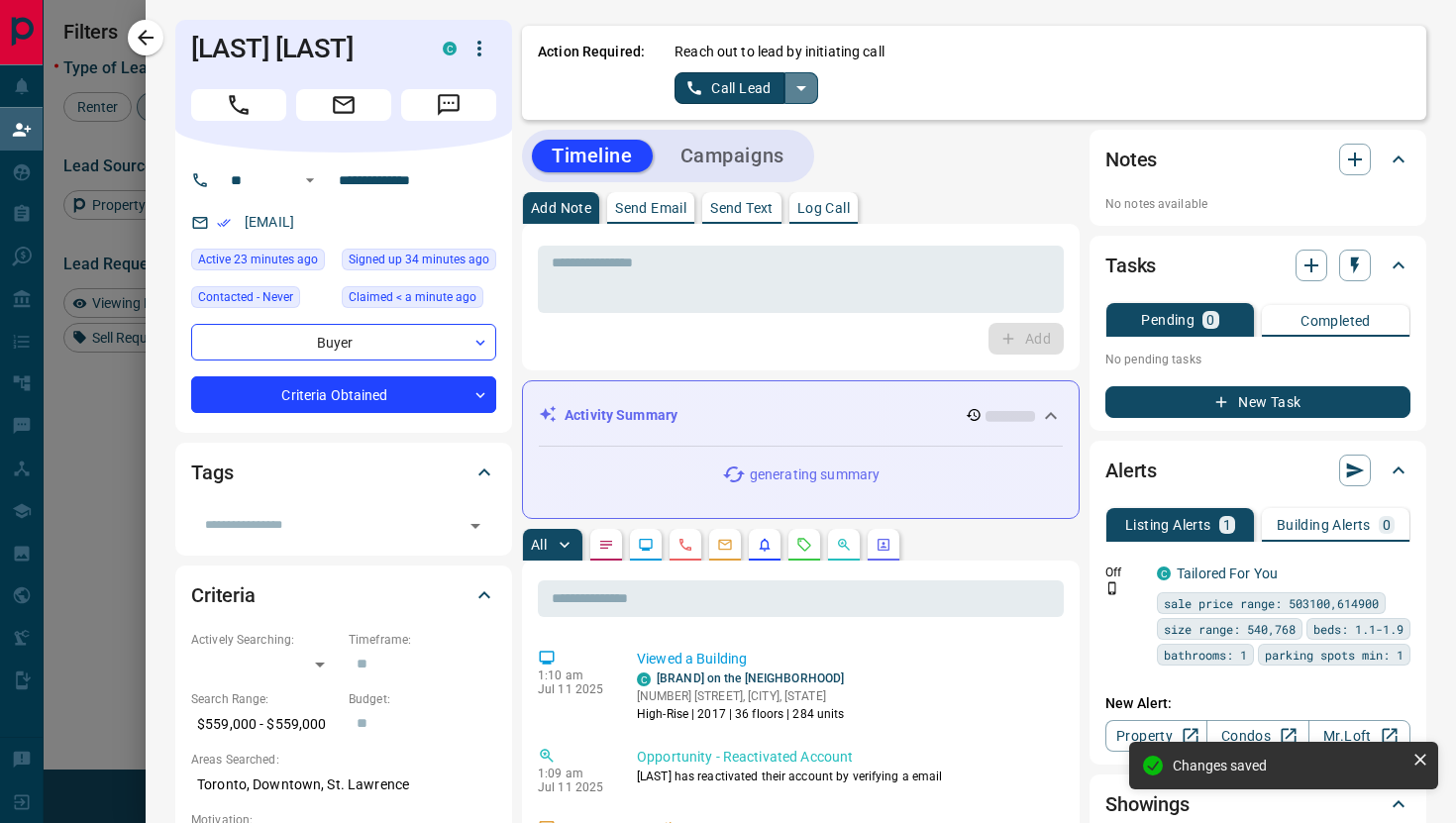 click 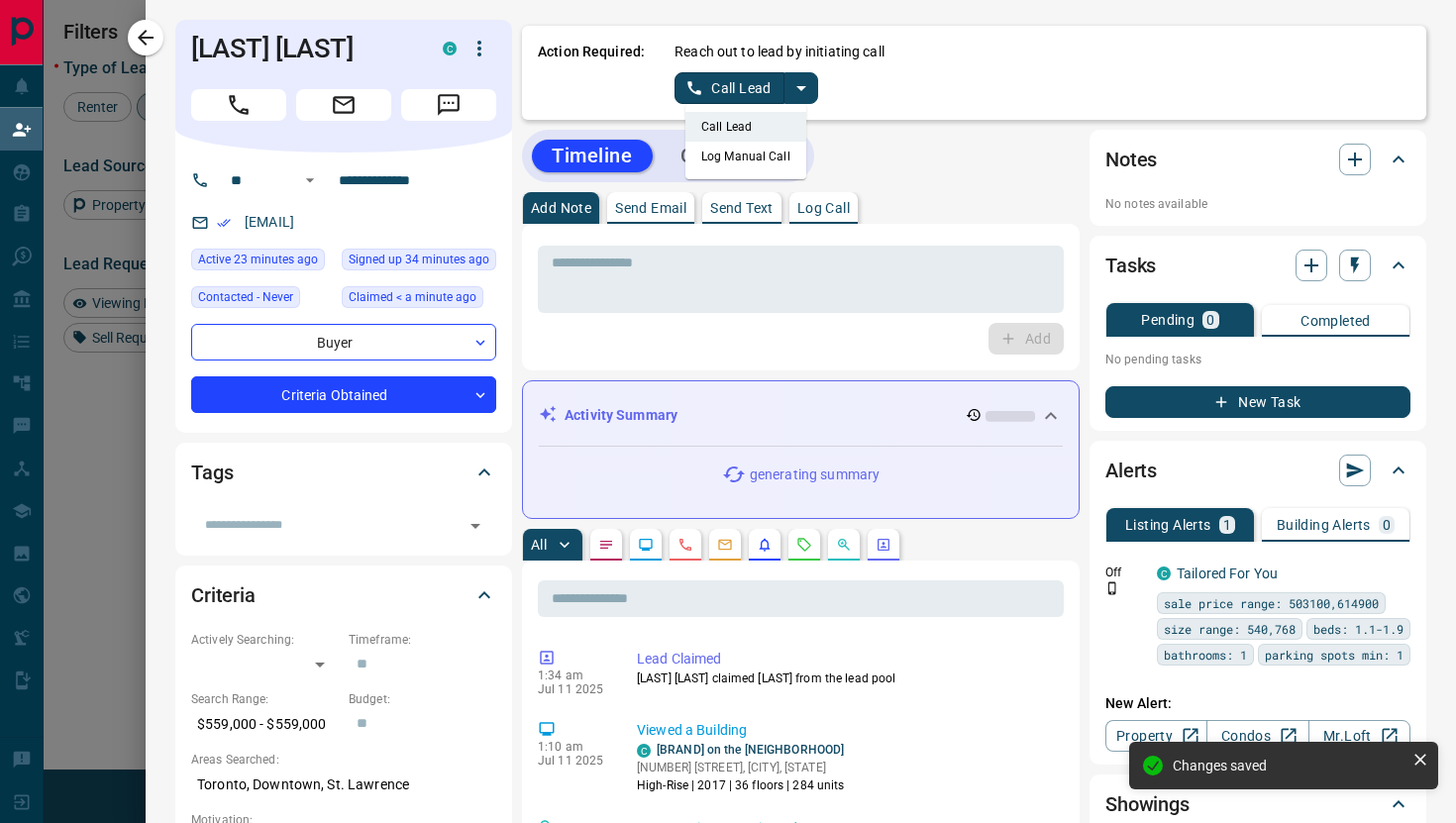click on "Log Manual Call" at bounding box center [746, 156] 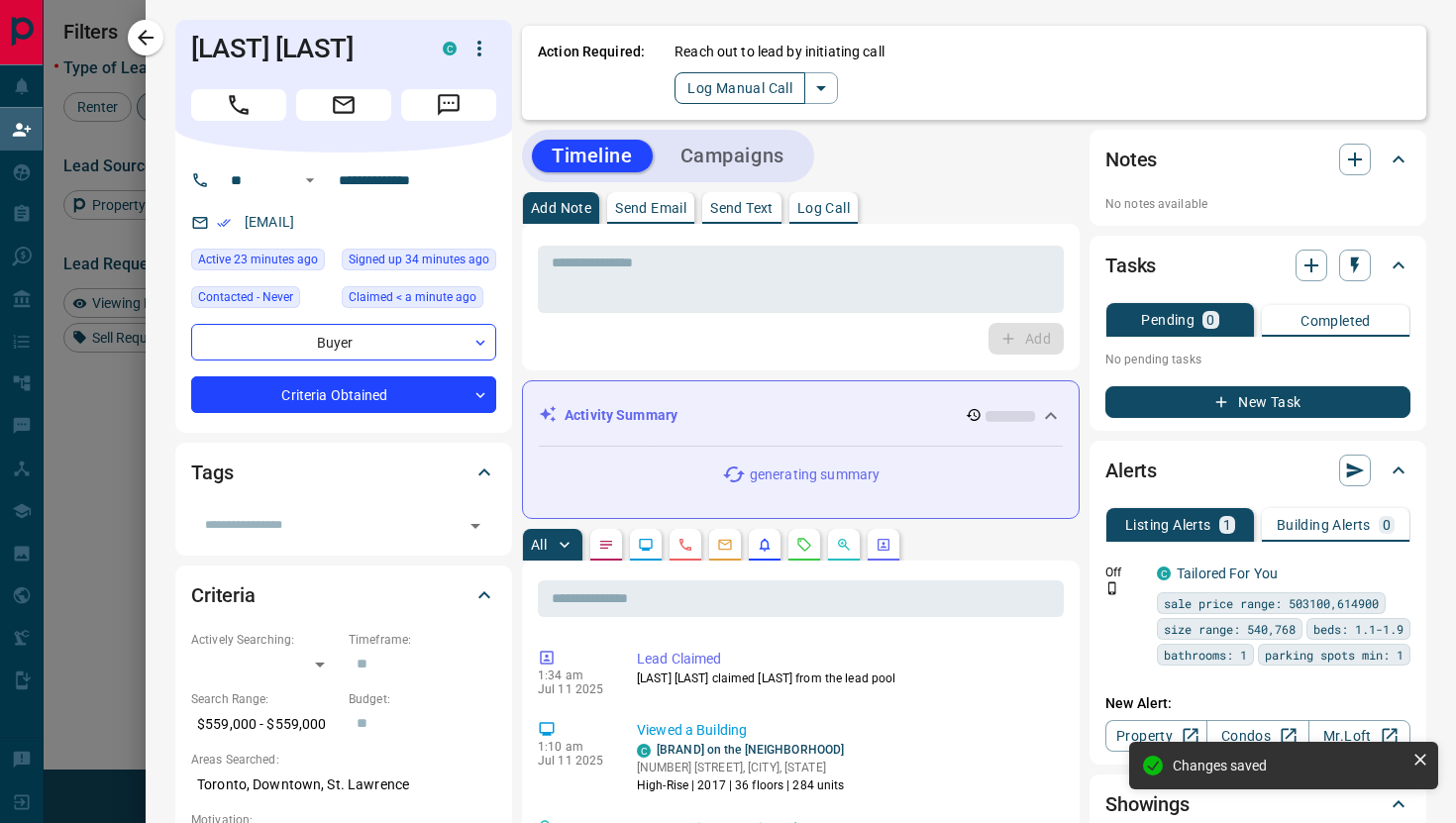 click on "Log Manual Call" at bounding box center (740, 88) 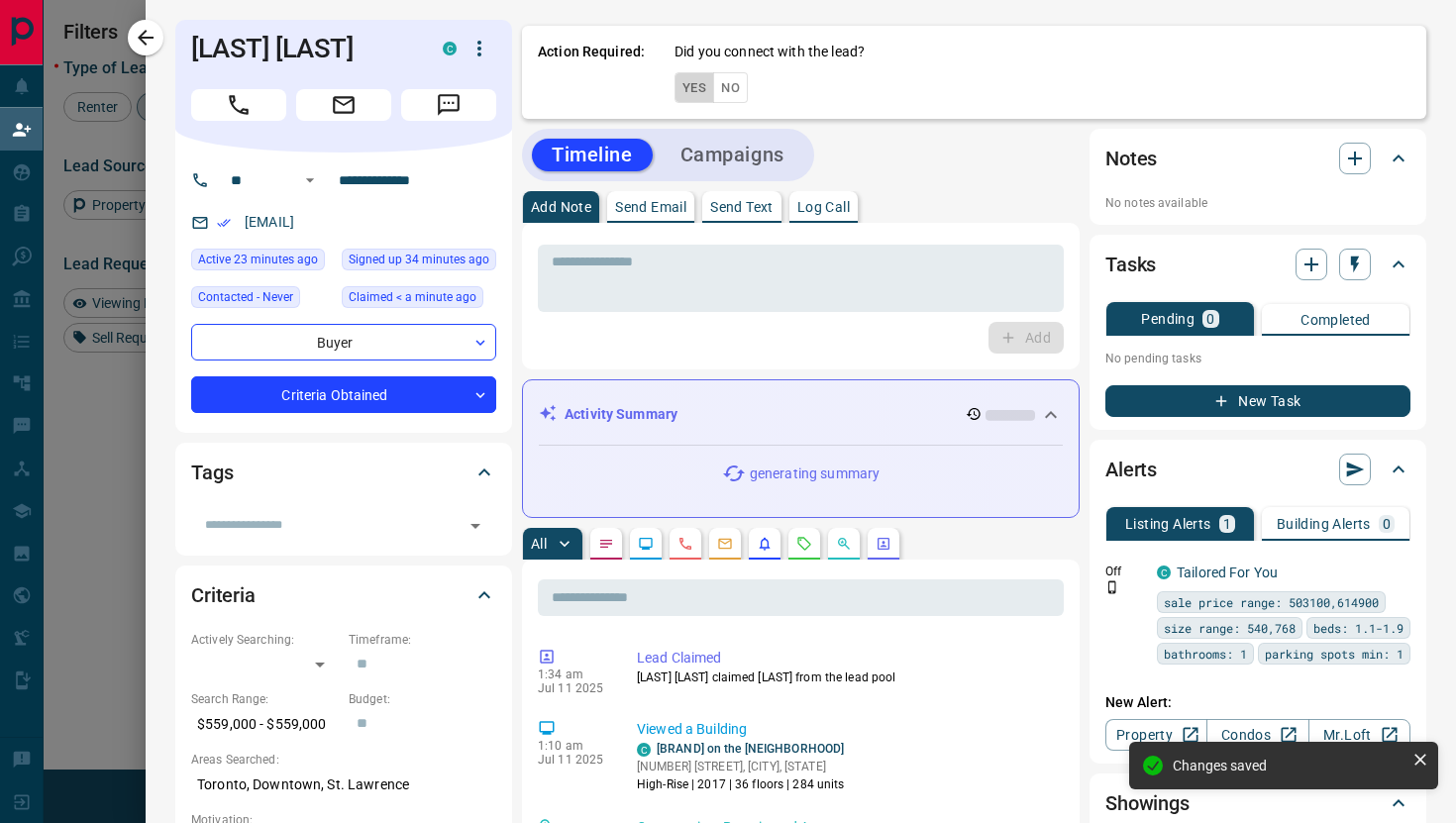 click on "Yes" at bounding box center [694, 87] 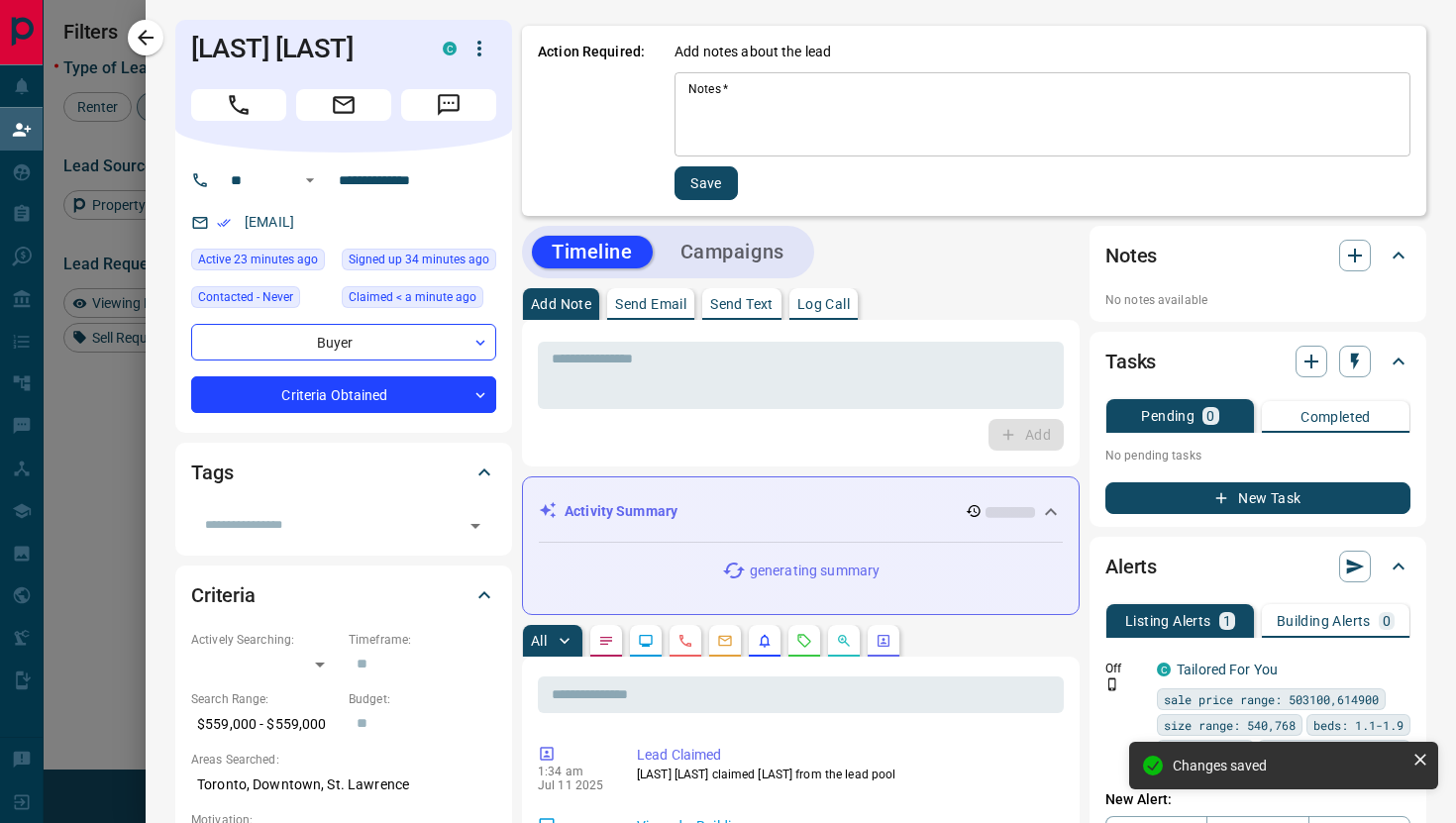 click on "Notes   *" at bounding box center (1042, 115) 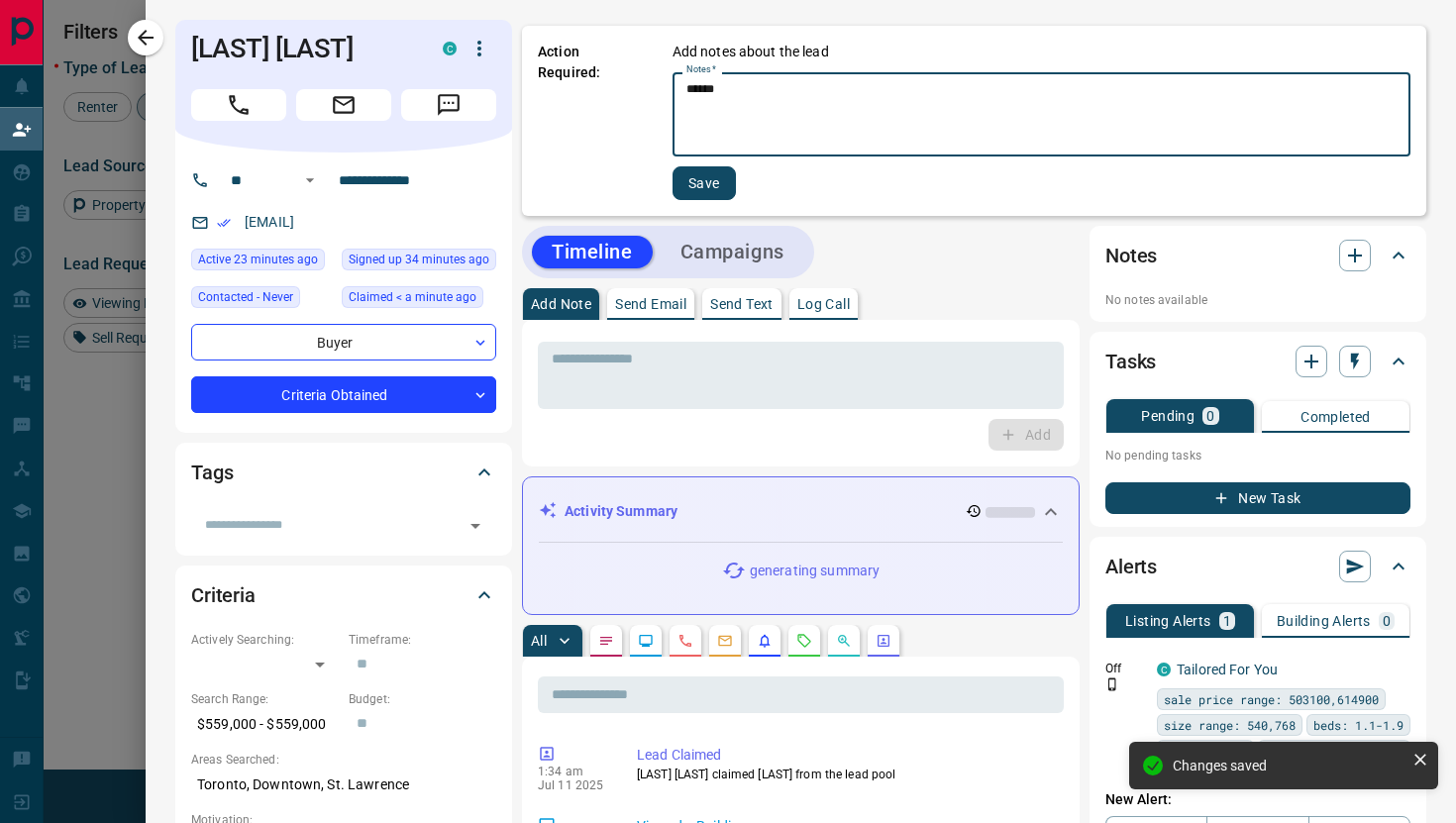 type on "******" 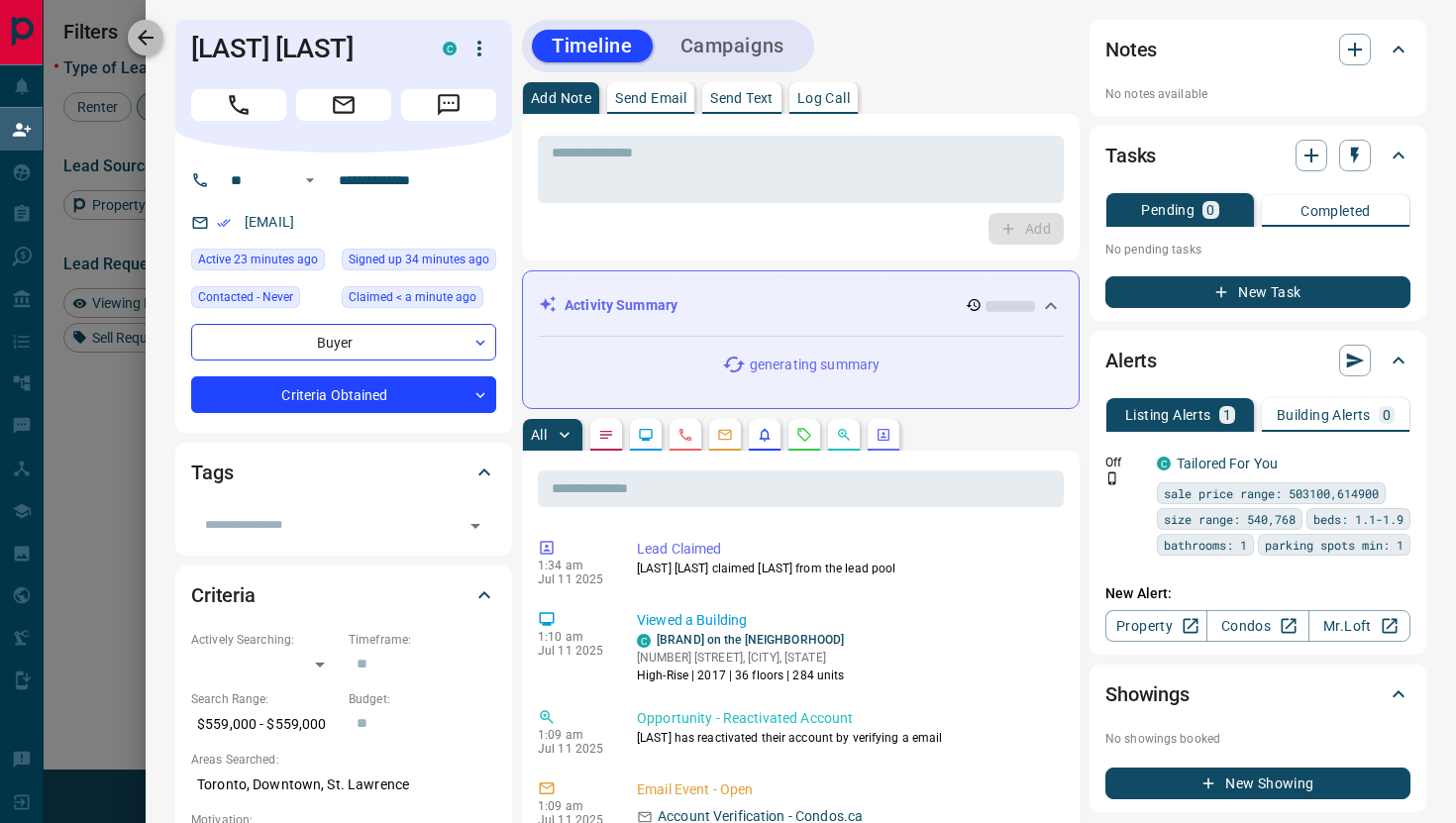 click 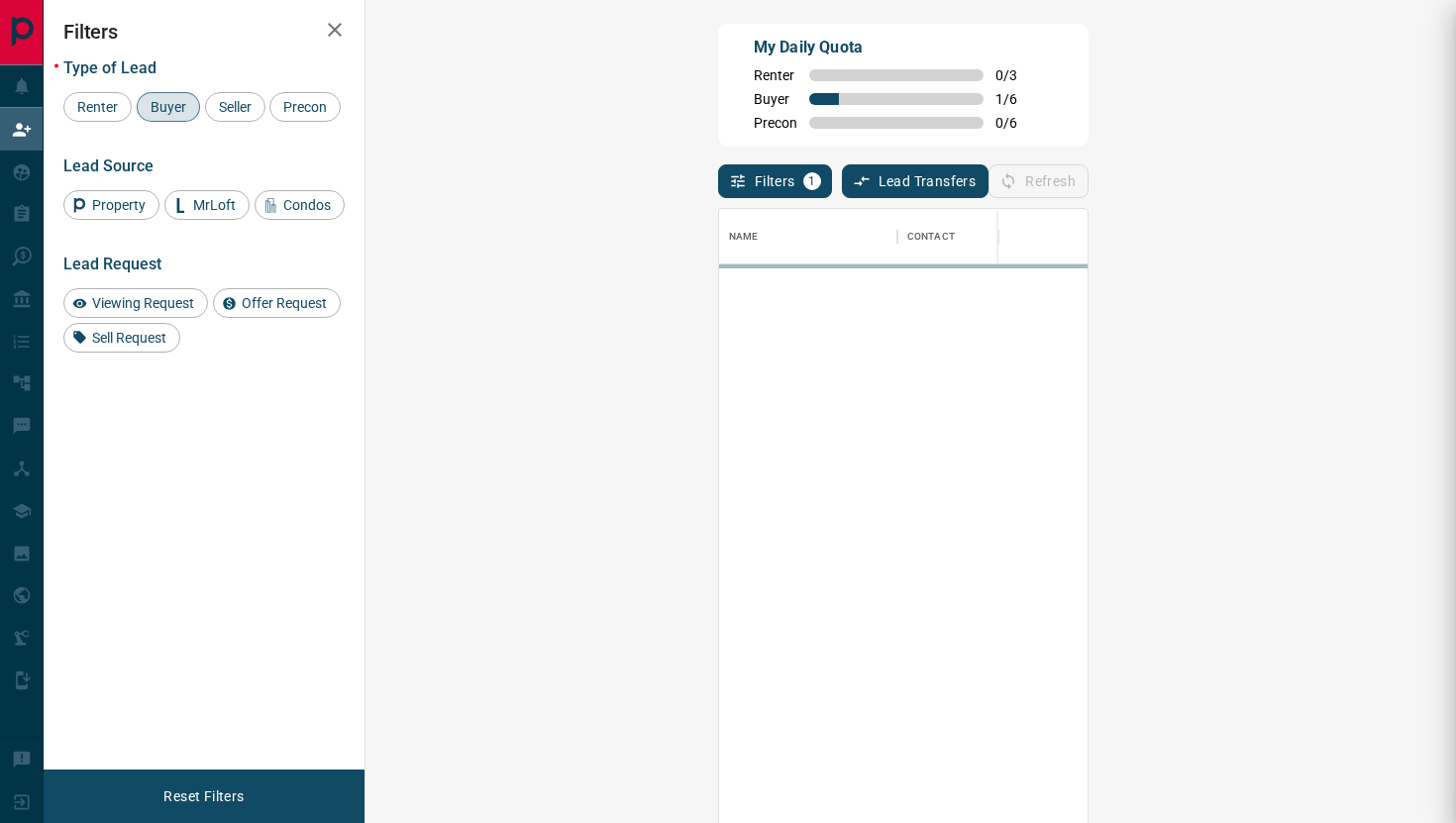 scroll, scrollTop: 1, scrollLeft: 1, axis: both 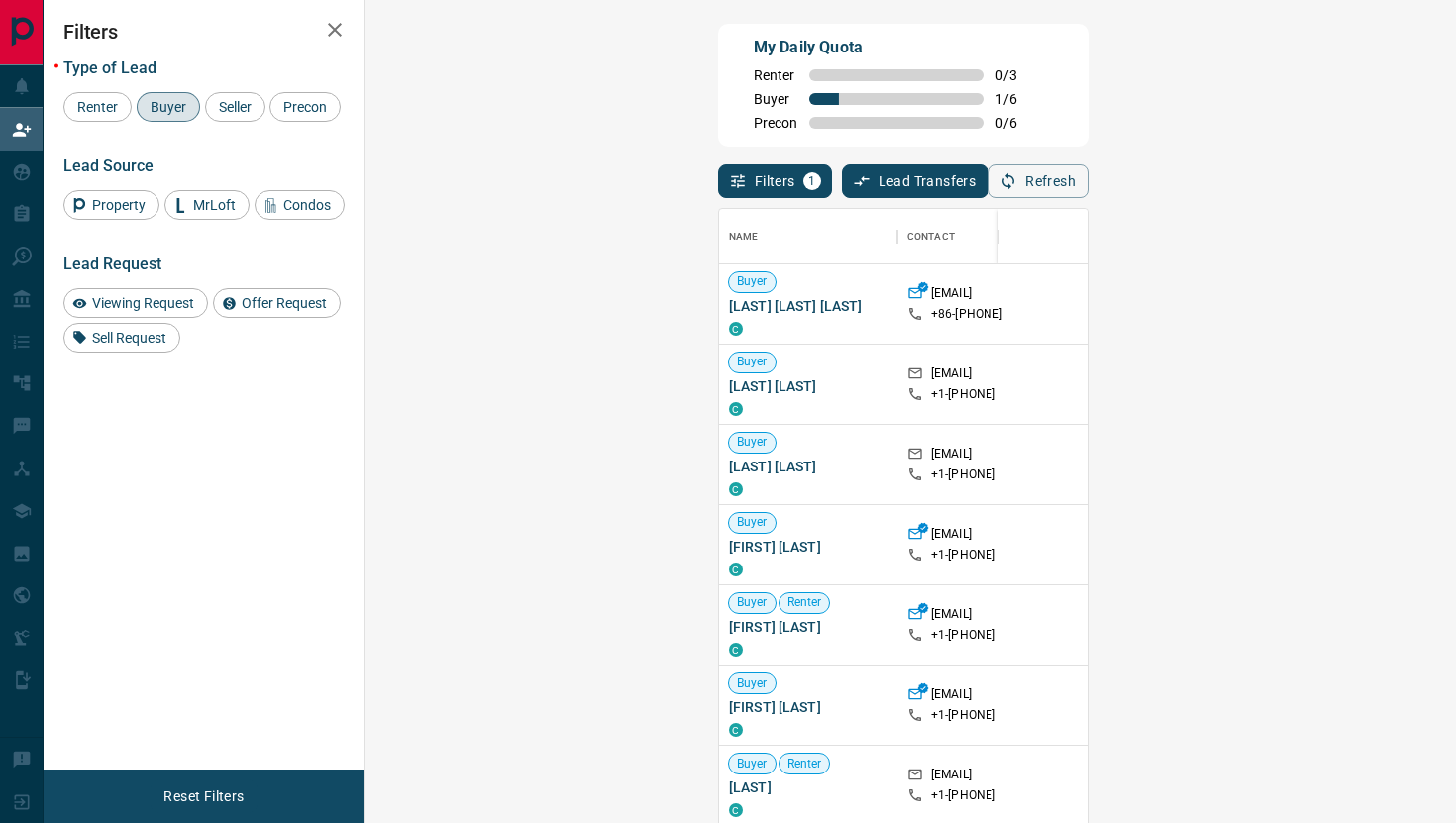 click on "Claim" at bounding box center [1722, 384] 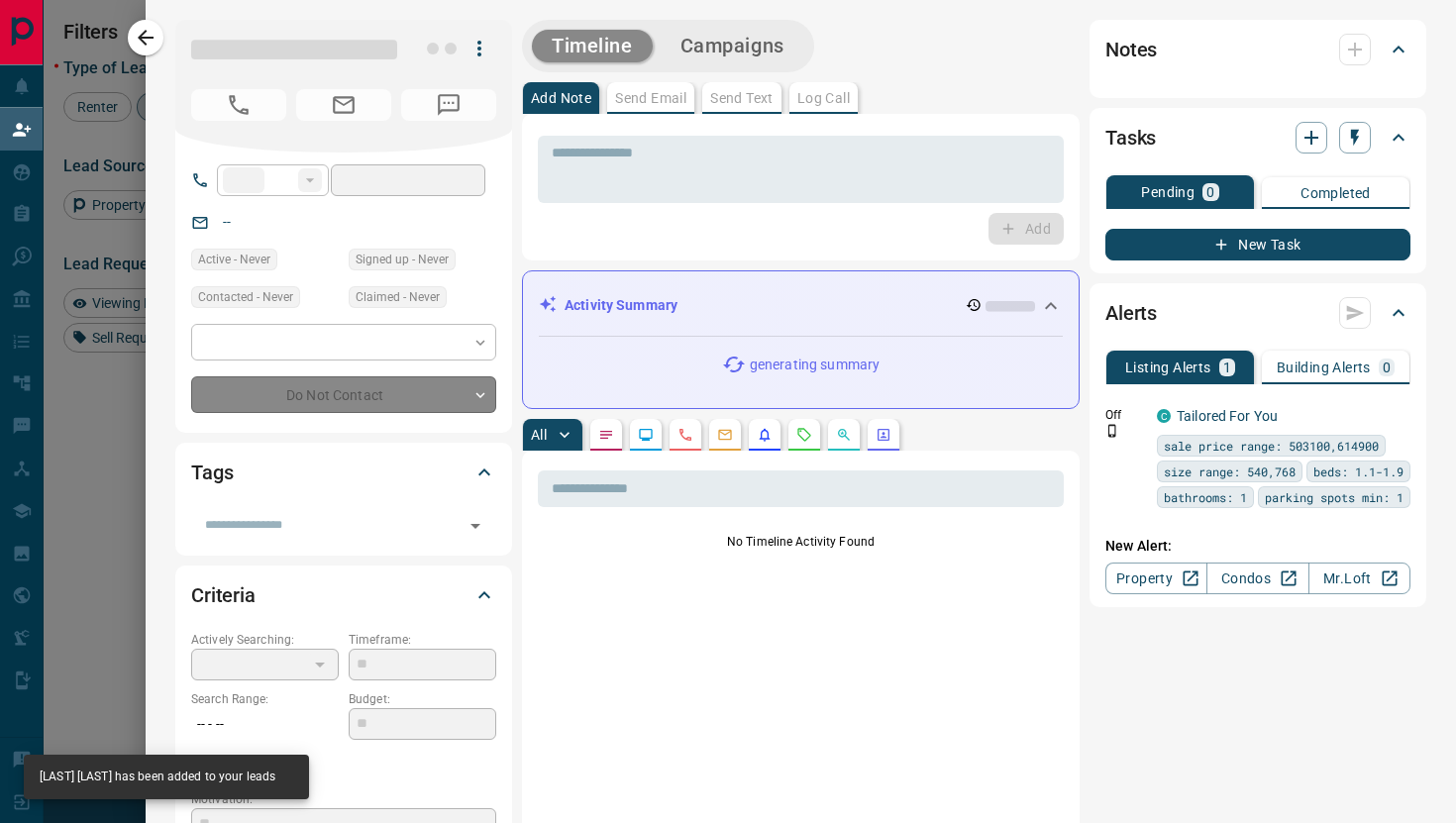 type on "**" 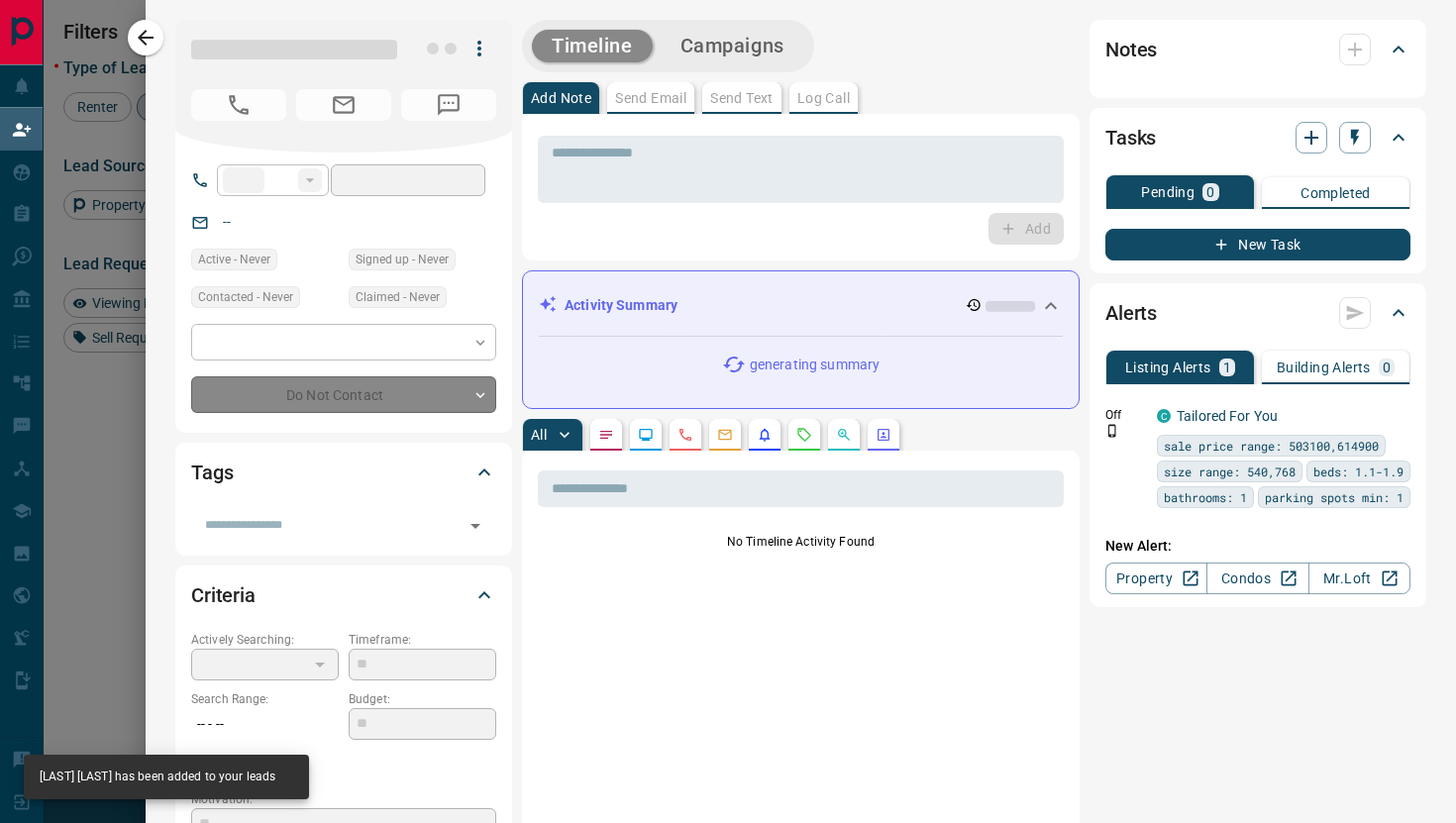 type on "**********" 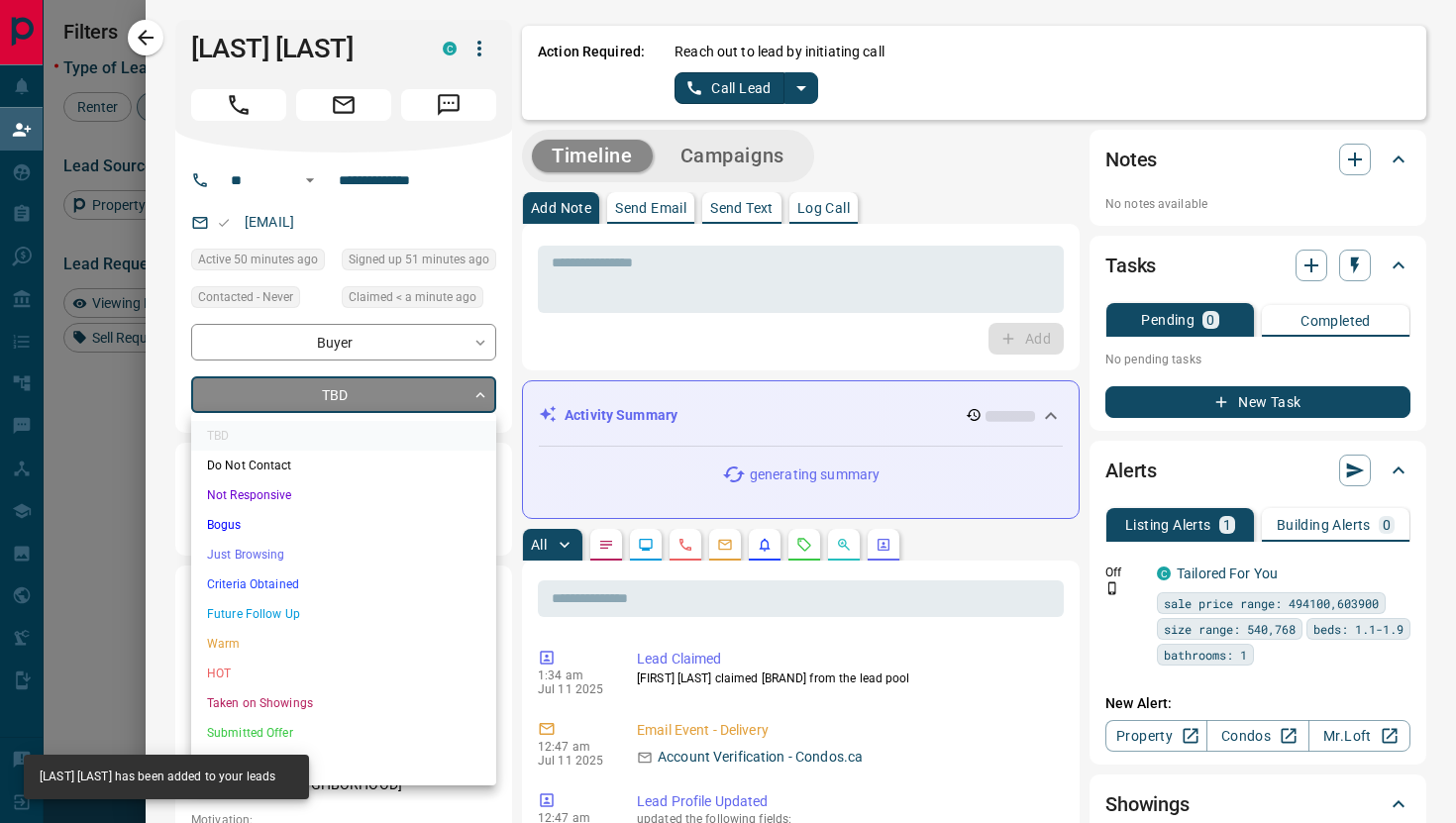 click on "Buyer [LAST] [LAST] C [EMAIL] +[COUNTRYCODE]- [PHONE] $[PRICE] - $[PRICE] [CITY], [CITY] Buyer [LAST] [LAST] C [EMAIL] +[COUNTRYCODE]- [PHONE] $[PRICE] - $[PRICE] [CITY], [CITY] Buyer [LAST] [LAST] C [EMAIL] +[COUNTRYCODE]- [PHONE] $[PRICE] - $[PRICE] [CITY], [CITY] Buyer [LAST] [LAST] C [EMAIL] +[COUNTRYCODE]- [PHONE] $[PRICE] - $[PRICE] [CITY], [CITY], [NEIGHBORHOOD] Buyer Renter [LAST] [LAST] C [EMAIL] +[COUNTRYCODE]- [PHONE] [CITY], [CITY] Buyer [LAST] [LAST] C [EMAIL] +[COUNTRYCODE]- [PHONE] $[PRICE] - $[PRICE] [CITY], [CITY] Back to Site Buyer Renter [LAST] [LAST] C [EMAIL] +[COUNTRYCODE]- [PHONE] Viewing Request   ( 1 ) Requested a Viewing Buyer Renter [LAST] [LAST] P [EMAIL] +[COUNTRYCODE]- [PHONE] Buyer Renter [LAST] [LAST] C [EMAIL] +[COUNTRYCODE]- [PHONE] [CITY], [CITY] Buyer Renter  Yes C [EMAIL] +[COUNTRYCODE]- [PHONE] [CITY], [CITY] Buyer Renter Service Home Trade Standards C [EMAIL] +[COUNTRYCODE]- [PHONE] [CITY], [CITY], [NEIGHBORHOOD] | [NEIGHBORHOOD] Buyer [LAST] [LAST] C [EMAIL] +[COUNTRYCODE]- [PHONE] C" at bounding box center [728, 349] 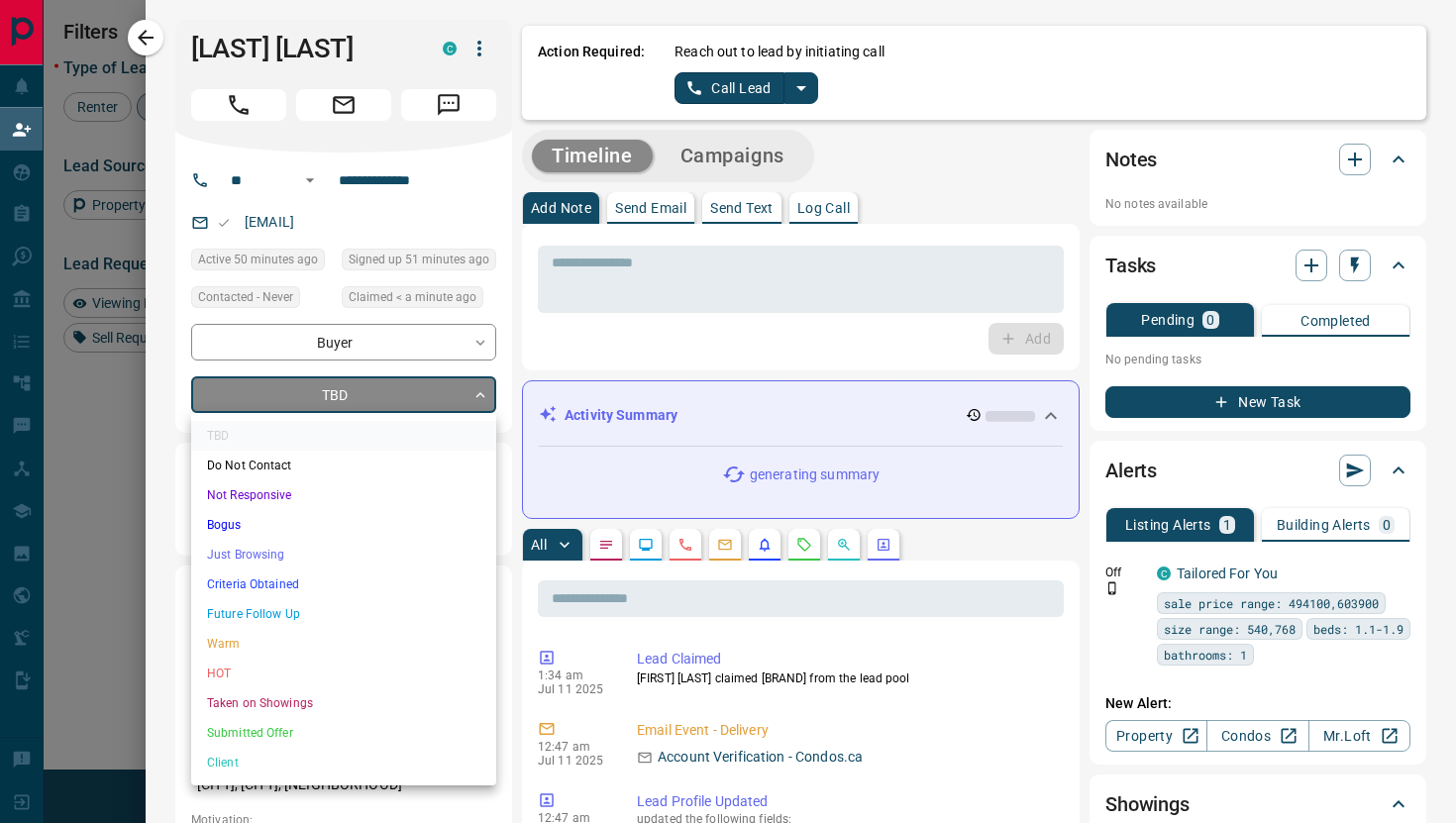 click on "Criteria Obtained" at bounding box center [344, 584] 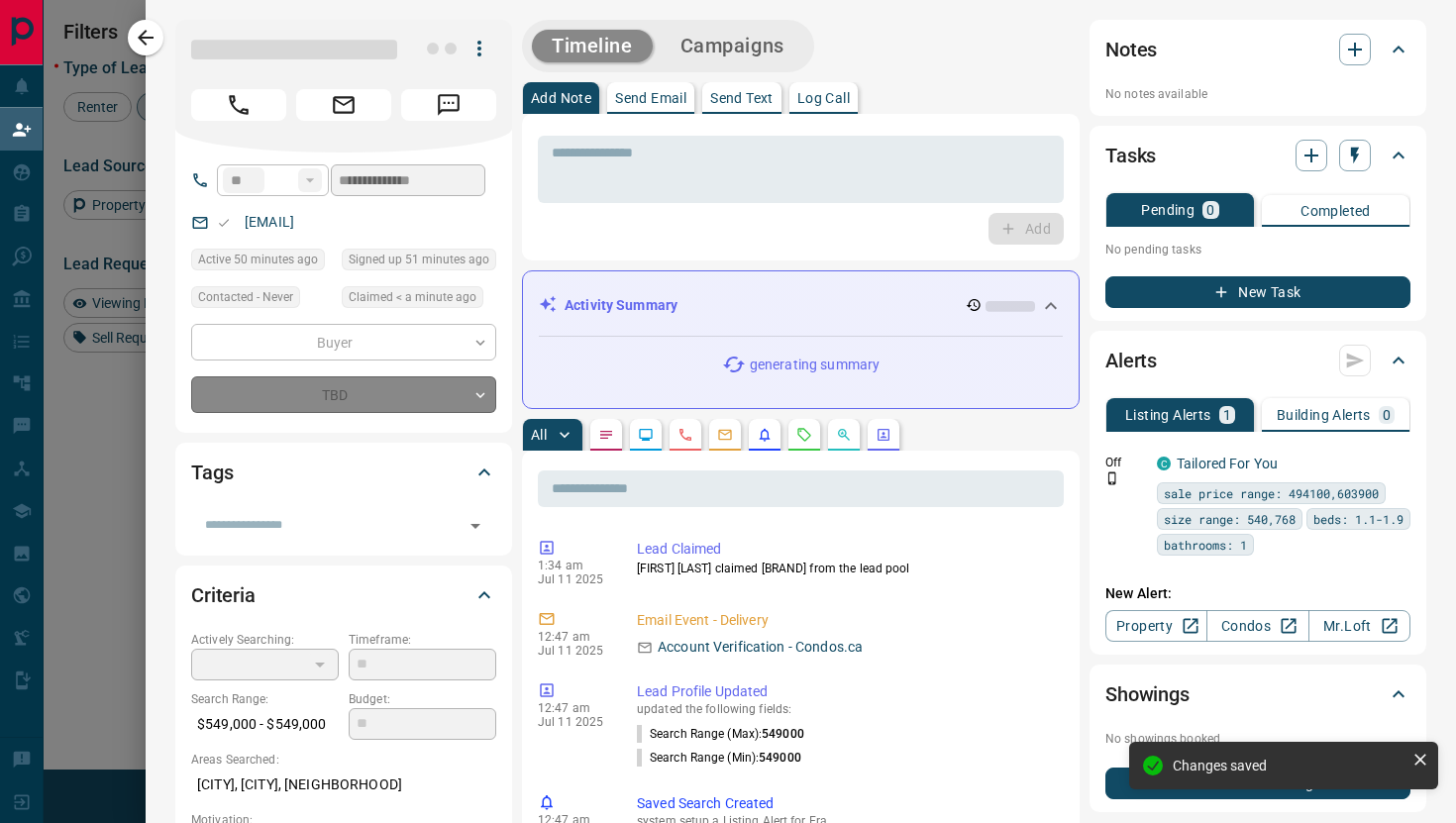 type on "*" 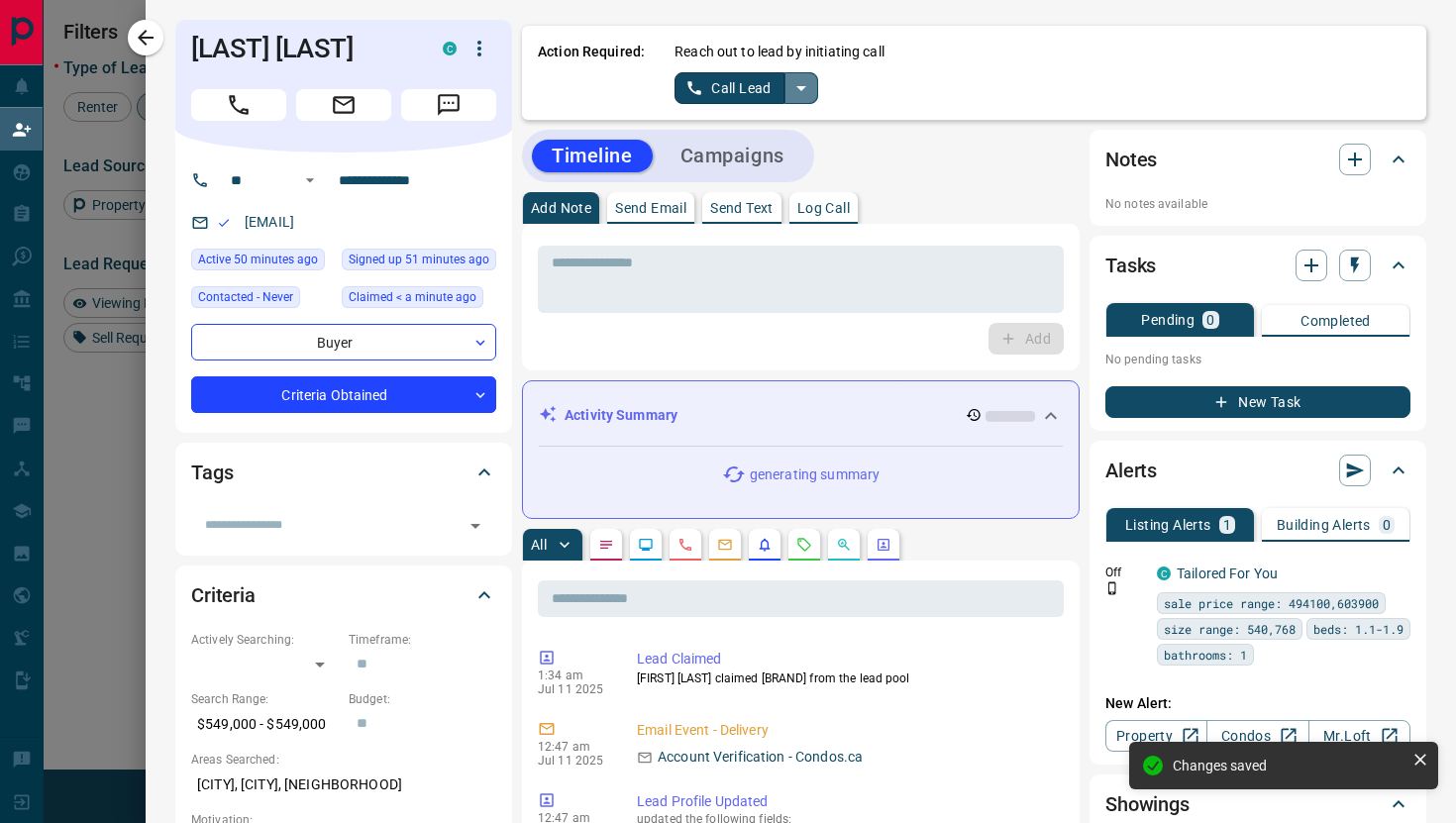 click 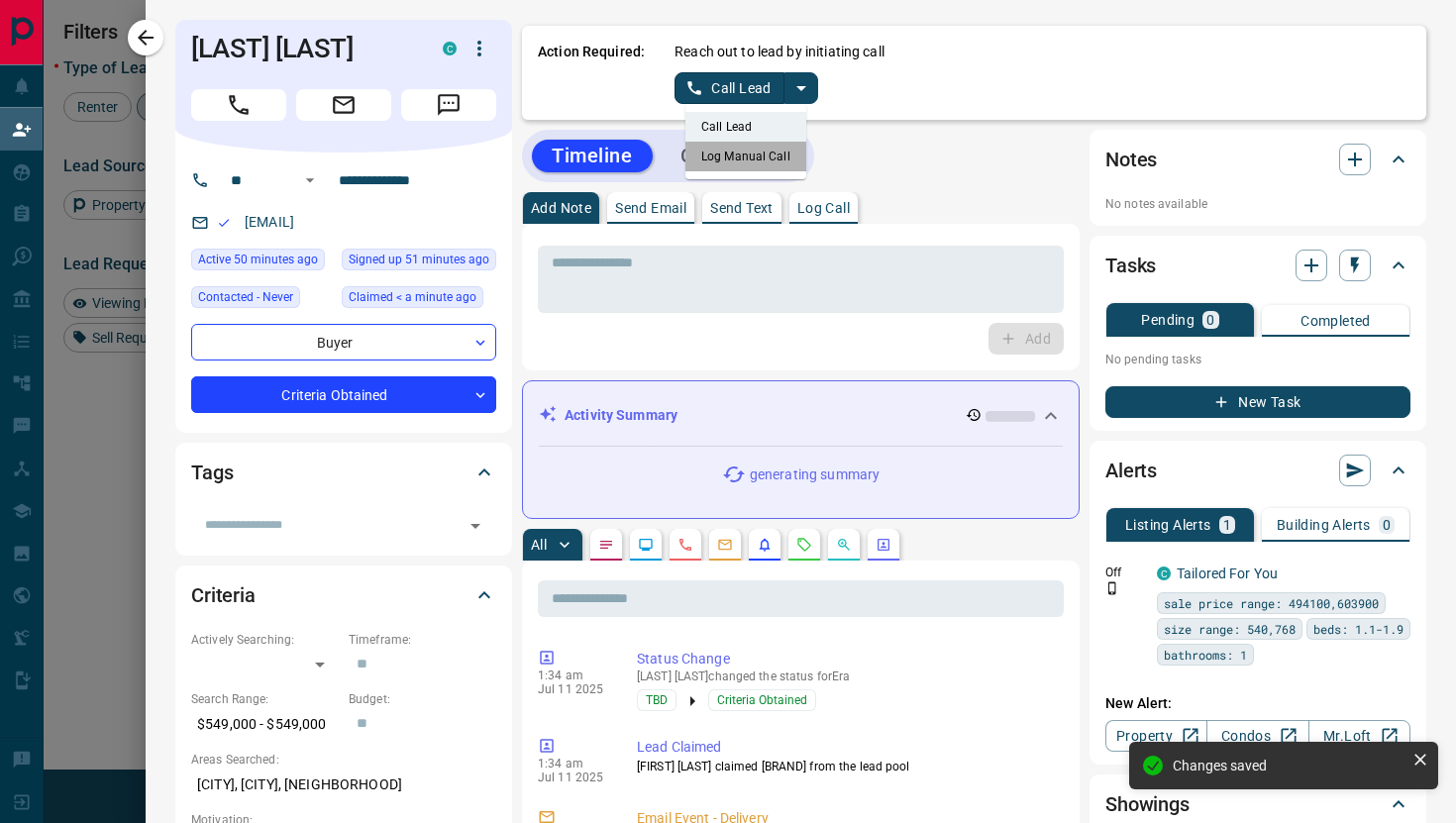click on "Log Manual Call" at bounding box center (746, 156) 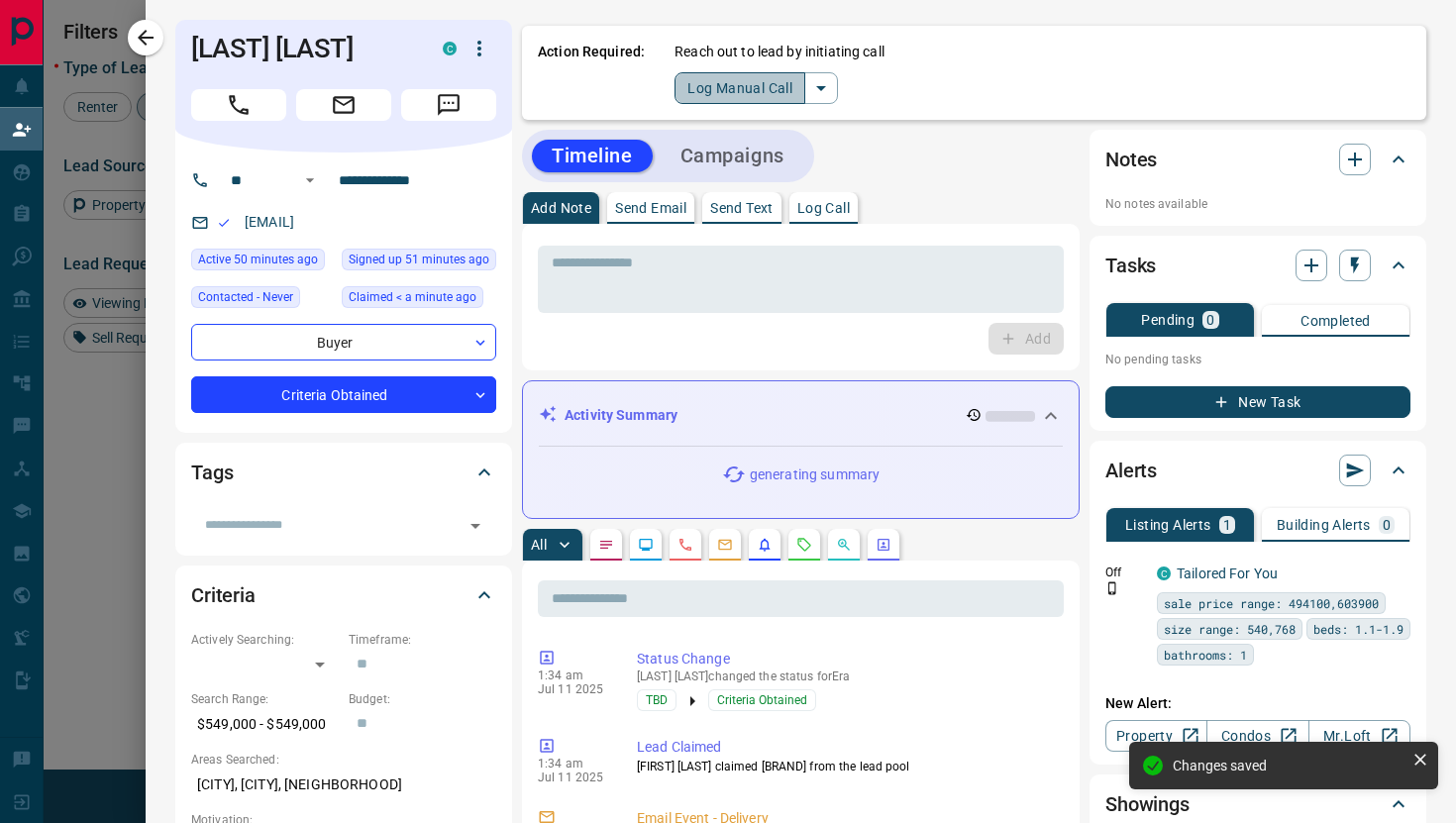 click on "Log Manual Call" at bounding box center (740, 88) 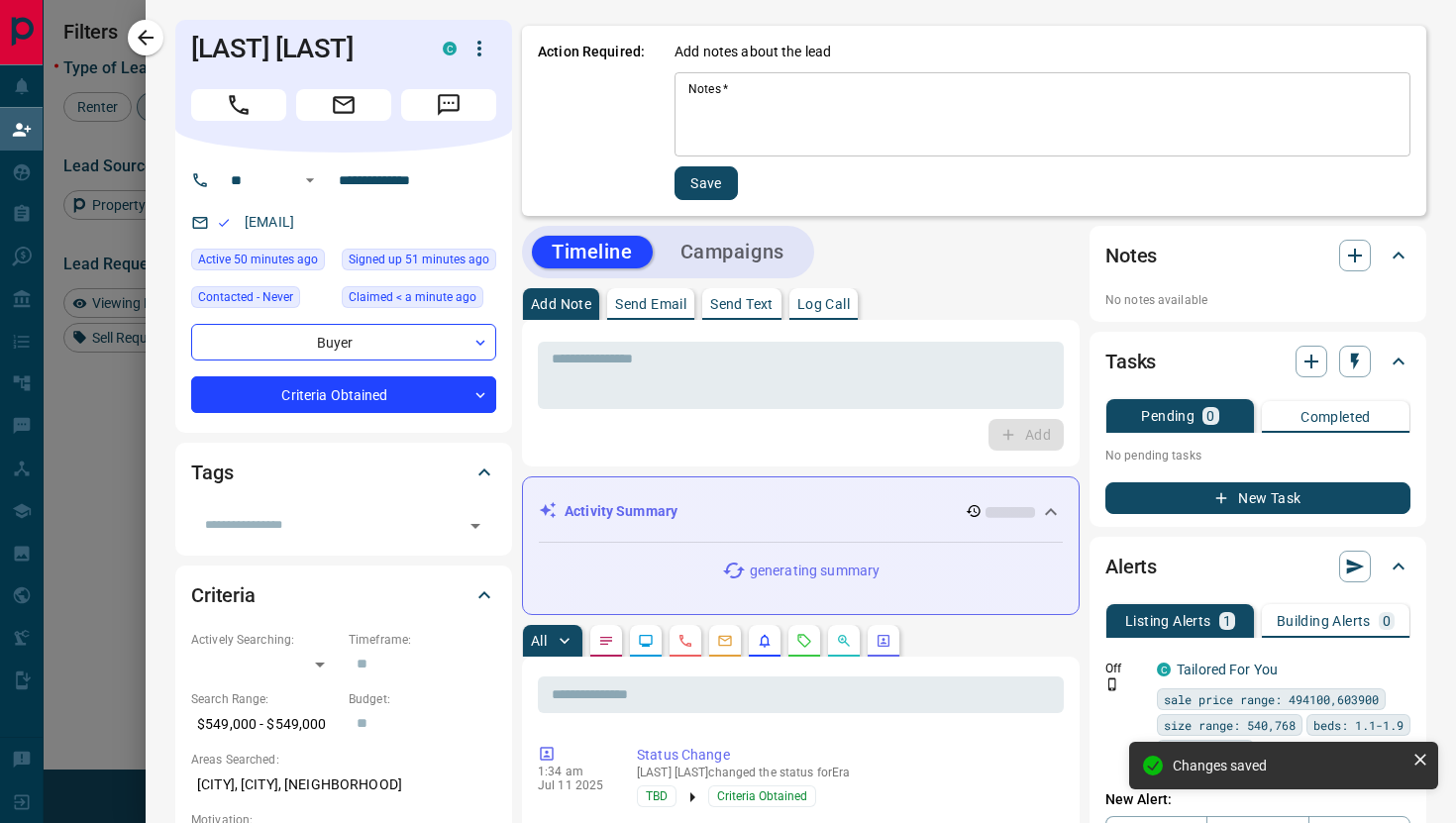 click on "Notes   *" at bounding box center [1042, 115] 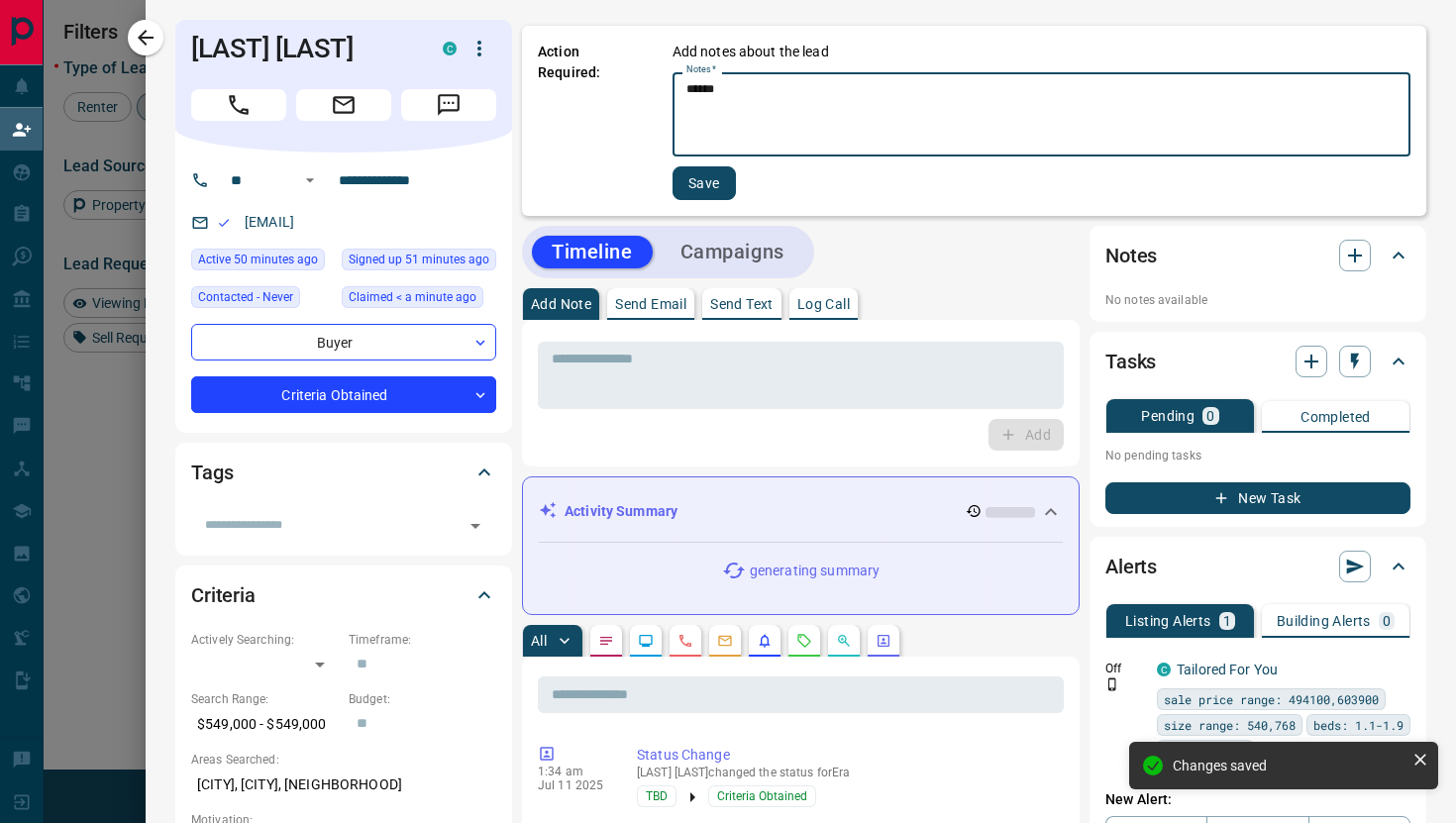 type on "******" 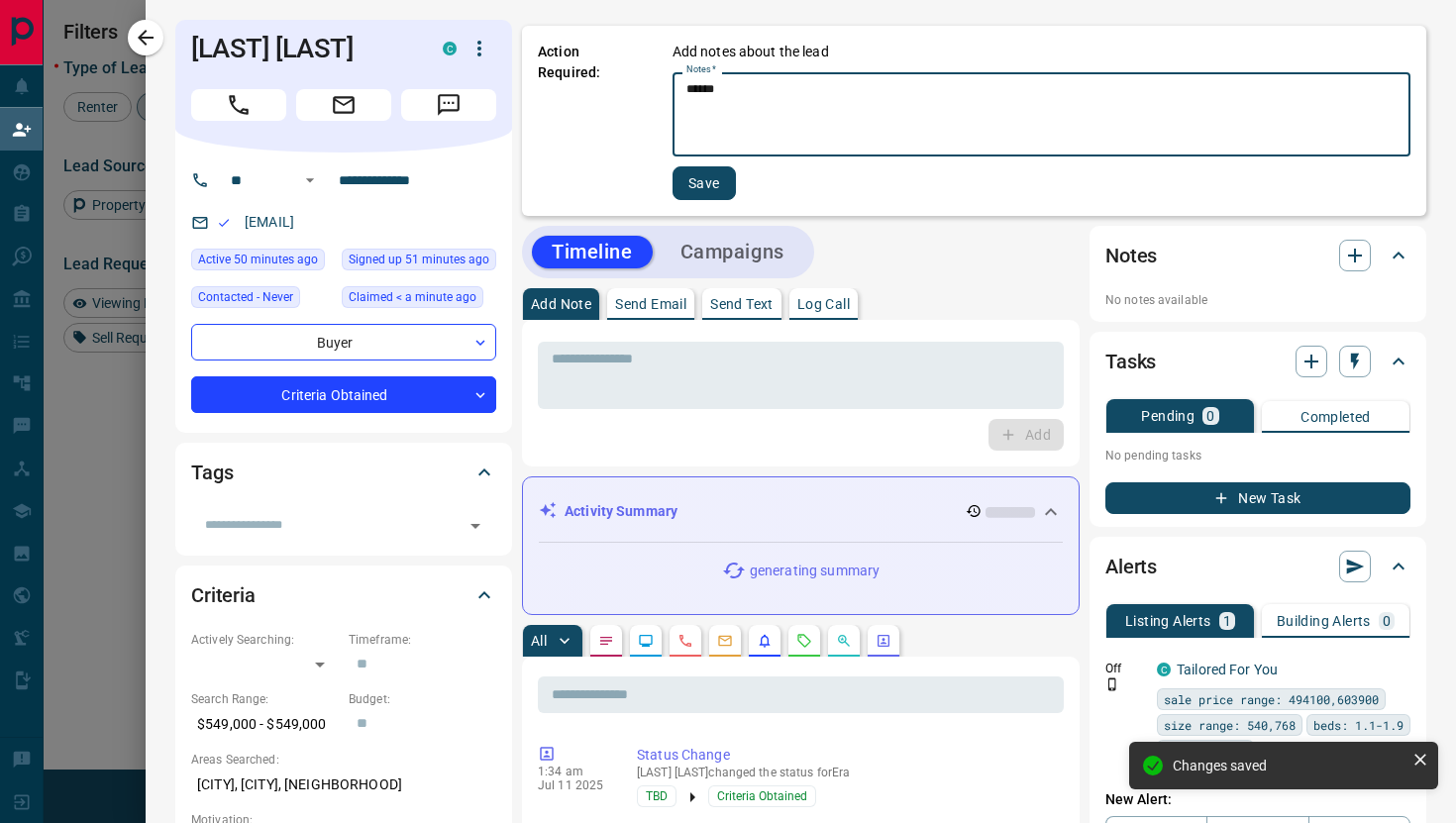click on "Save" at bounding box center [704, 183] 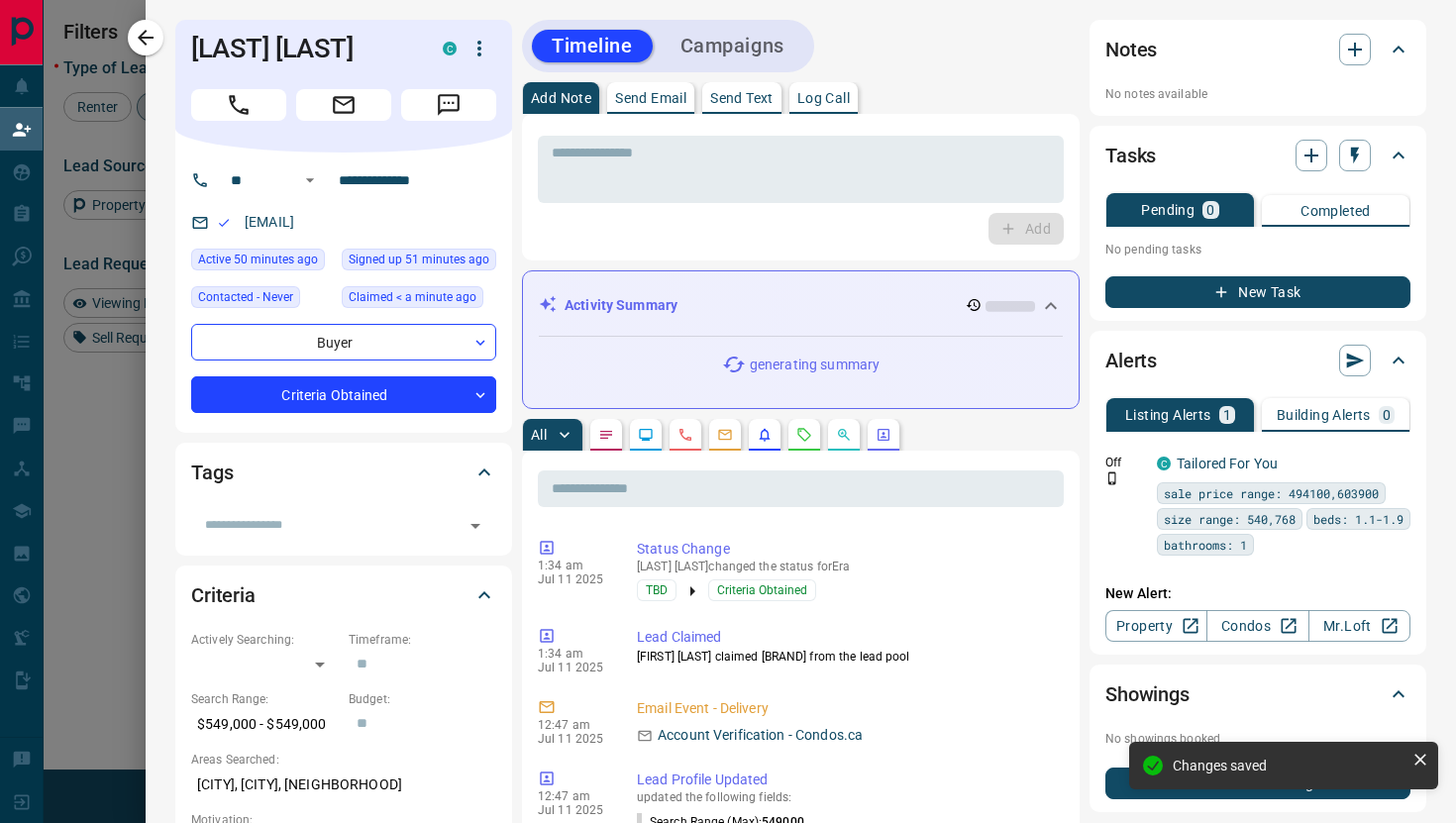 click on "**********" at bounding box center (800, 890) 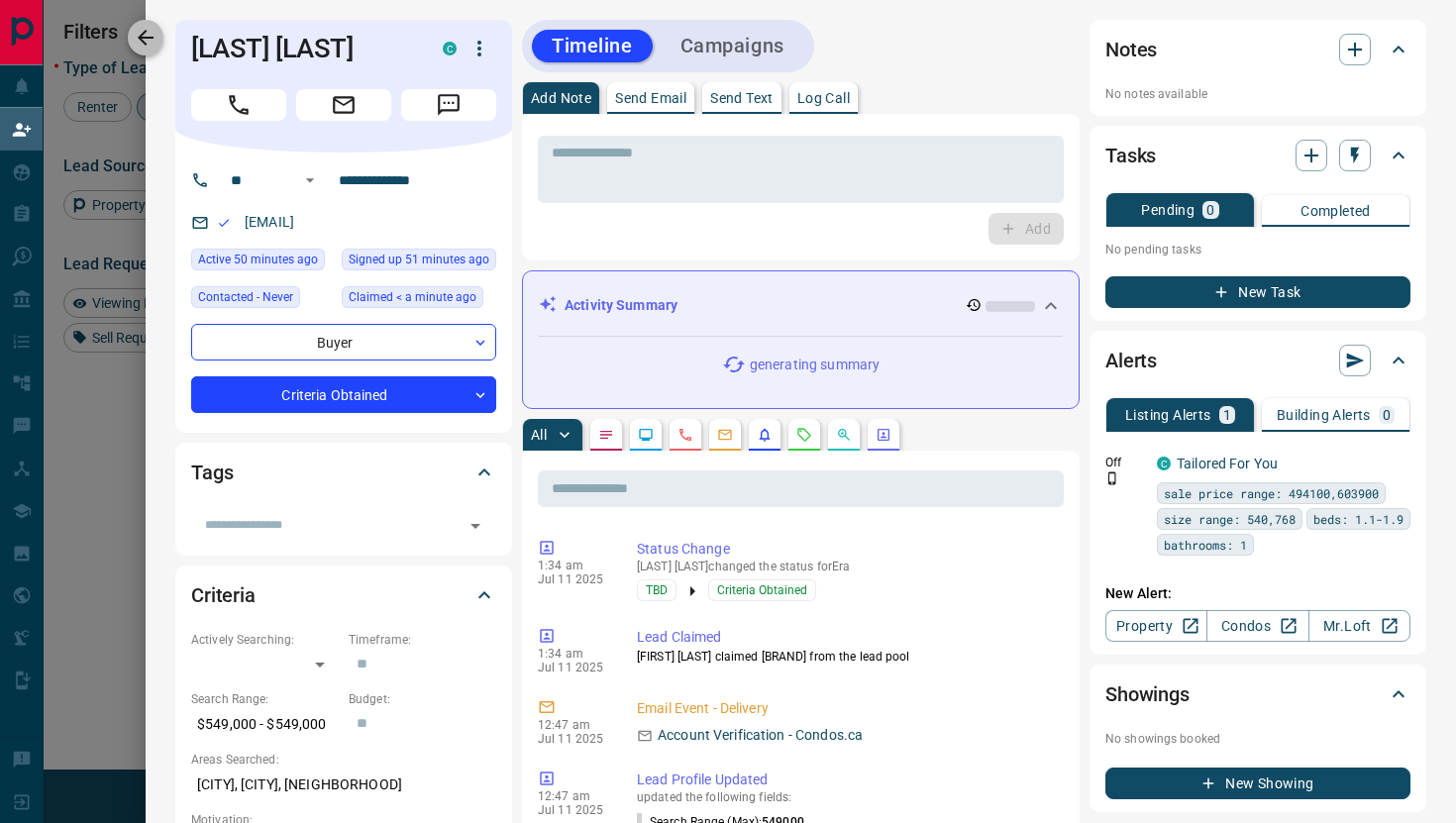 click 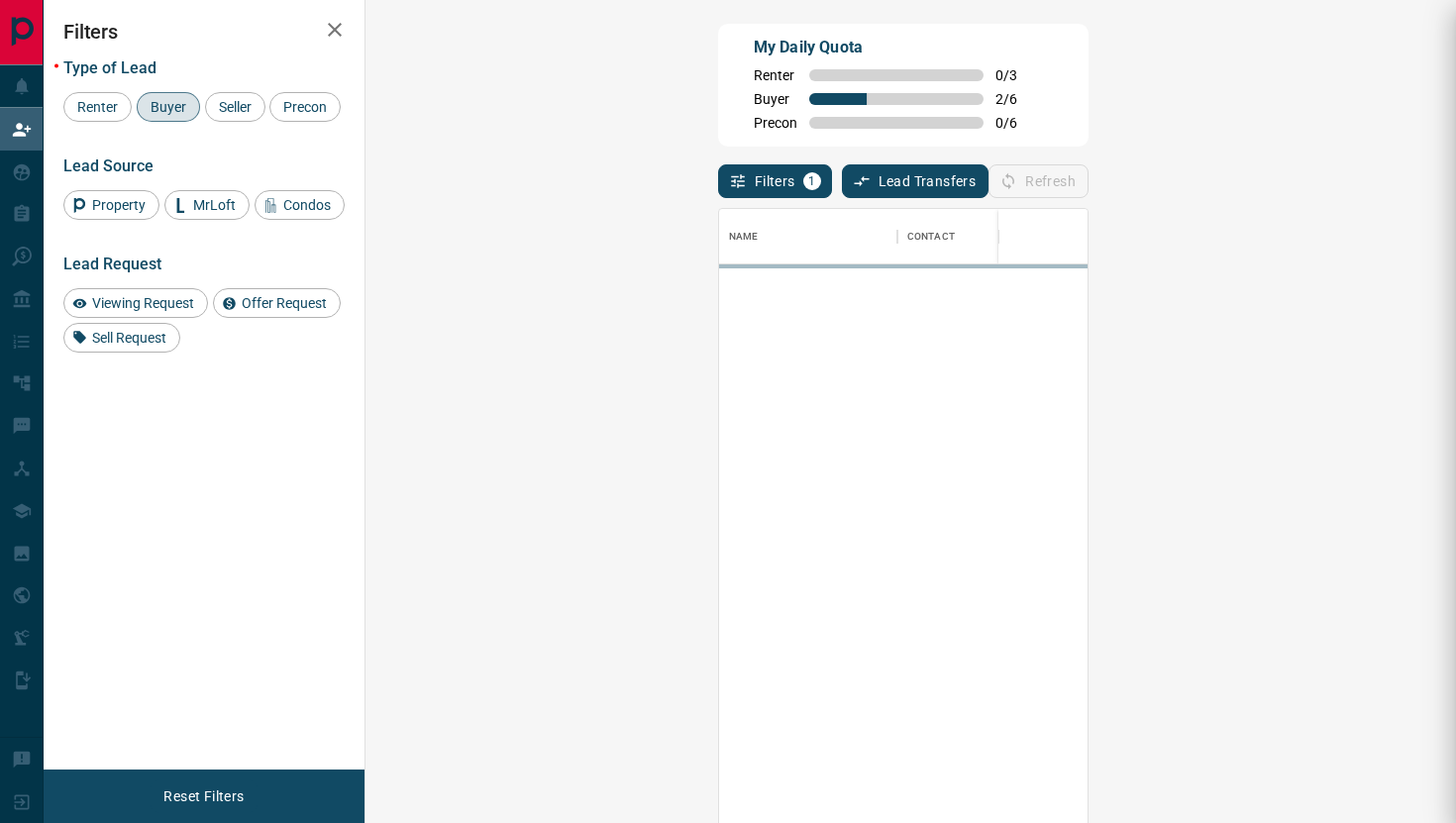 scroll, scrollTop: 1, scrollLeft: 1, axis: both 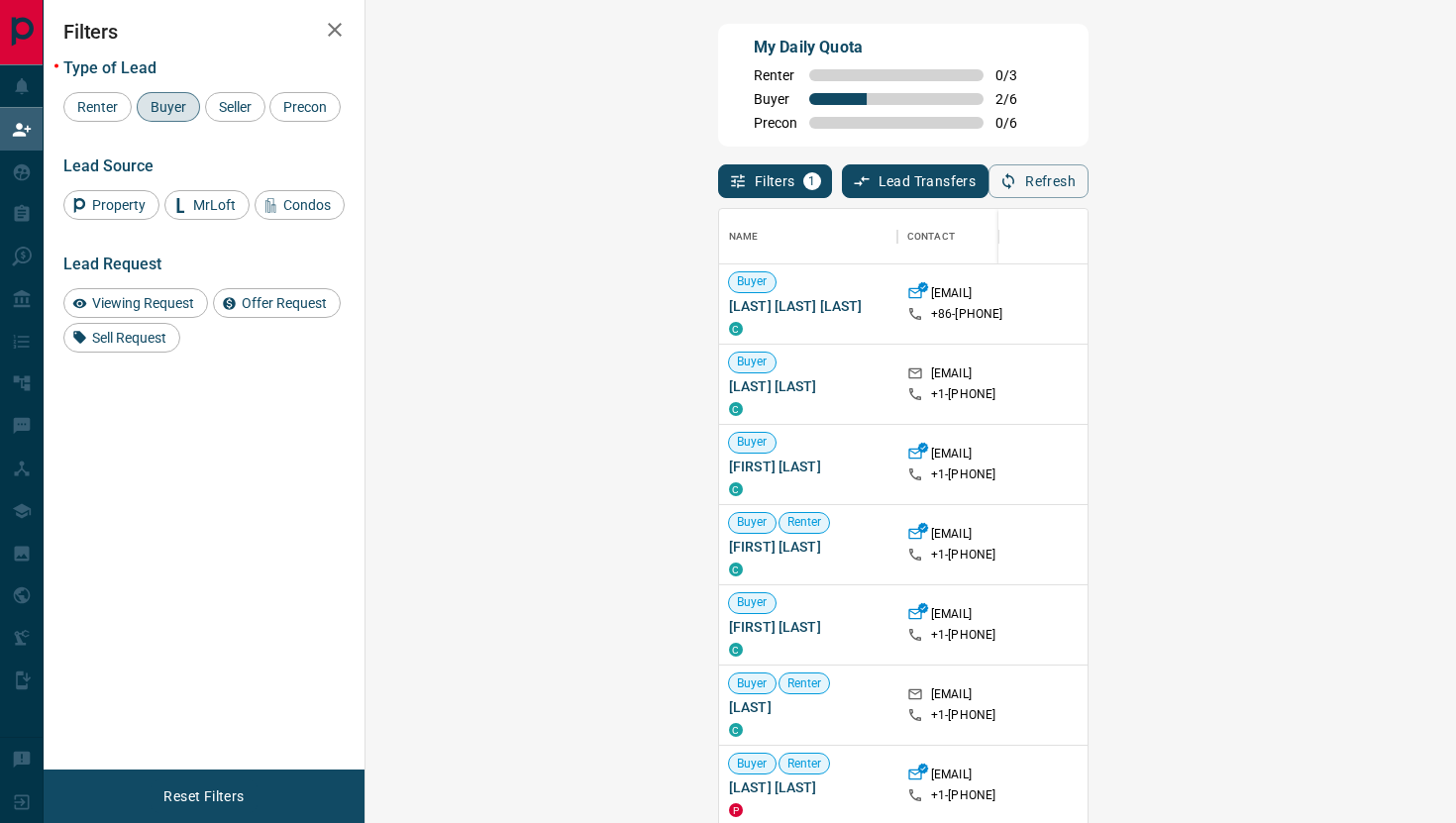 click on "Claim" at bounding box center [1722, 384] 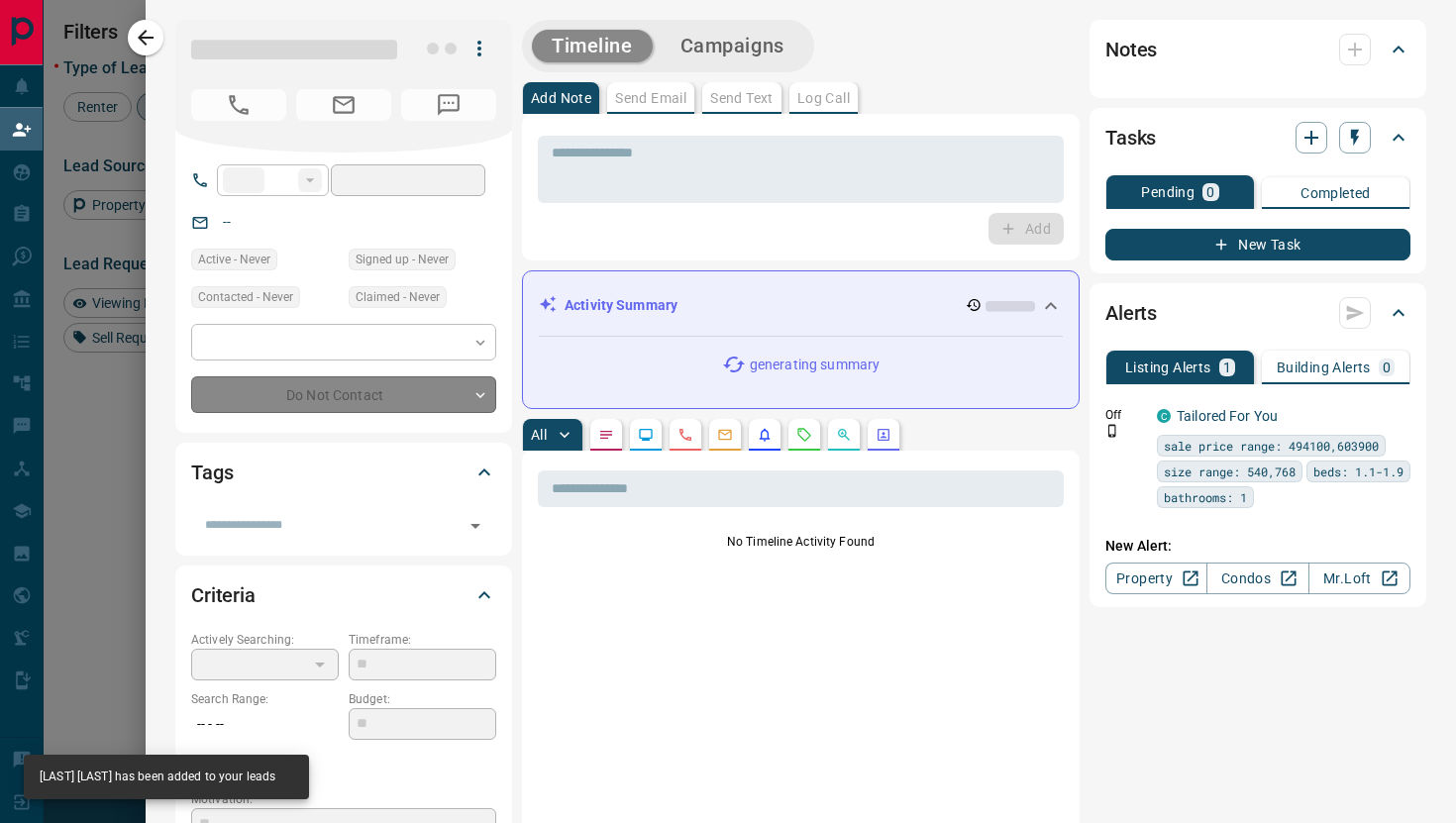 type on "**" 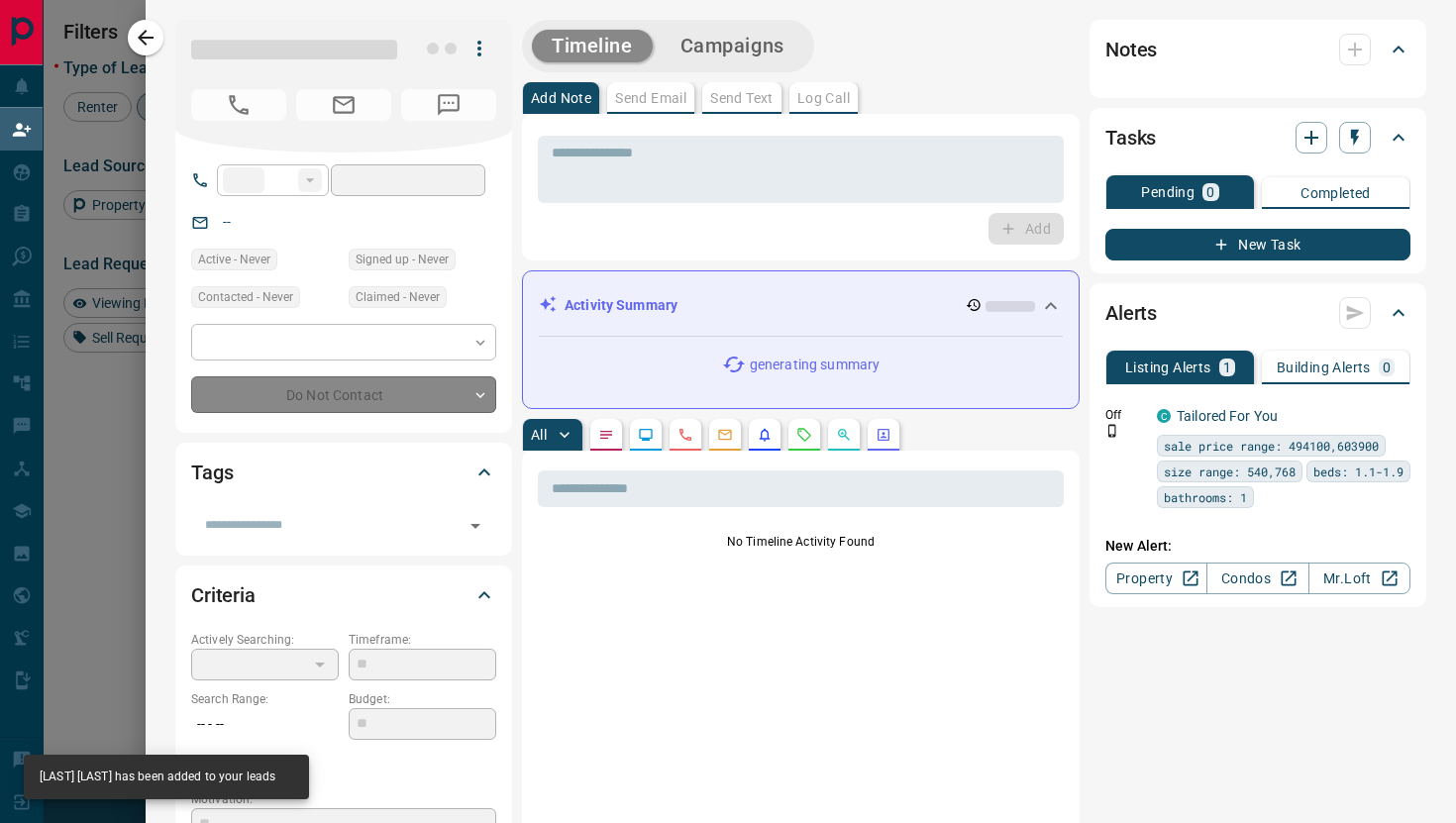 type on "**********" 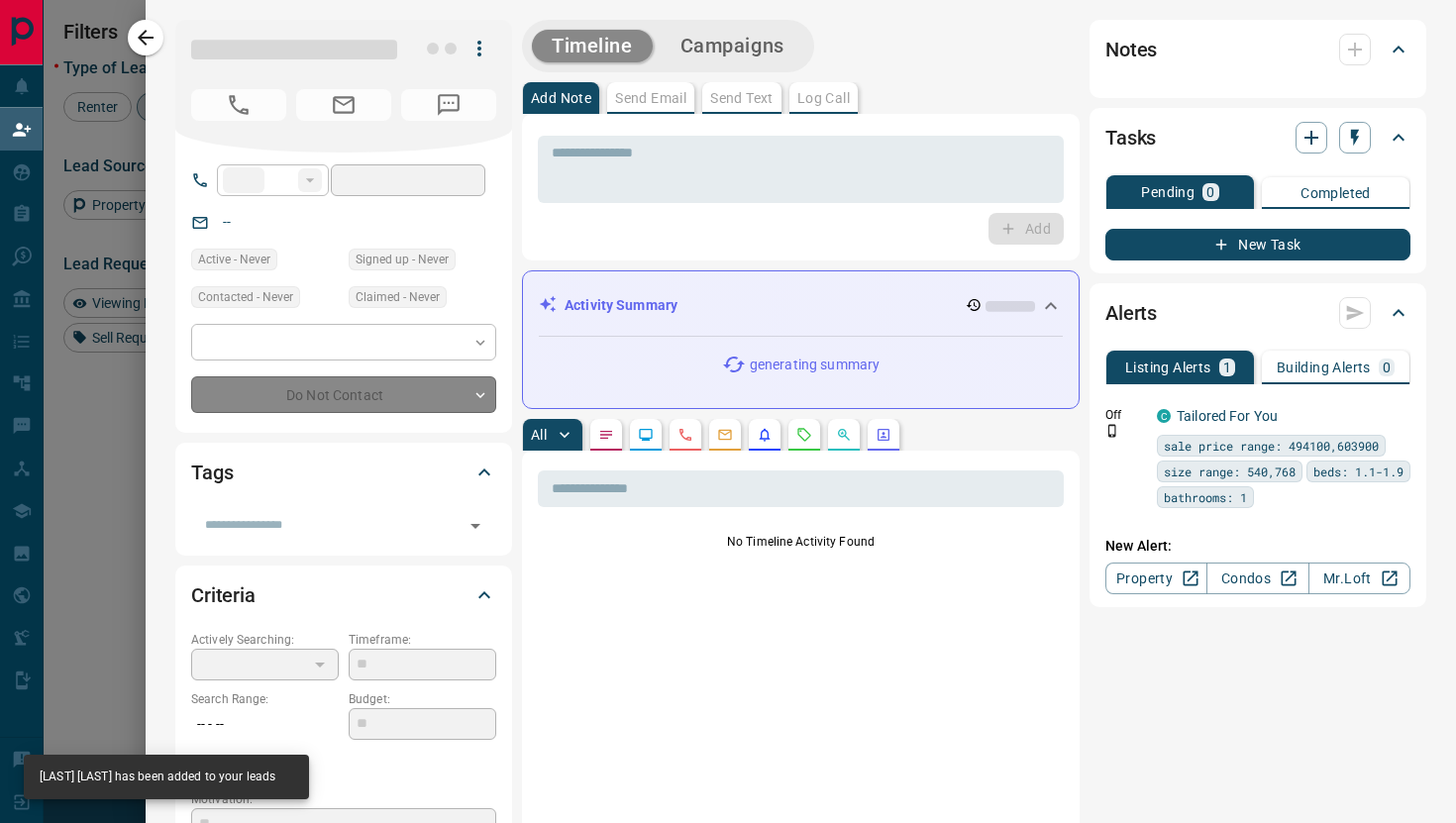 type on "**********" 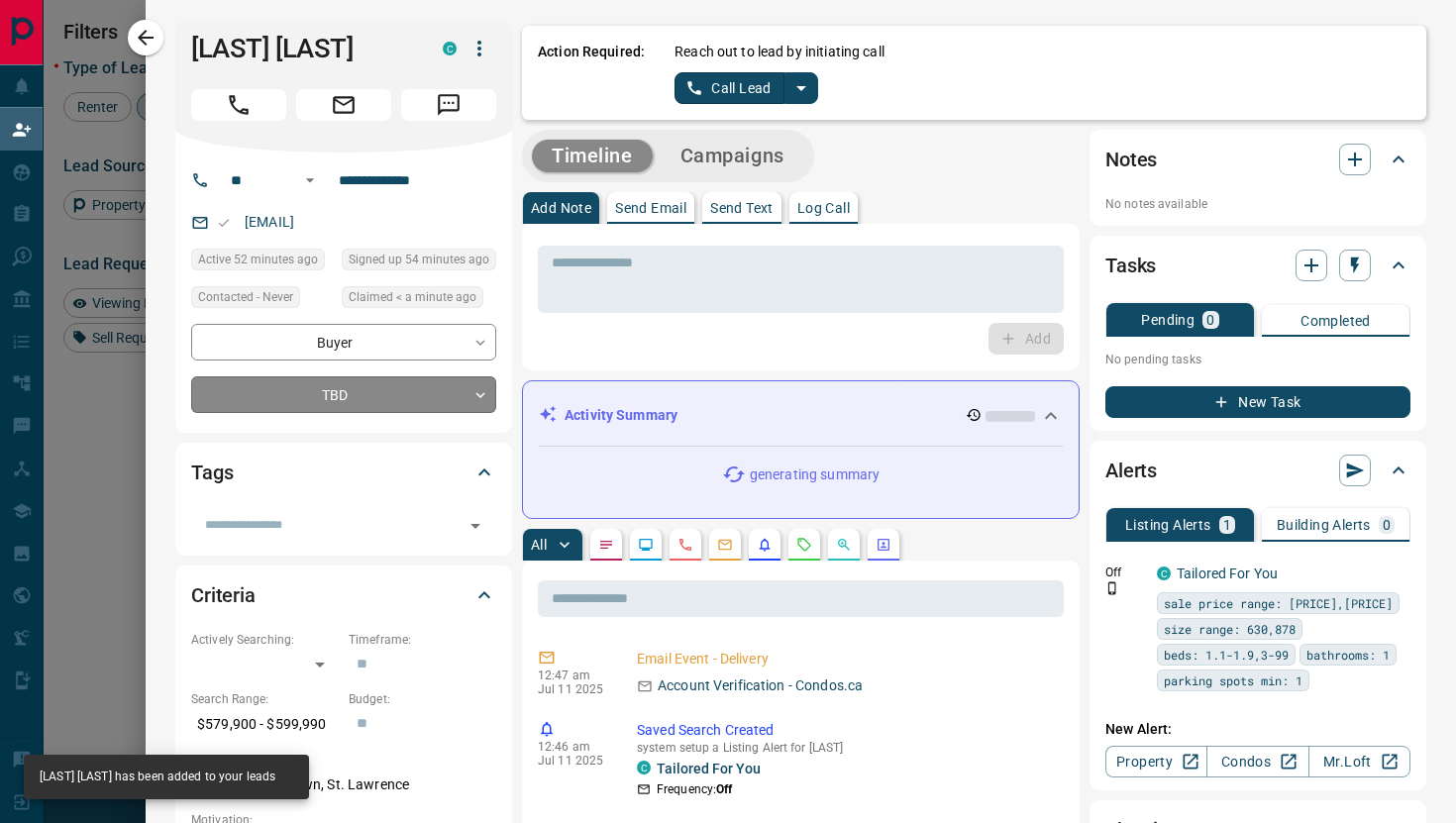 click on "Buyer HIU MAN LEUNG C lgxx@example.com +86- 147150390xx $1M - $1M Toronto, Downtown Buyer Gillian Wong C wpkwxx@example.com +1- 96548565xx $580K - $600K Toronto, Downtown Buyer Daniil Sokolov C danielsokol1xx@example.com +1- 41631230xx $299K - $350K Toronto, Downtown, North York Buyer Renter Quinto Z C zimmerman.quentxx@example.com +1- 64767772xx Toronto, Downtown Buyer Himanshu Bansal C hbinbluxx@example.com +1- 43722882xx $2K - $2K Toronto, Downtown Back to Site Buyer Renter Katalin Sz C macikamacika20xx@example.com +1- 43761605xx Viewing Request   ( 1 ) Requested a Viewing Buyer Renter Abhishek Singh P abhishek.sinxx@example.com +1- 81942151xx Buyer Renter Precious Murambiwa C preciousmurambiwaxx@example.com +1- 64786620xx" at bounding box center [728, 349] 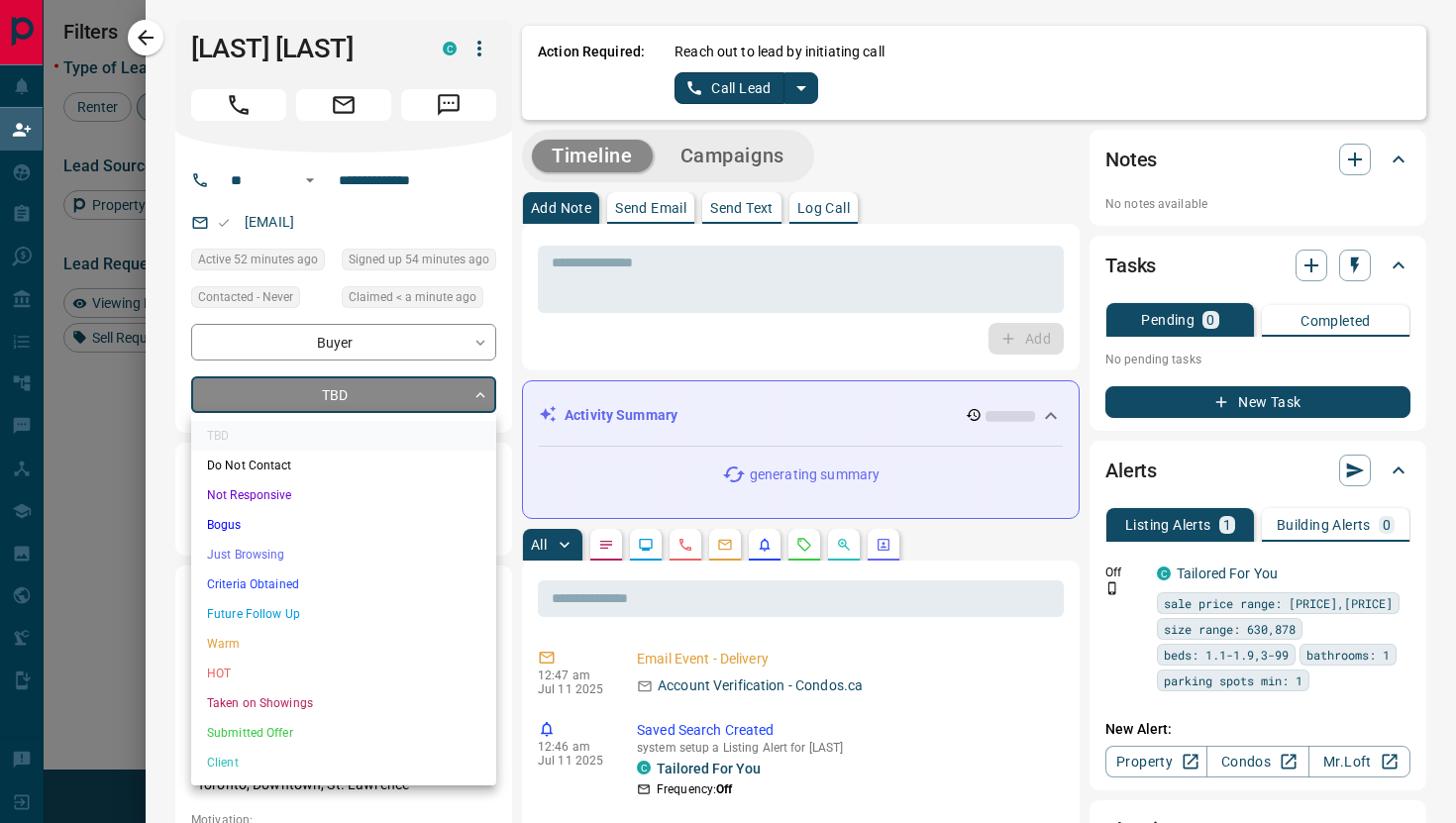 click on "Criteria Obtained" at bounding box center (344, 584) 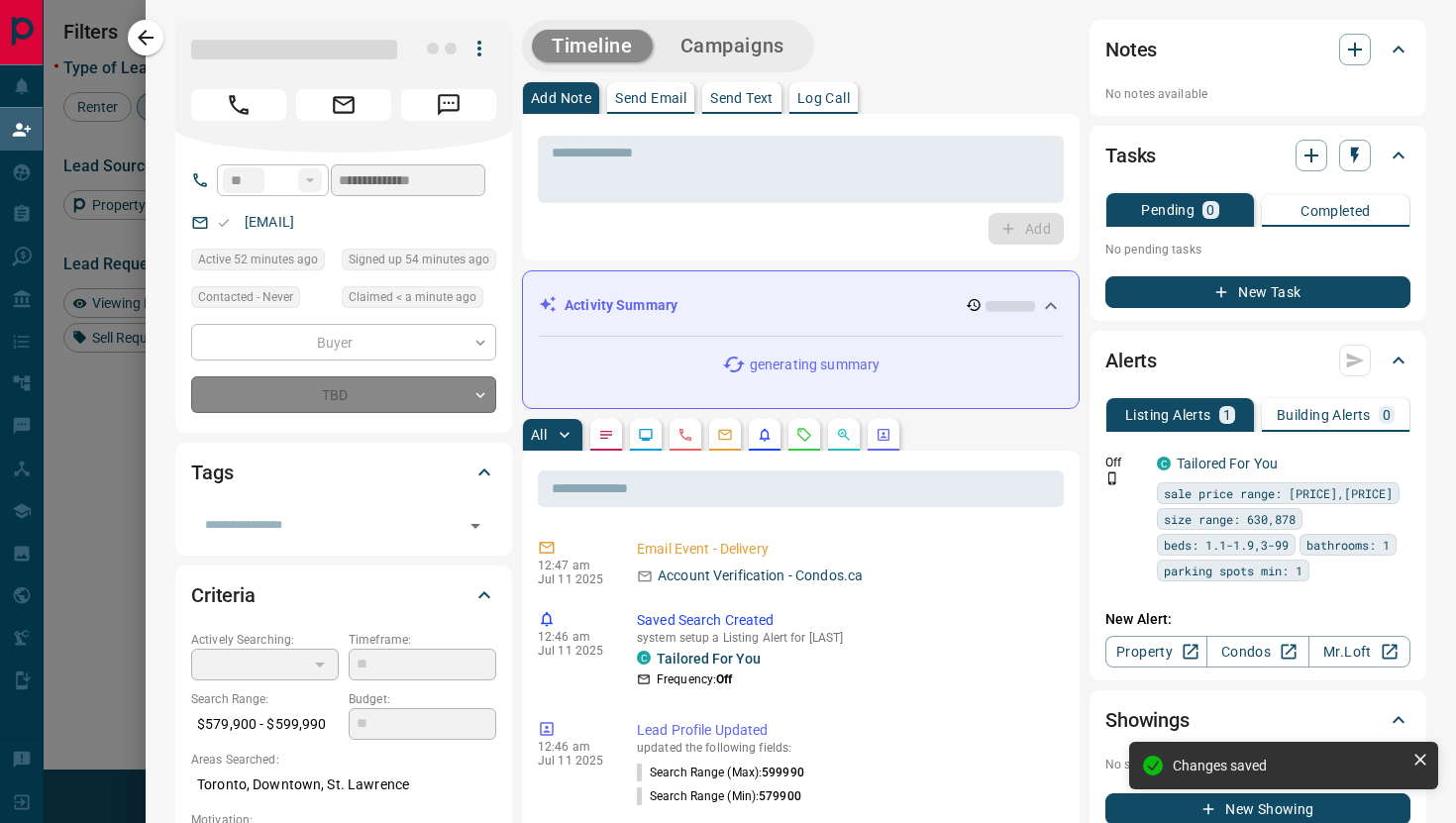 type on "*" 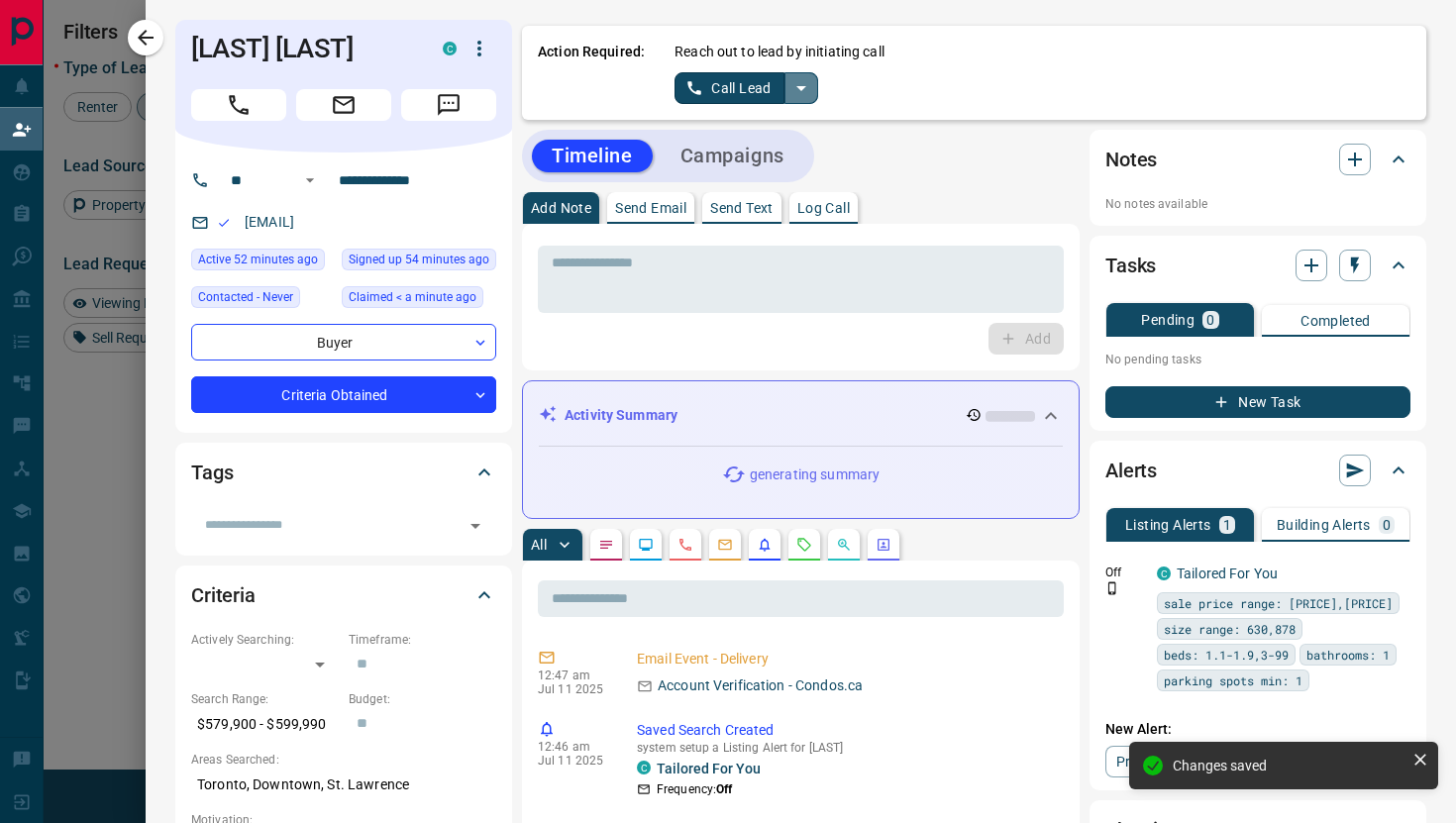 click 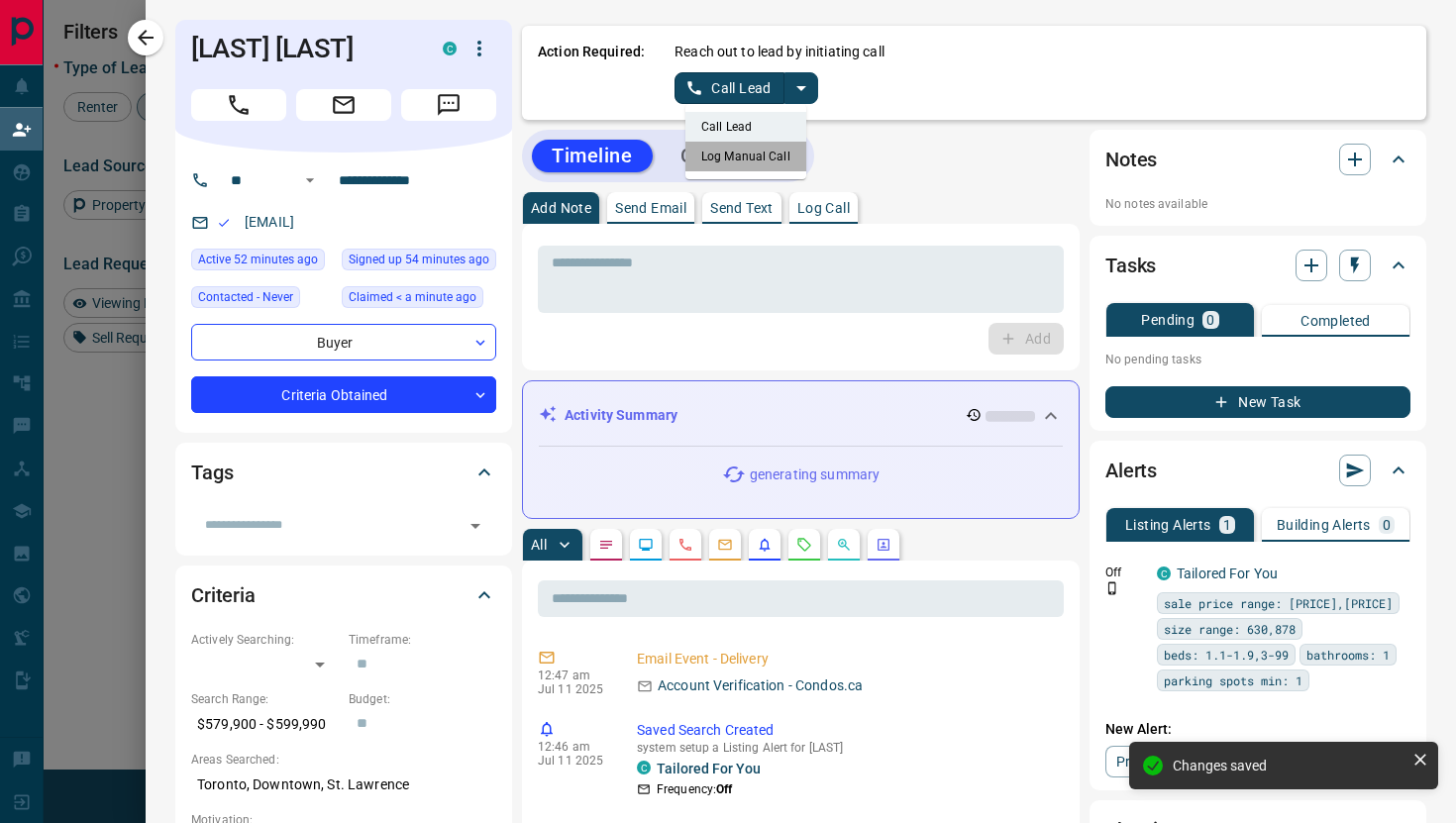 click on "Log Manual Call" at bounding box center [746, 156] 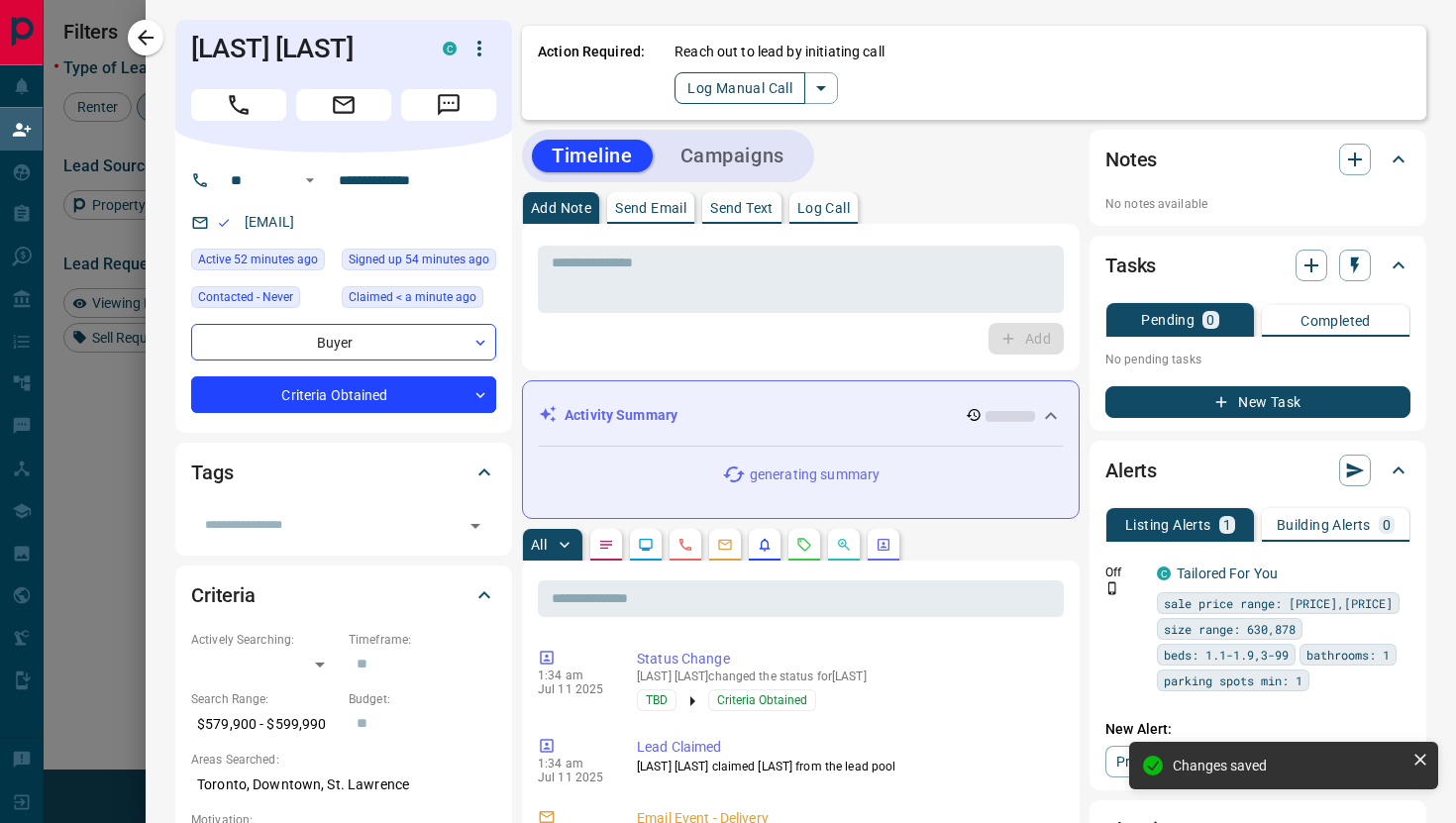 click on "Log Manual Call" at bounding box center [740, 88] 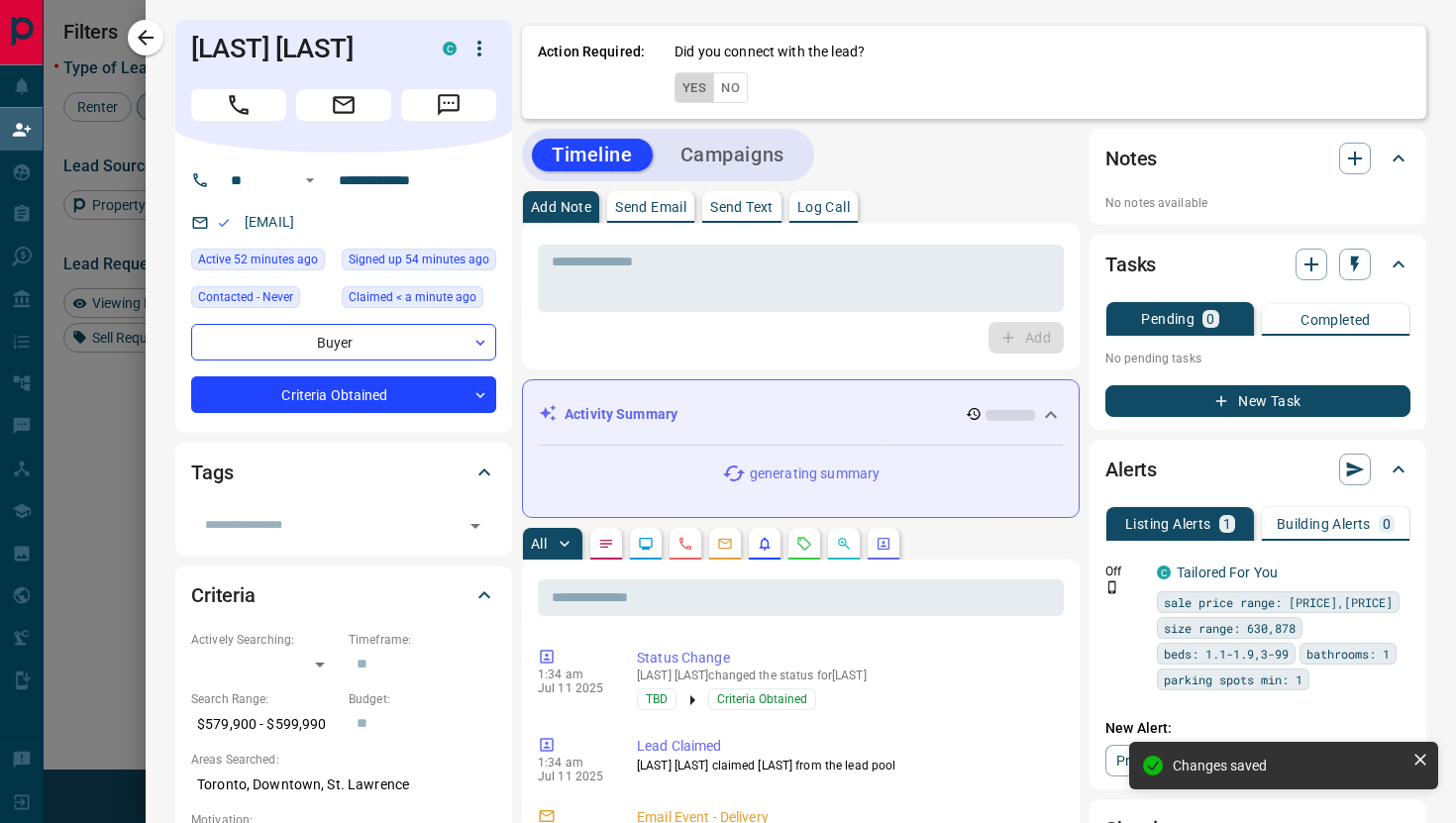 click on "Yes" at bounding box center [694, 87] 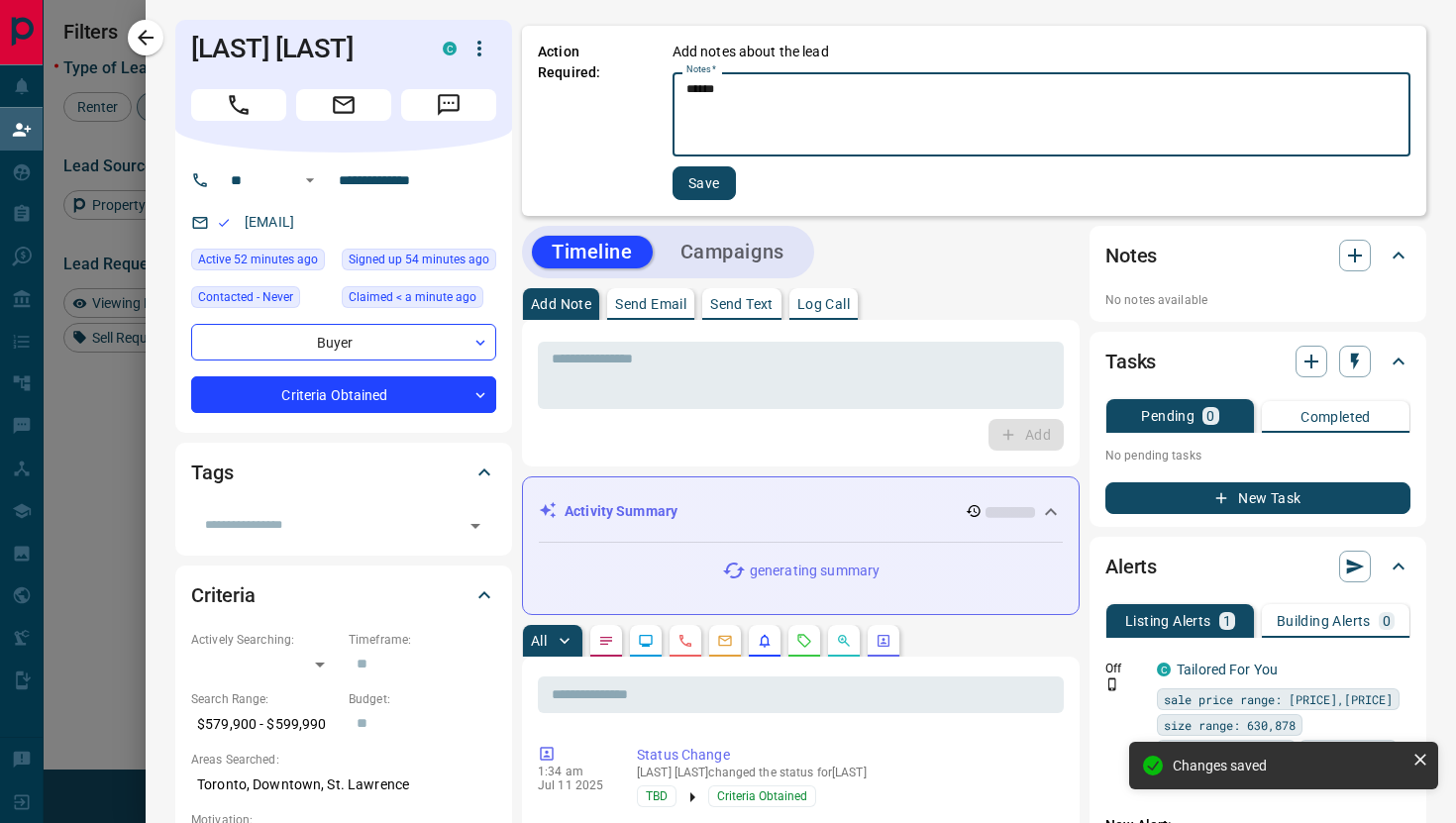type on "******" 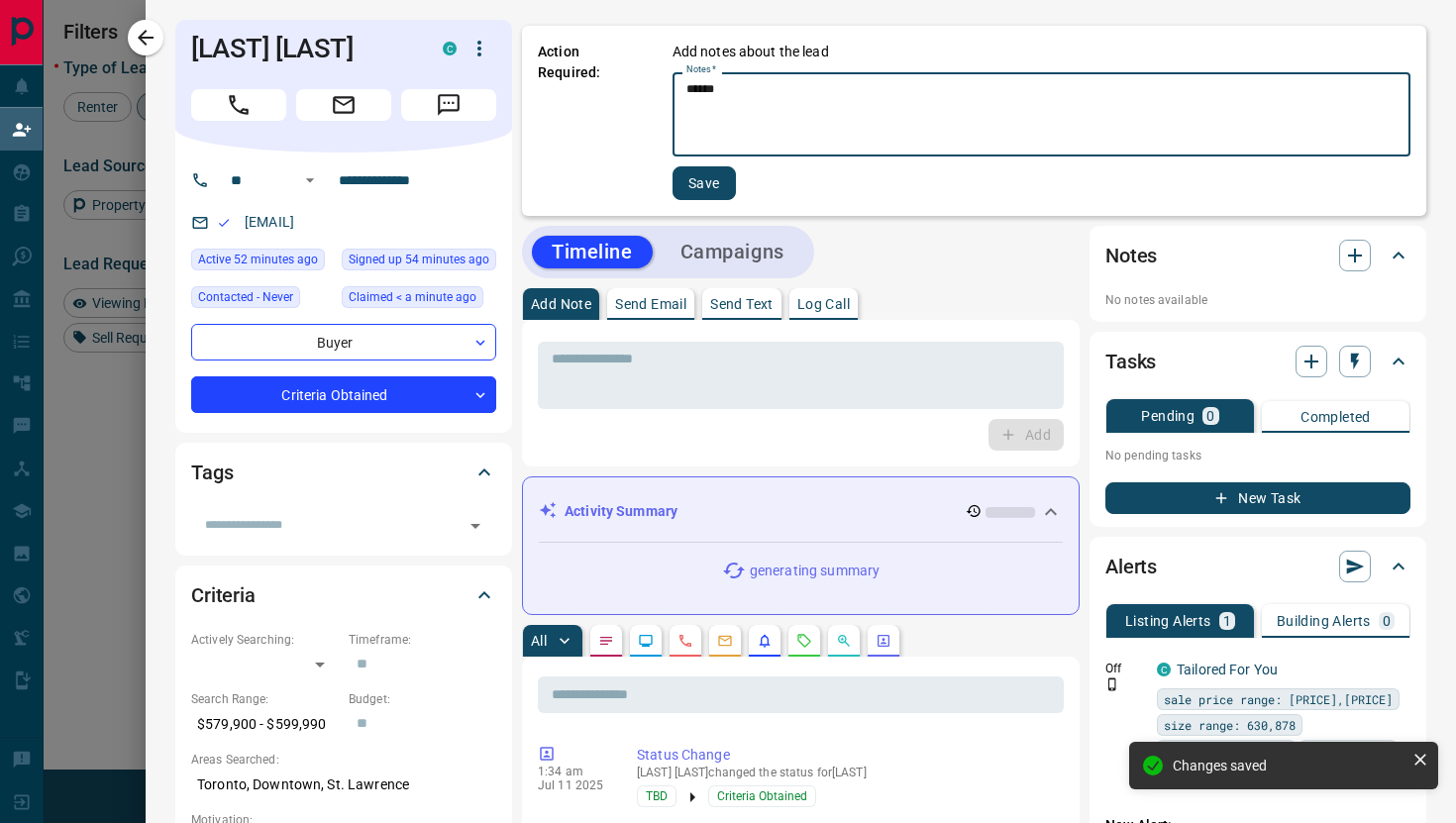 click on "Save" at bounding box center [704, 183] 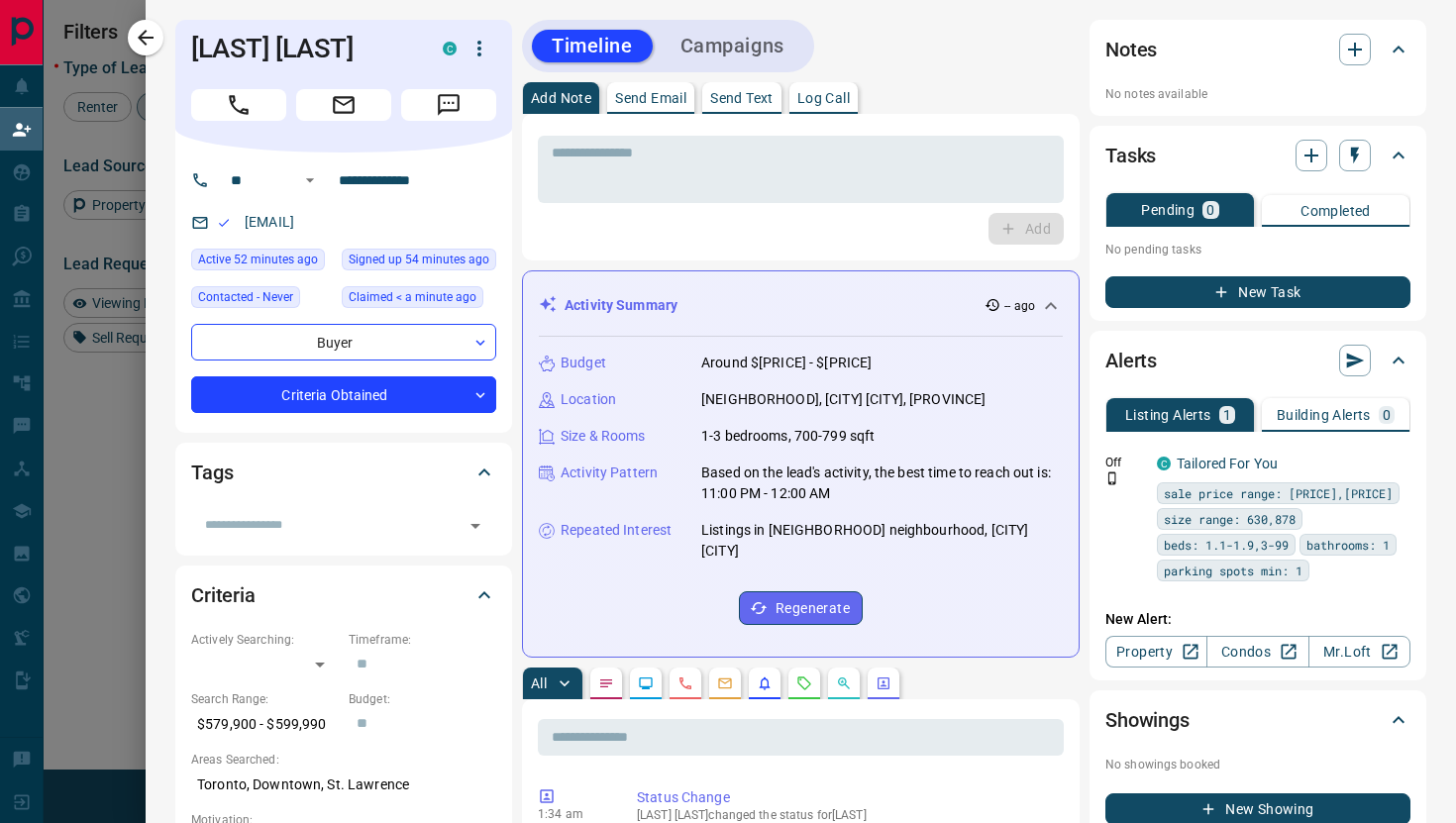 click at bounding box center (728, 411) 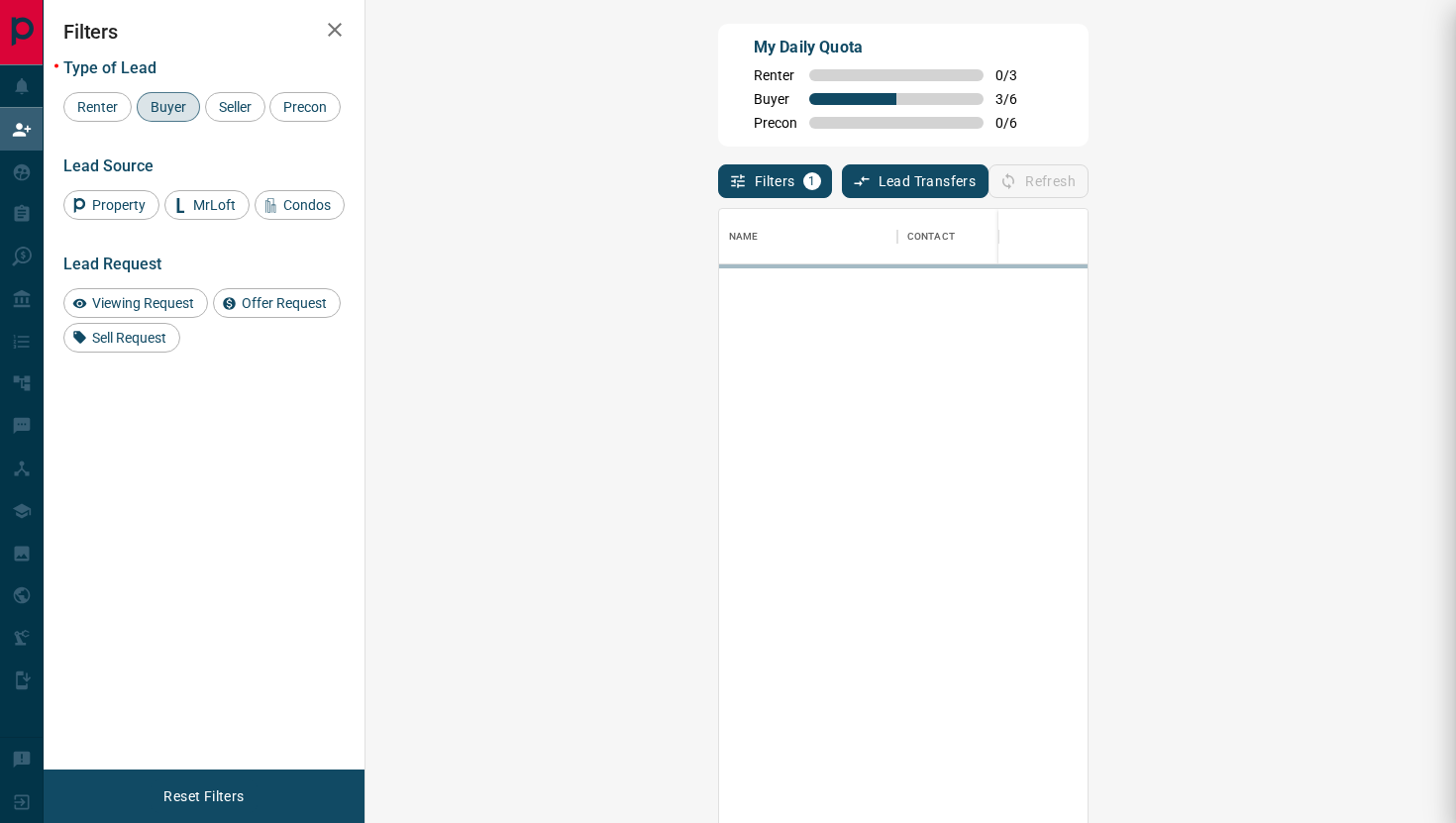 scroll, scrollTop: 1, scrollLeft: 1, axis: both 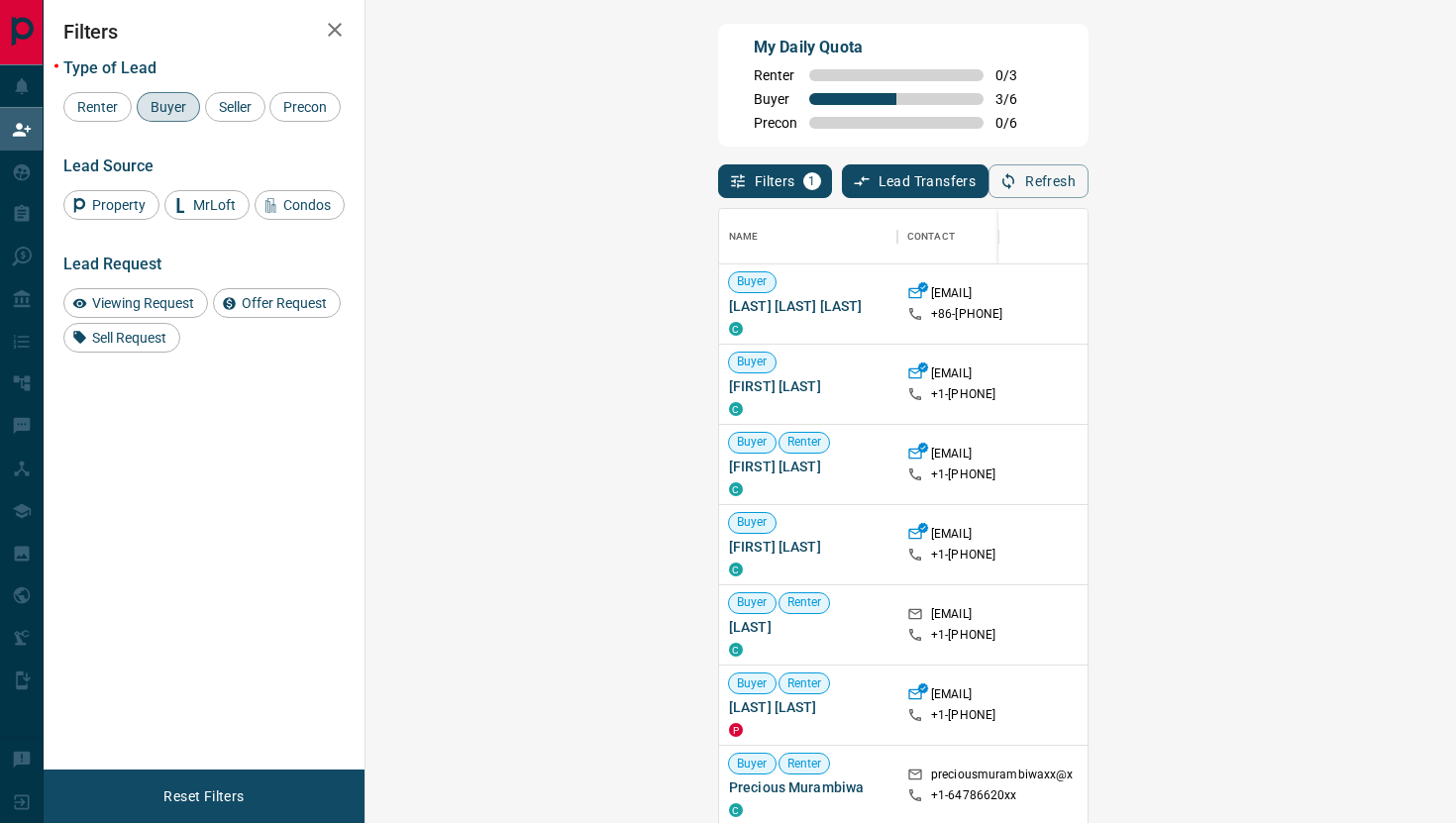 click on "Claim" at bounding box center [1722, 384] 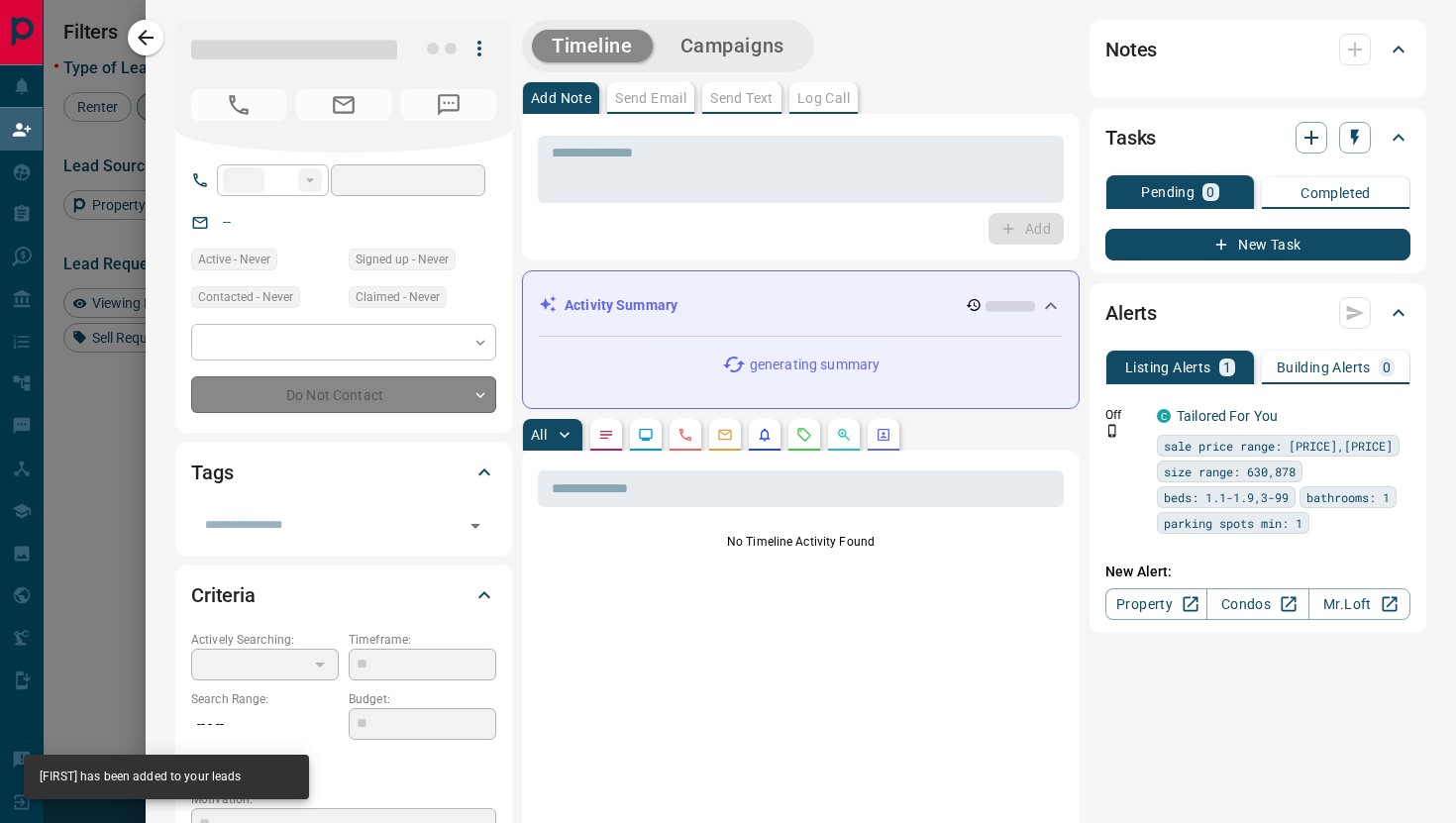 type on "**" 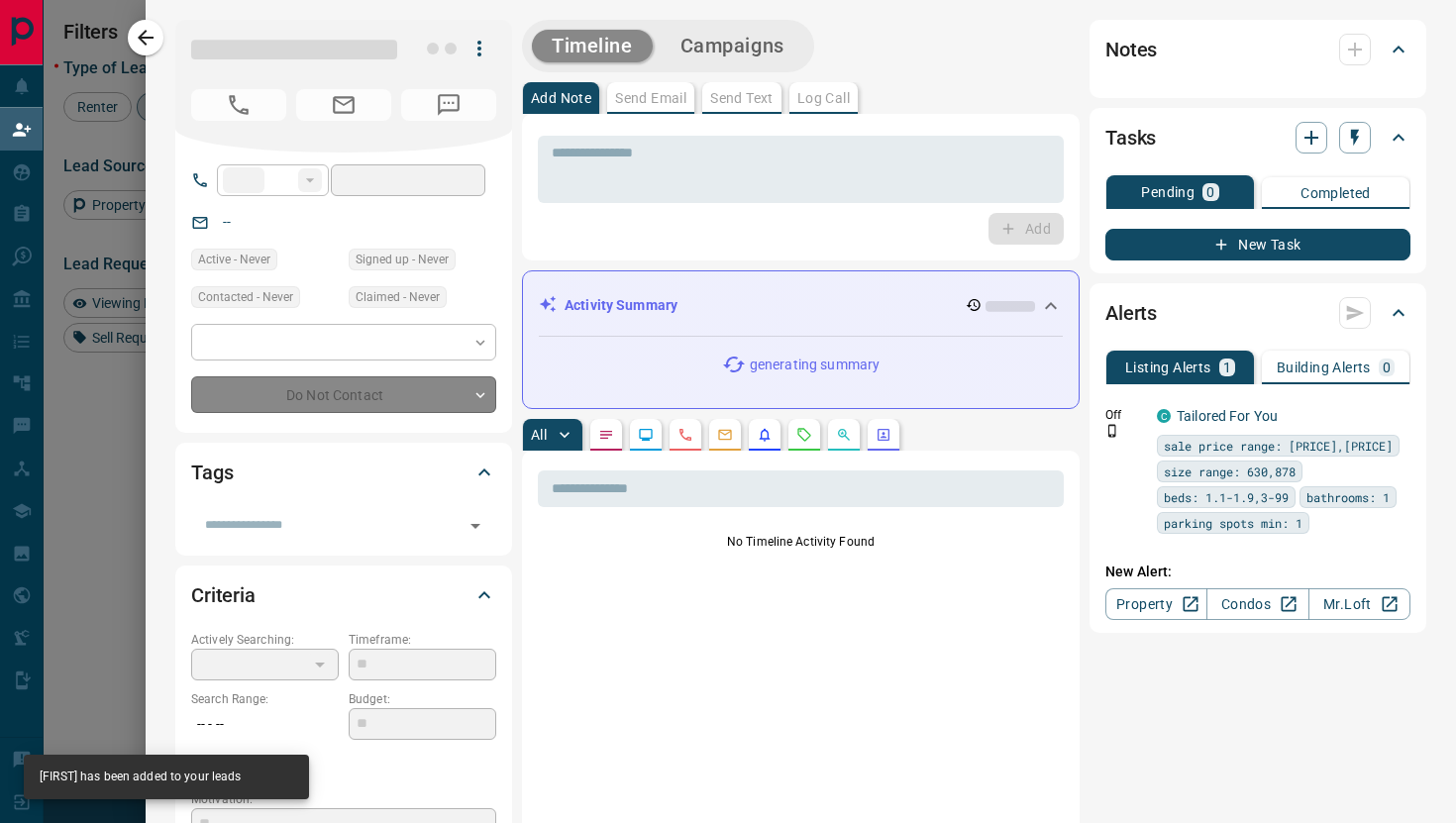 type on "**********" 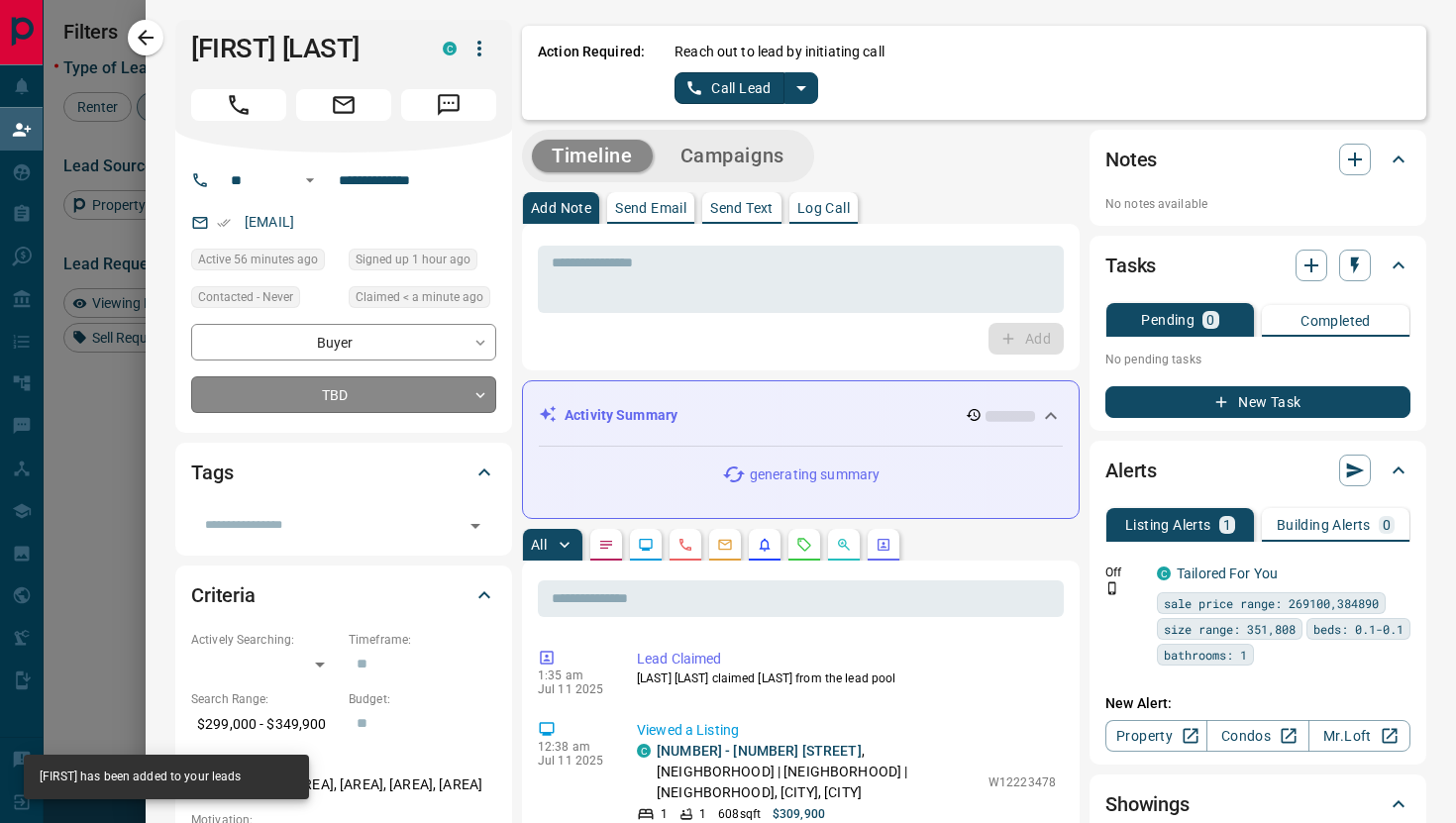 click on "Buyer HIU MAN LEUNG C lgxx@example.com +86- 147150390xx $1M - $1M Toronto, Downtown Buyer Daniil Sokolov C danielsokol1xx@example.com +1- 41631230xx $299K - $350K Toronto, Downtown, North York Buyer Renter Quinto Z C zimmerman.quentxx@example.com +1- 64767772xx Toronto, Downtown Buyer Himanshu Bansal C hbinbluxx@example.com +1- 43722882xx $2K - $2K Toronto, Downtown Back to Site Buyer Renter Katalin Sz C macikamacika20xx@example.com +1- 43761605xx Viewing Request   ( 1 ) Requested a Viewing Buyer Renter Abhishek Singh P abhishek.sinxx@example.com +1- 81942151xx Buyer Renter Precious Murambiwa C preciousmurambiwaxx@example.com +1- 64786620xx Toronto, Downtown Buyer Renter  Yes C livelive12xx@example.com +1- 28927667xx Toronto, Downtown Buyer Renter Service Home Trade Standards C servixx@example.com +1- 64728620xx Buyer Suck MaCock C" at bounding box center (728, 349) 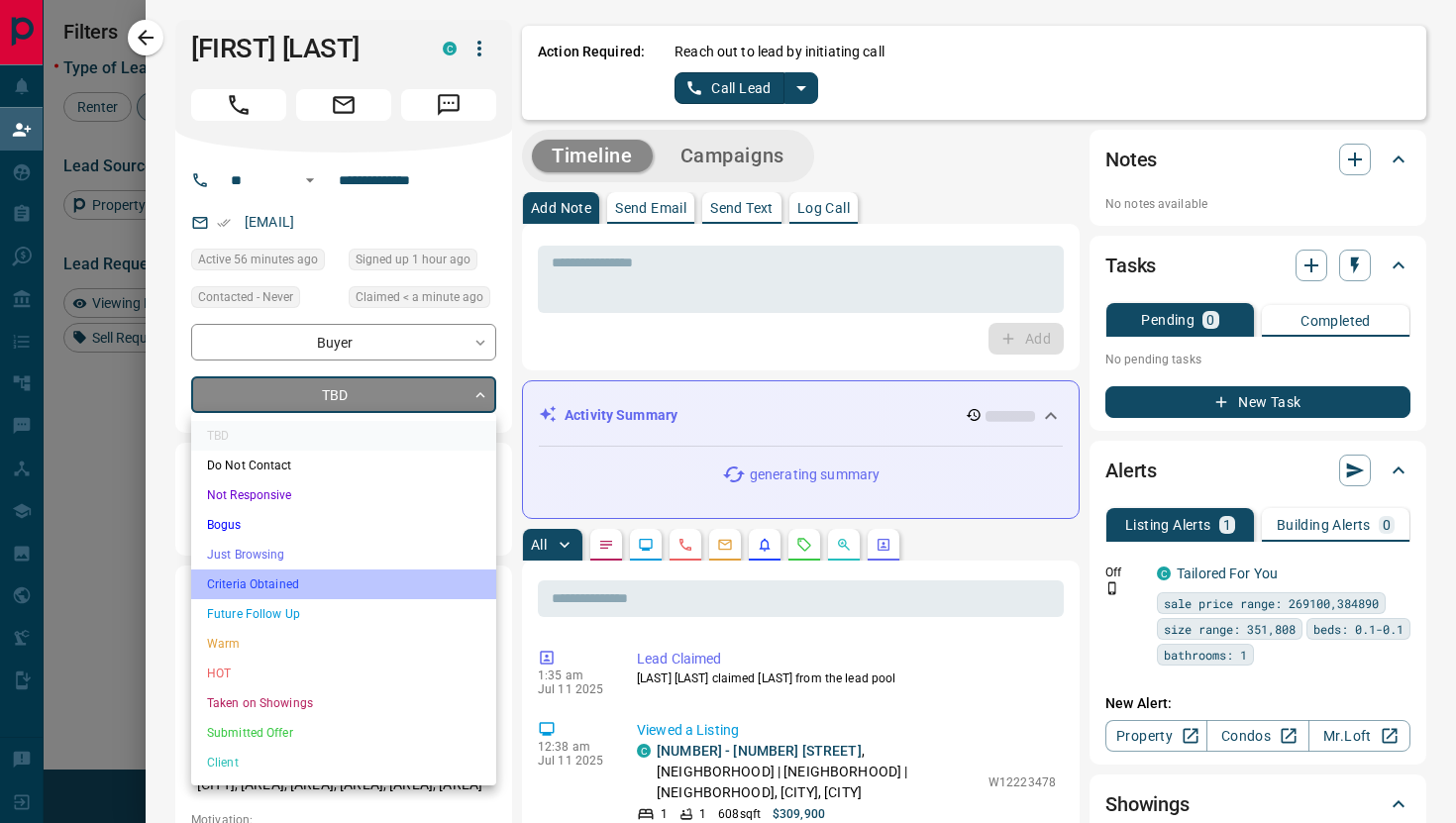click on "Criteria Obtained" at bounding box center [344, 584] 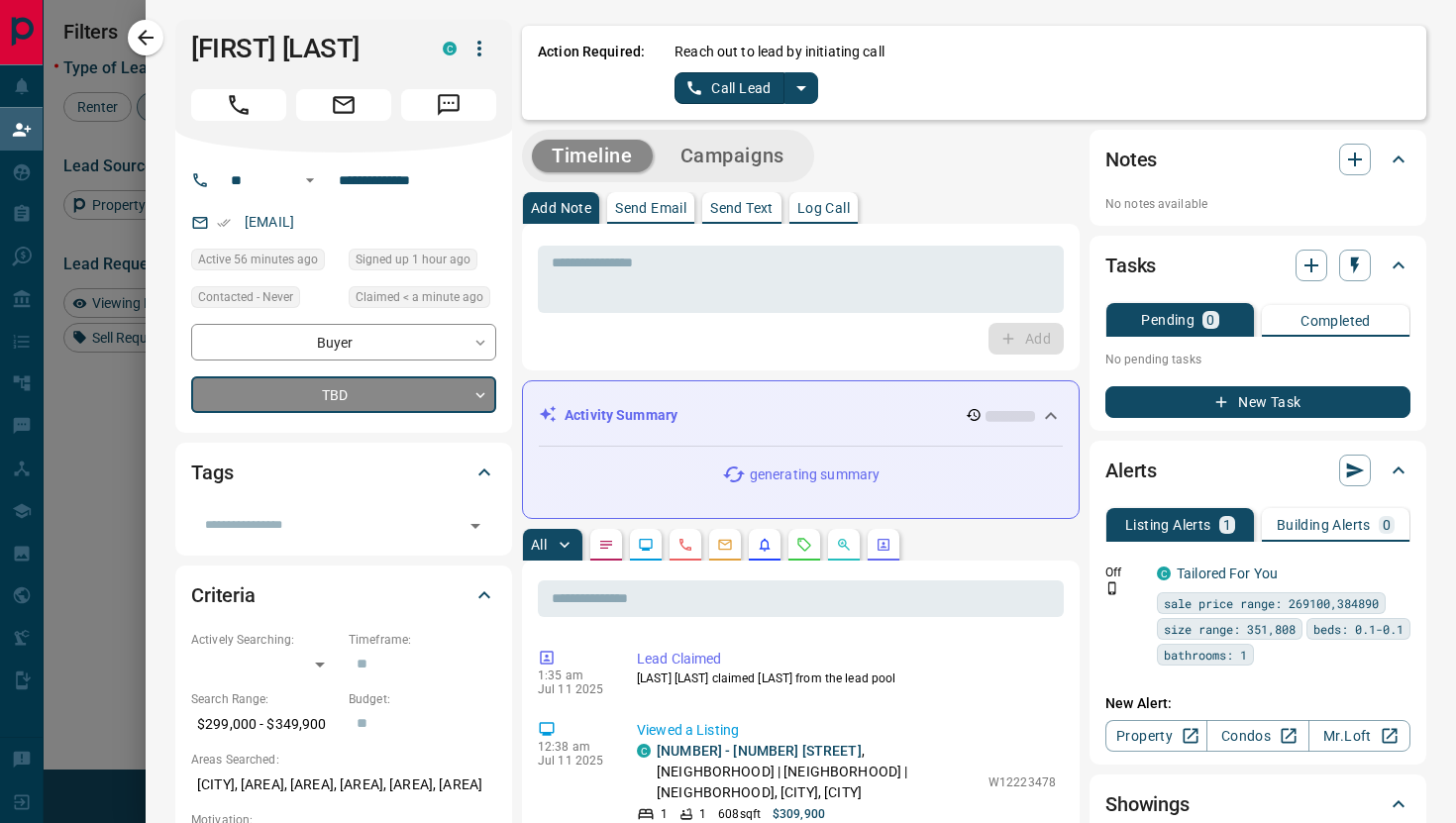 type on "*" 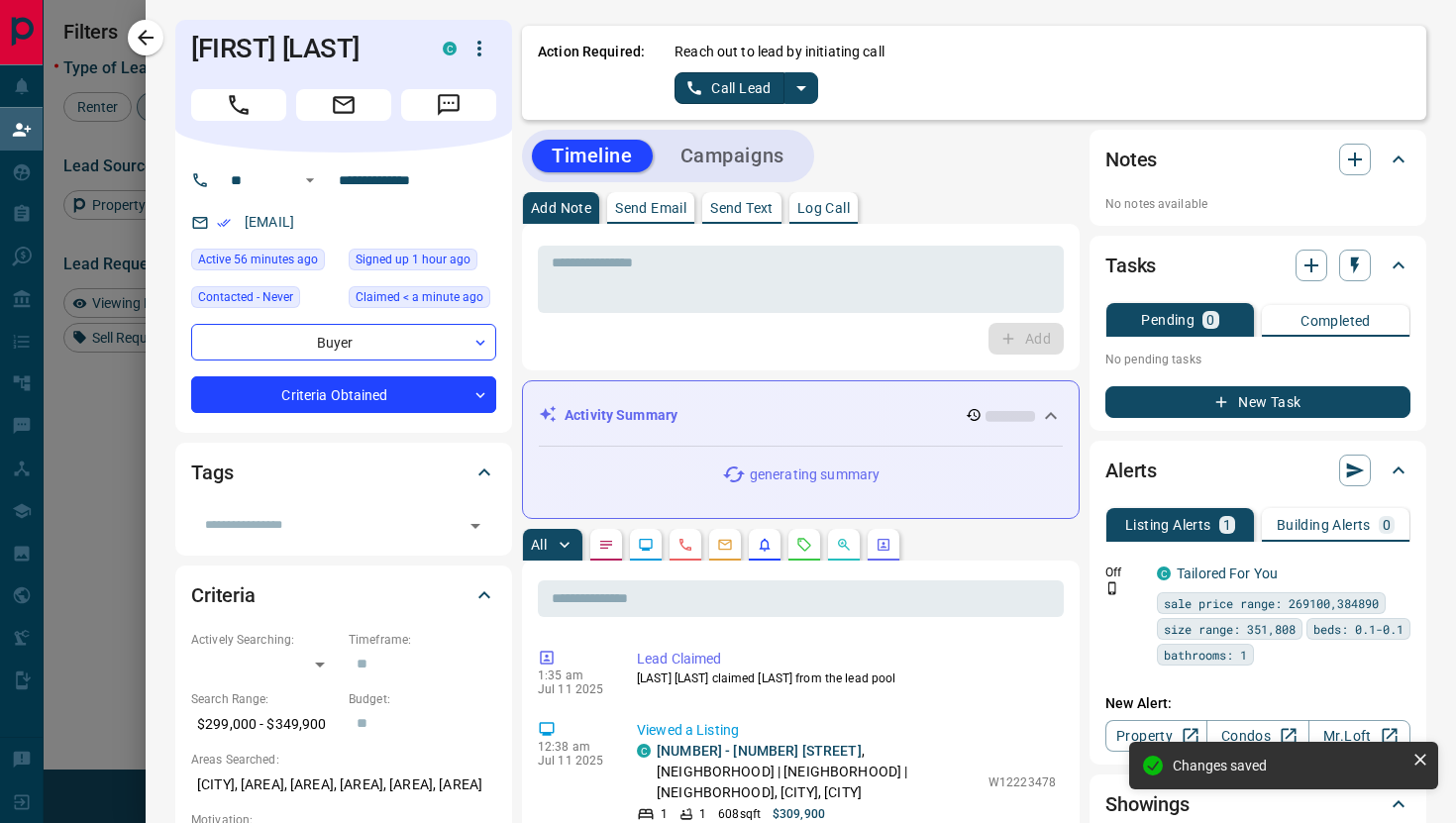 click 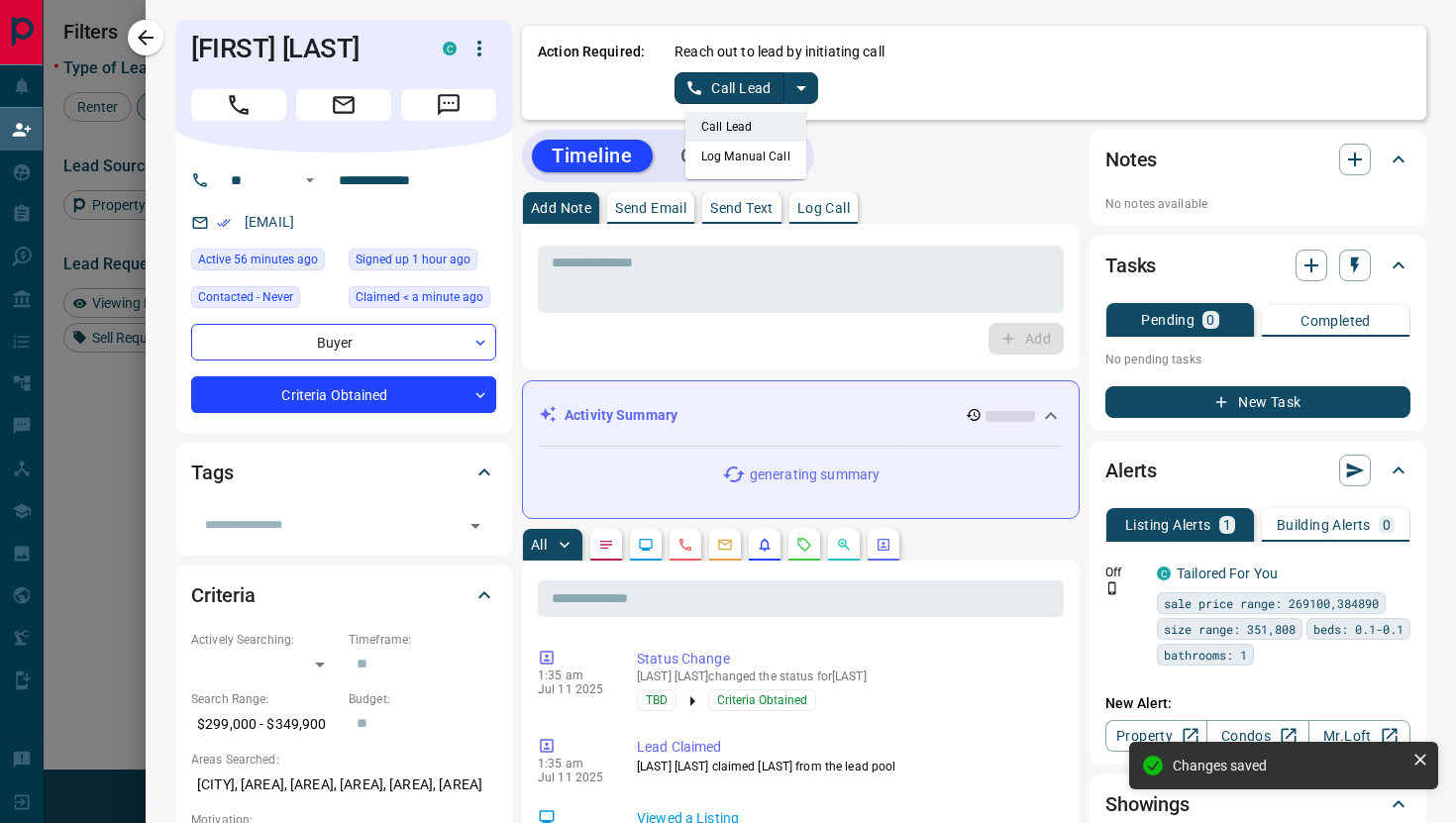 click on "Log Manual Call" at bounding box center [746, 156] 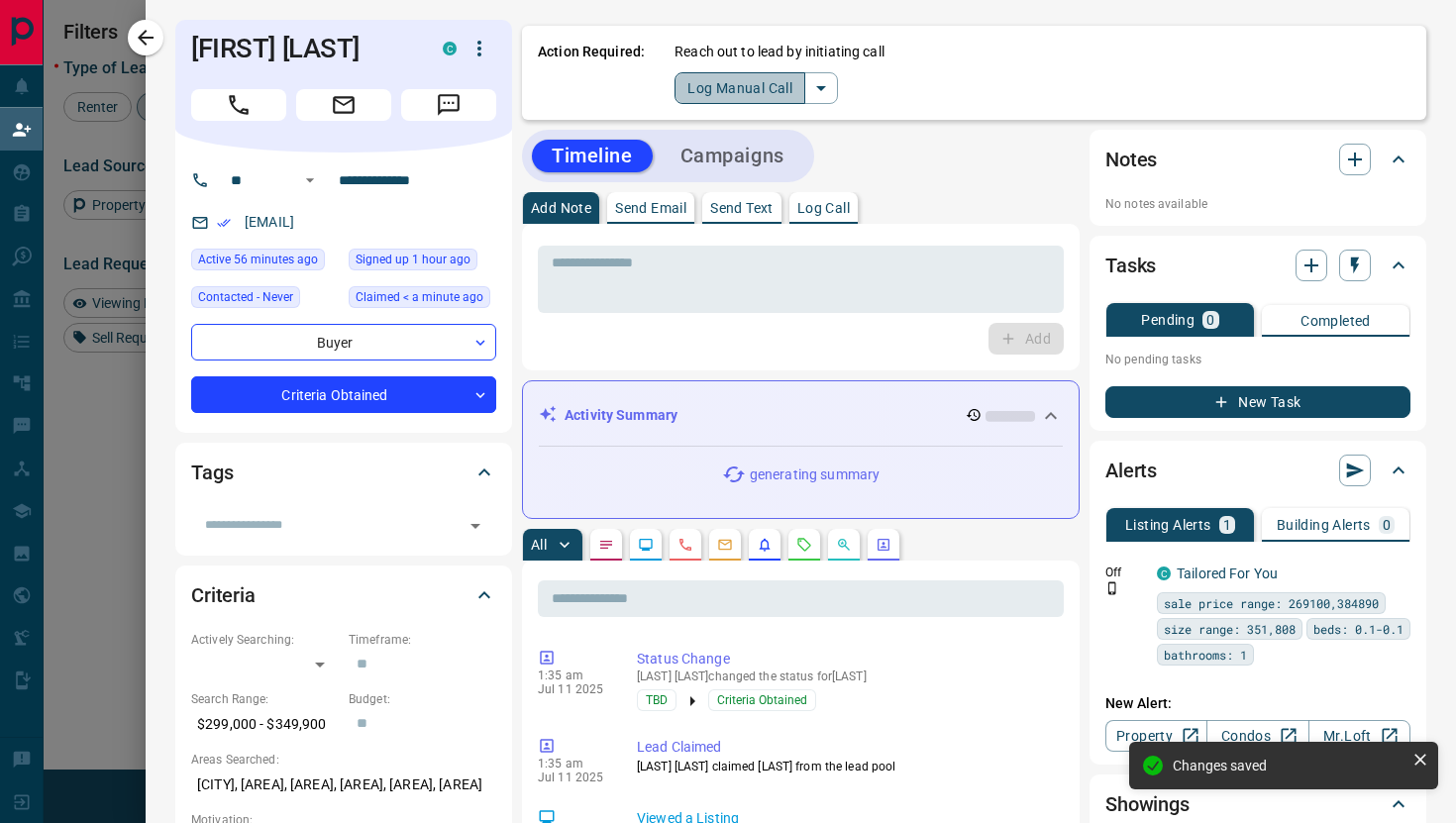 click on "Log Manual Call" at bounding box center (740, 88) 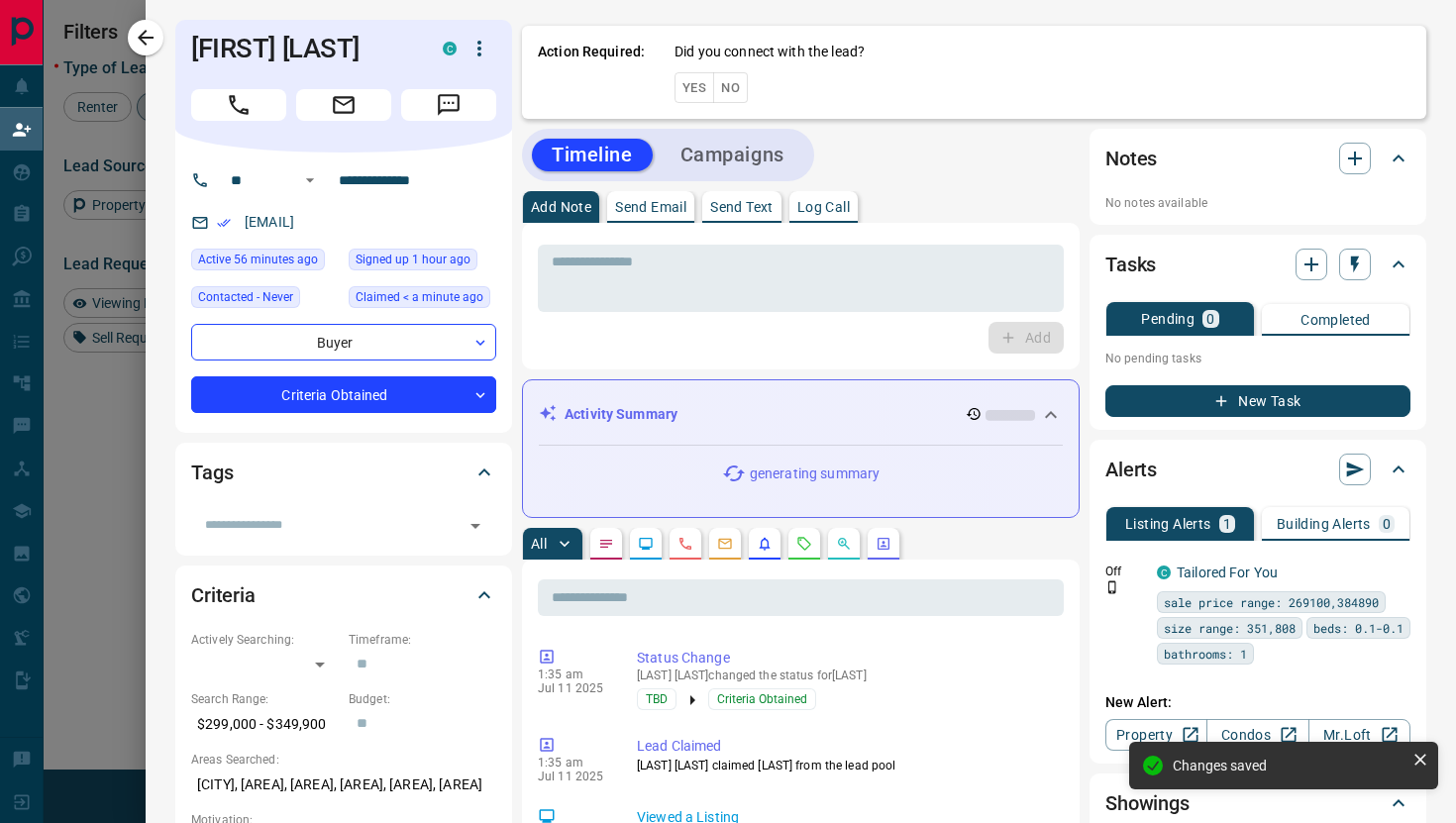 click on "Yes" at bounding box center [694, 87] 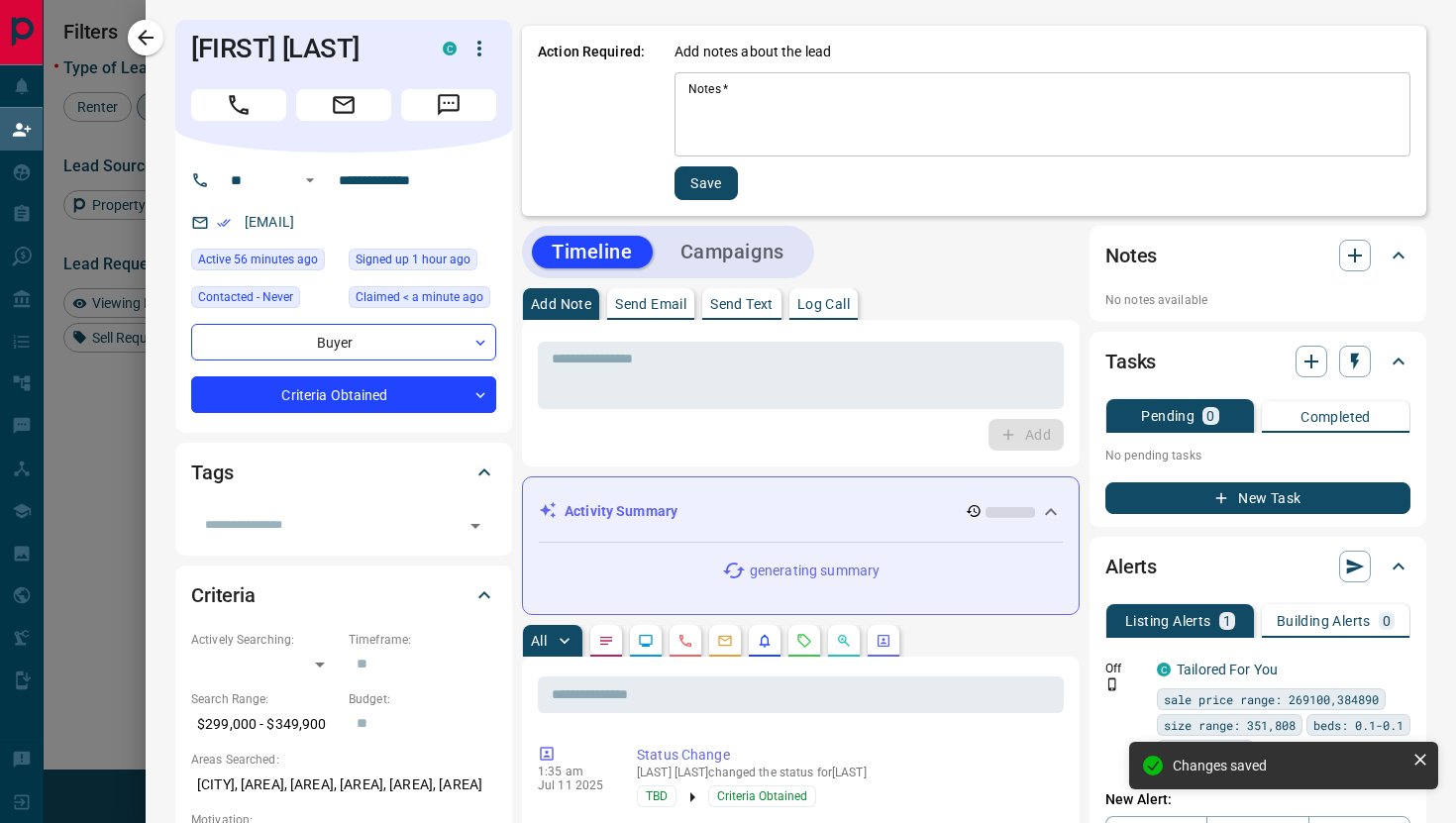 click on "Notes   *" at bounding box center (1042, 115) 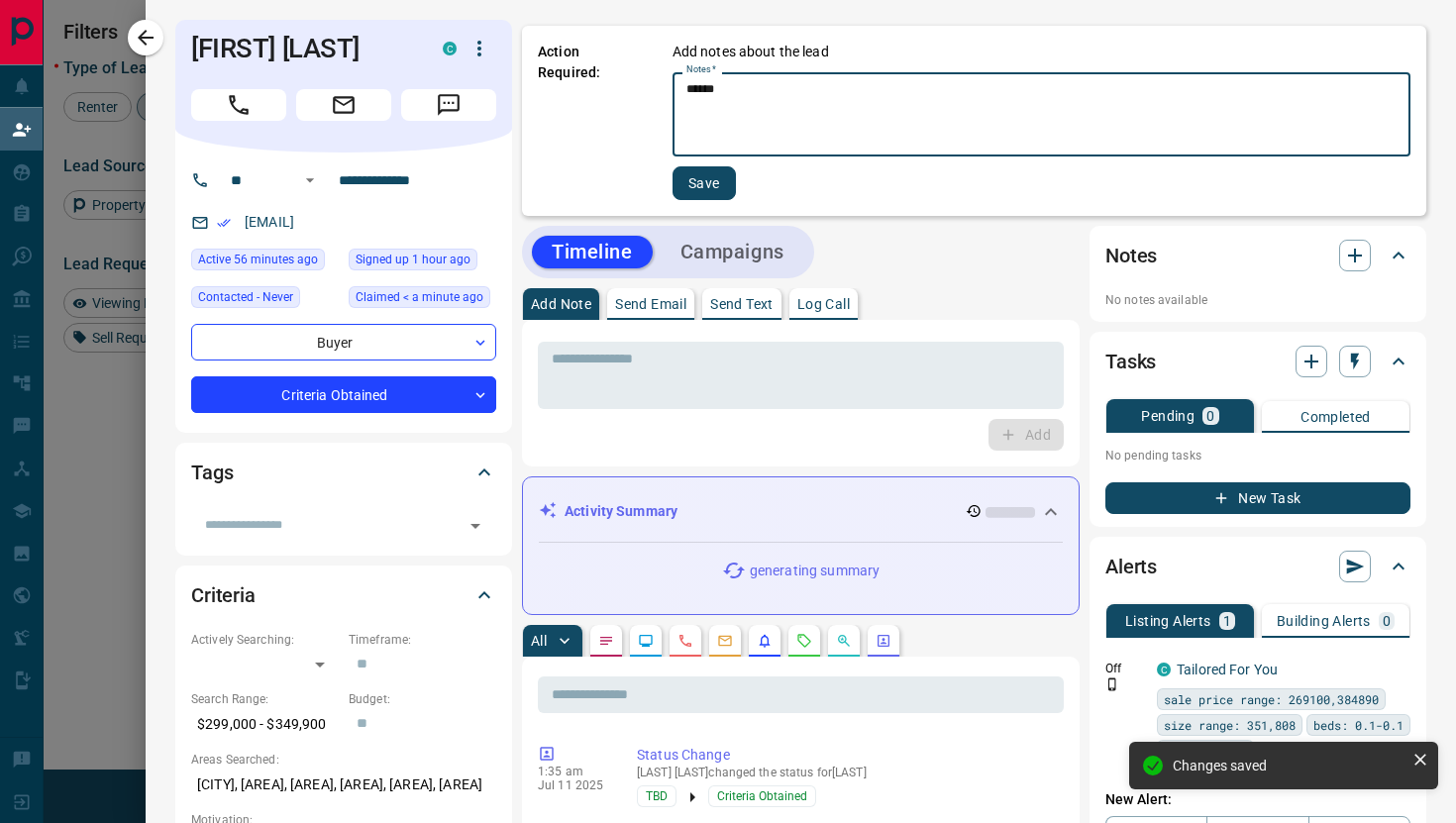 type on "******" 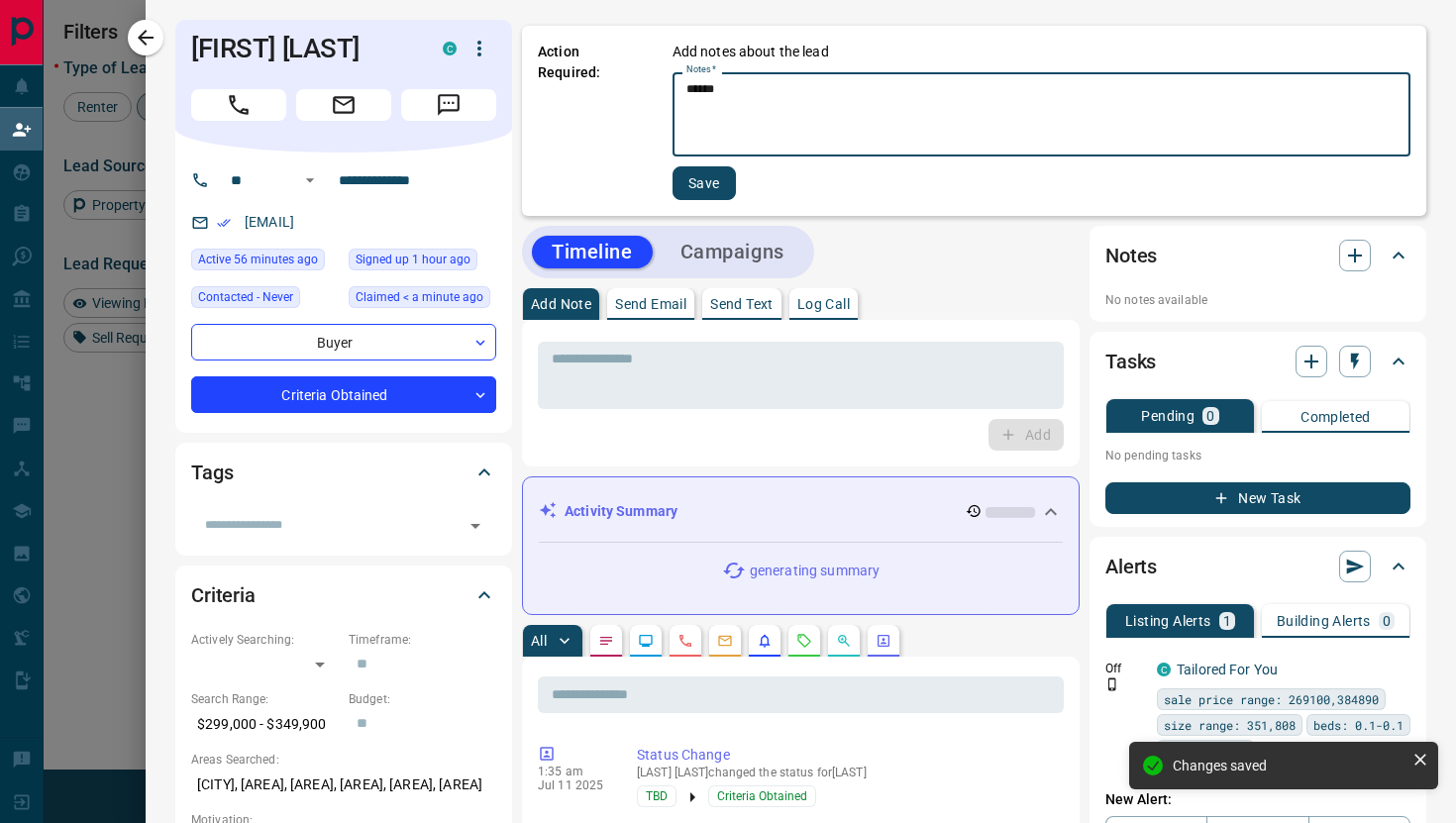 click on "Save" at bounding box center (704, 183) 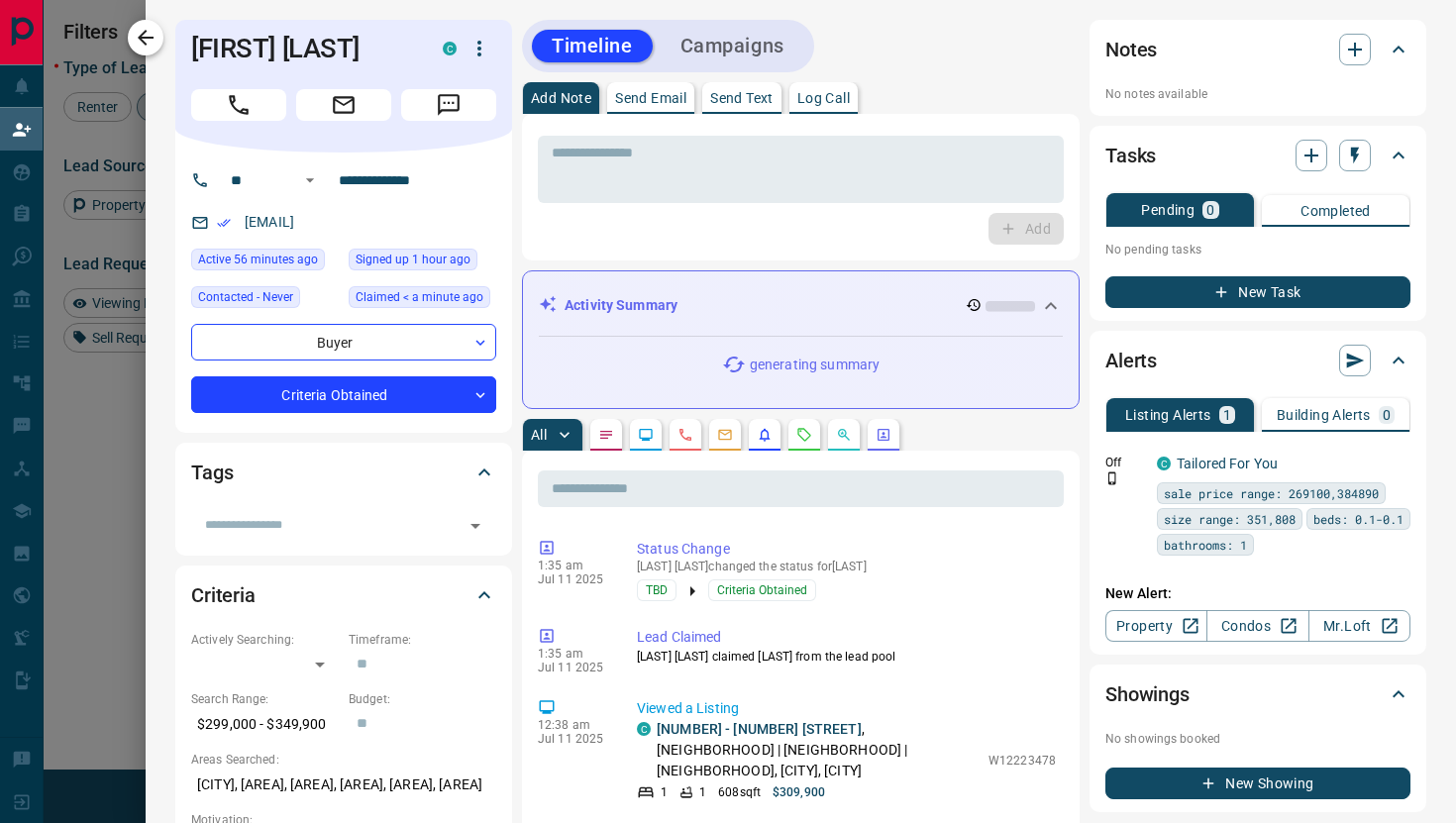 click 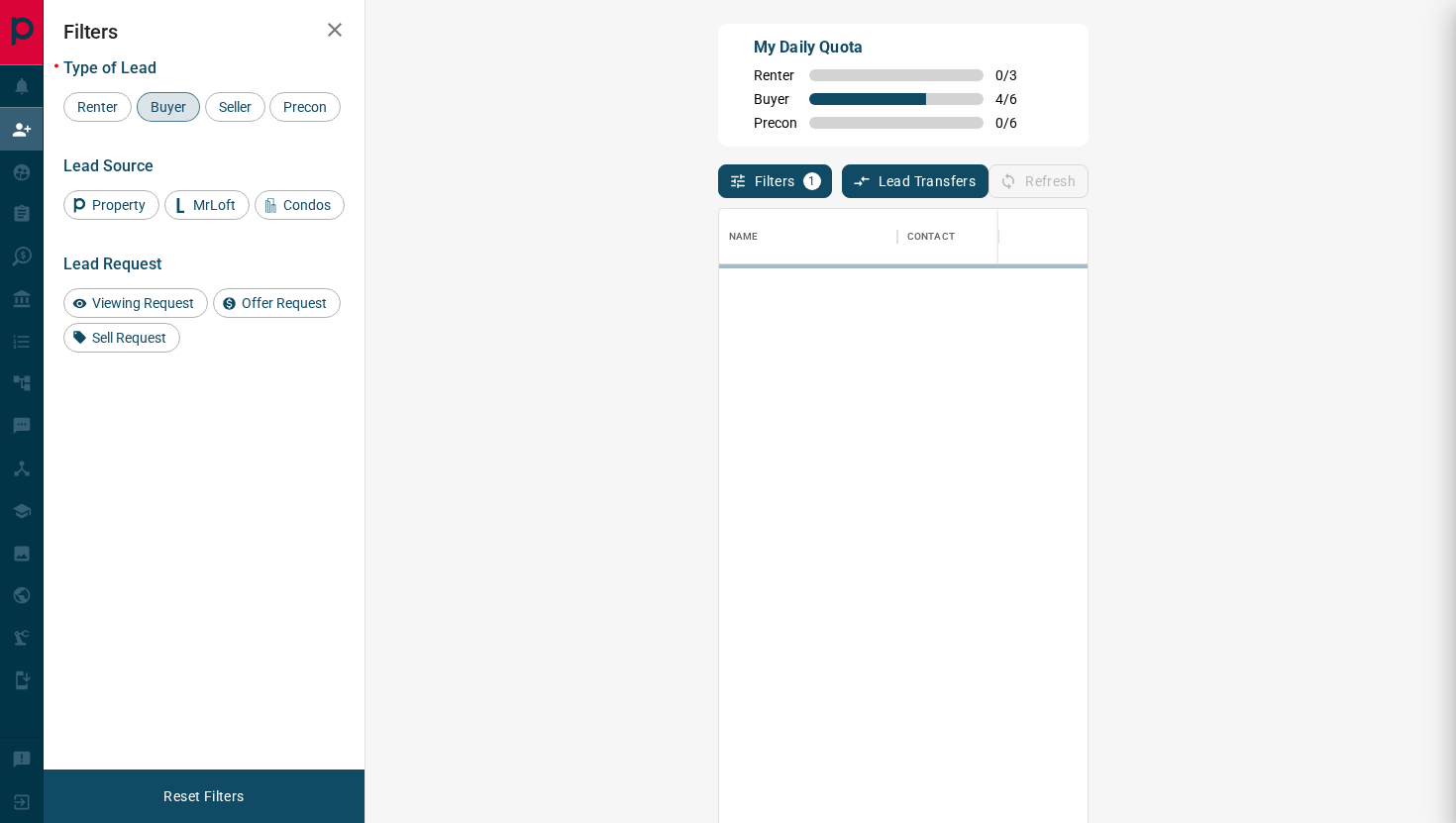 scroll, scrollTop: 1, scrollLeft: 1, axis: both 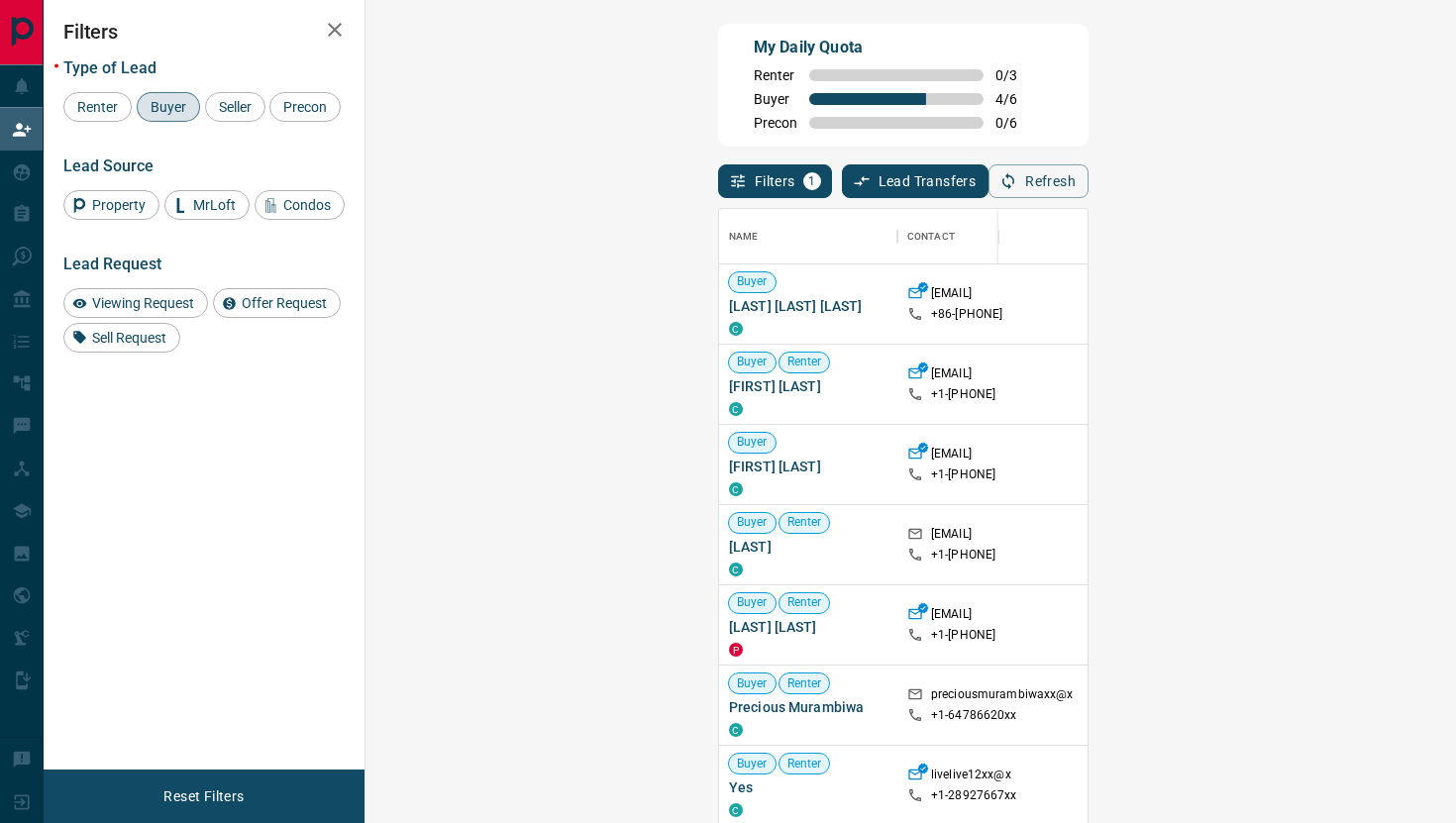 click on "Claim" at bounding box center (1722, 384) 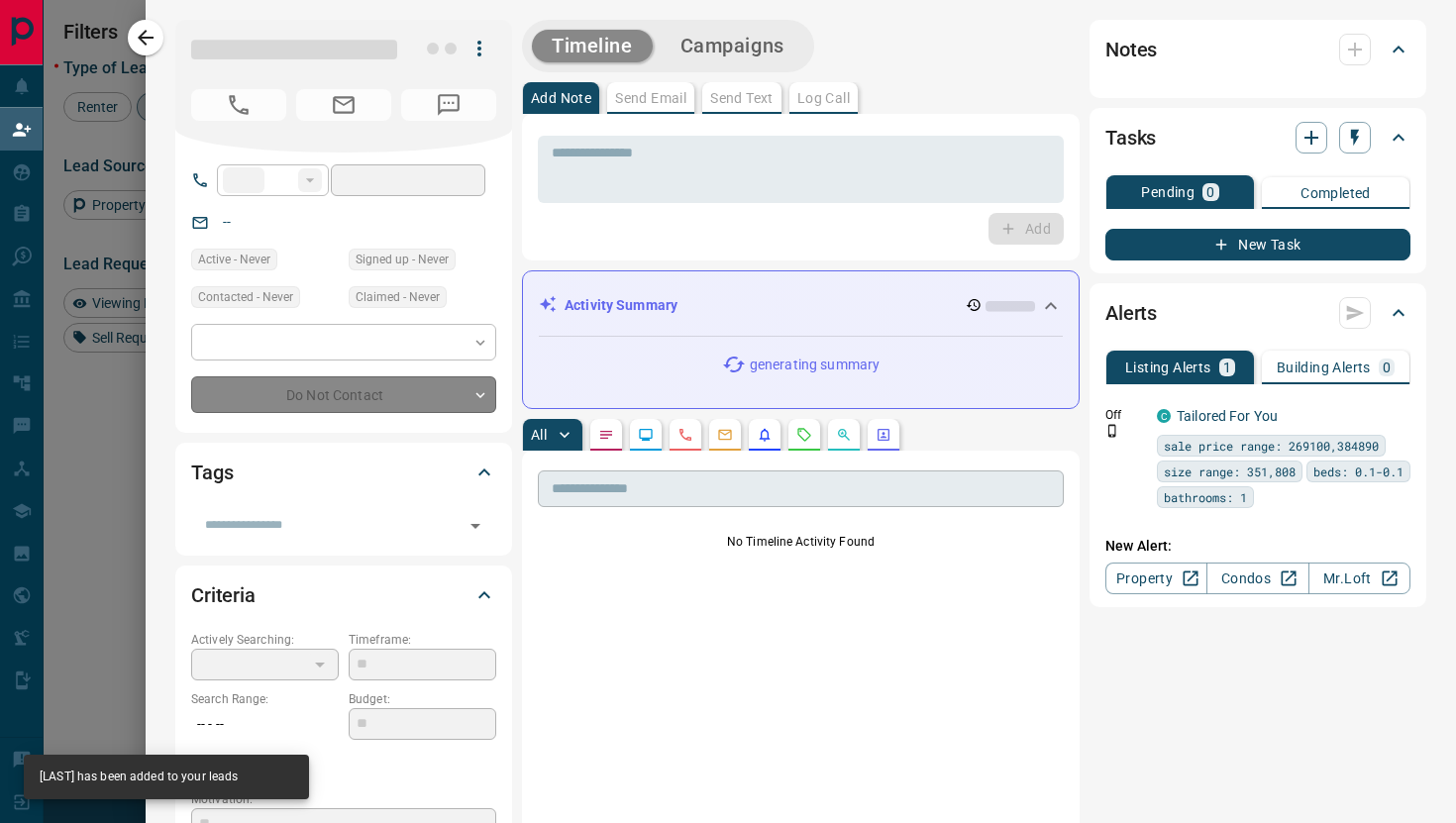 type on "**" 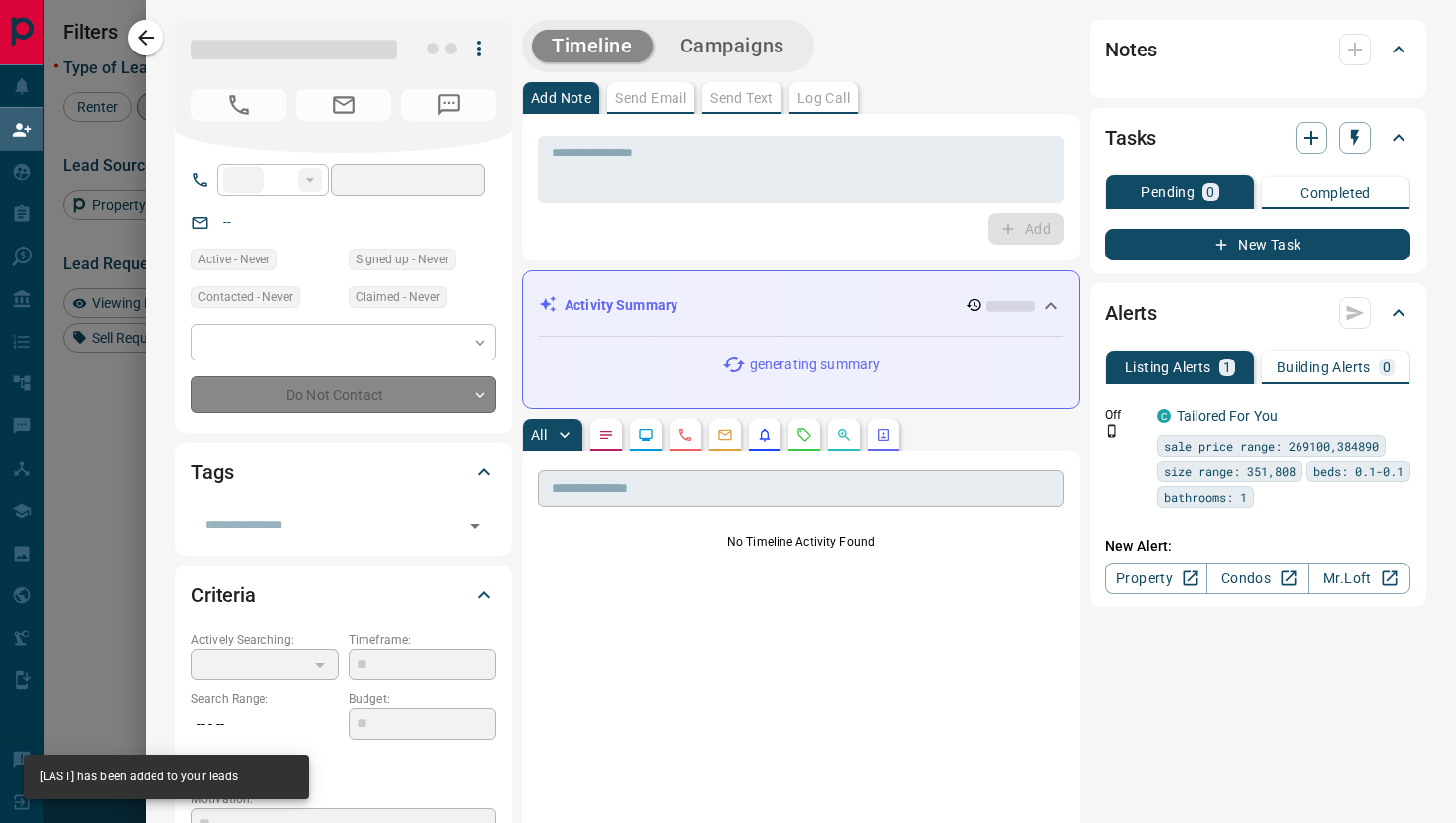 type on "**********" 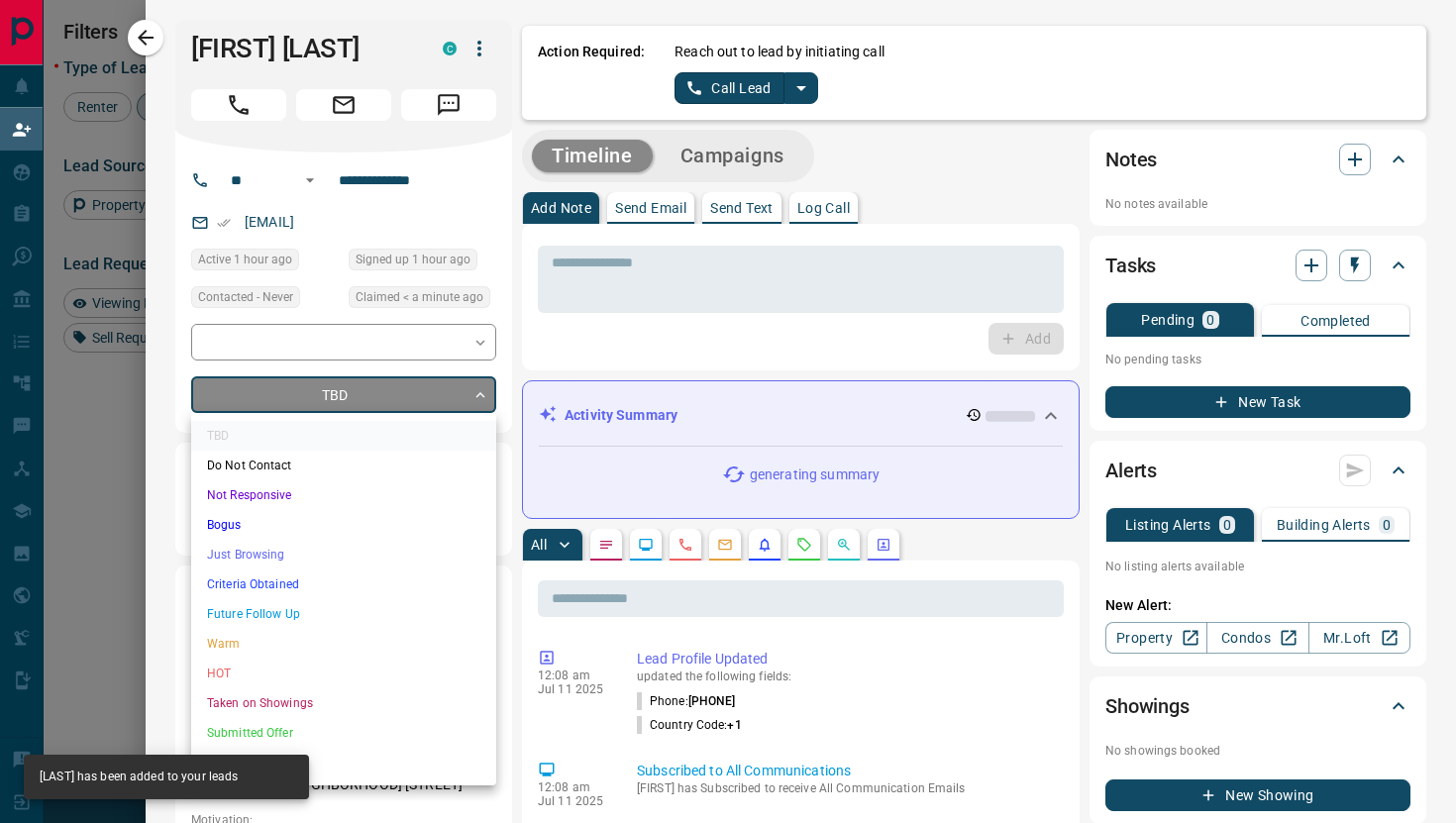 click on "Buyer HIU MAN LEUNG C lgxx@example.com +86- 147150390xx $1M - $1M Toronto, Downtown Buyer Renter Quinto Z C zimmerman.quentxx@example.com +1- 64767772xx Toronto, Downtown Buyer Himanshu Bansal C hbinbluxx@example.com +1- 43722882xx $2K - $2K Toronto, Downtown Back to Site Buyer Renter Katalin Sz C macikamacika20xx@example.com +1- 43761605xx Viewing Request   ( 1 ) Requested a Viewing Buyer Renter Abhishek Singh P abhishek.sinxx@example.com +1- 81942151xx Buyer Renter Precious Murambiwa C preciousmurambiwaxx@example.com +1- 64786620xx Toronto, Downtown Buyer Renter  Yes C livelive12xx@example.com +1- 28927667xx Toronto, Downtown Buyer Renter Service Home Trade Standards C servixx@example.com +1- 64728620xx Buyer Suck MaCock C" at bounding box center (728, 349) 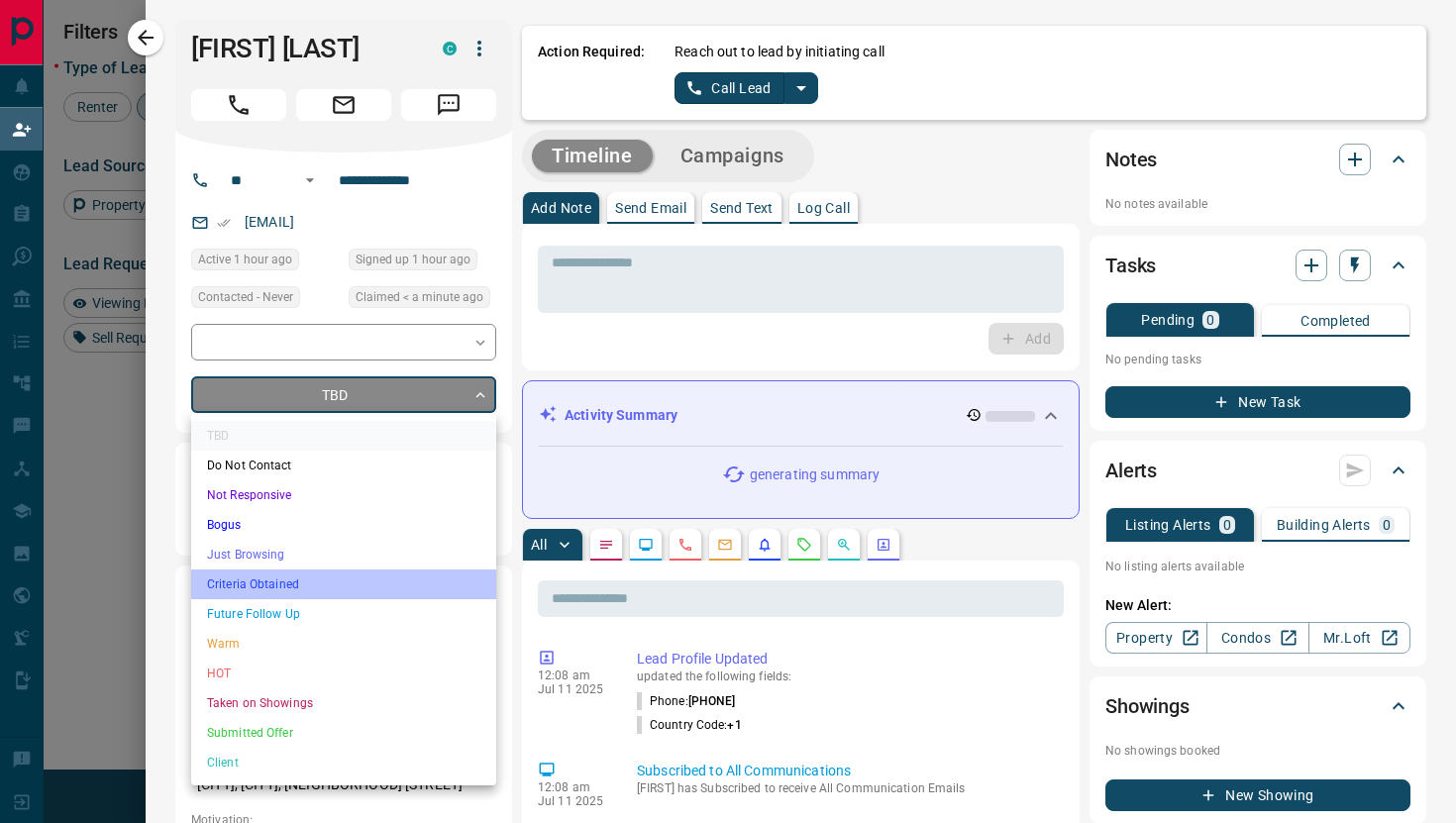 click on "Criteria Obtained" at bounding box center (344, 584) 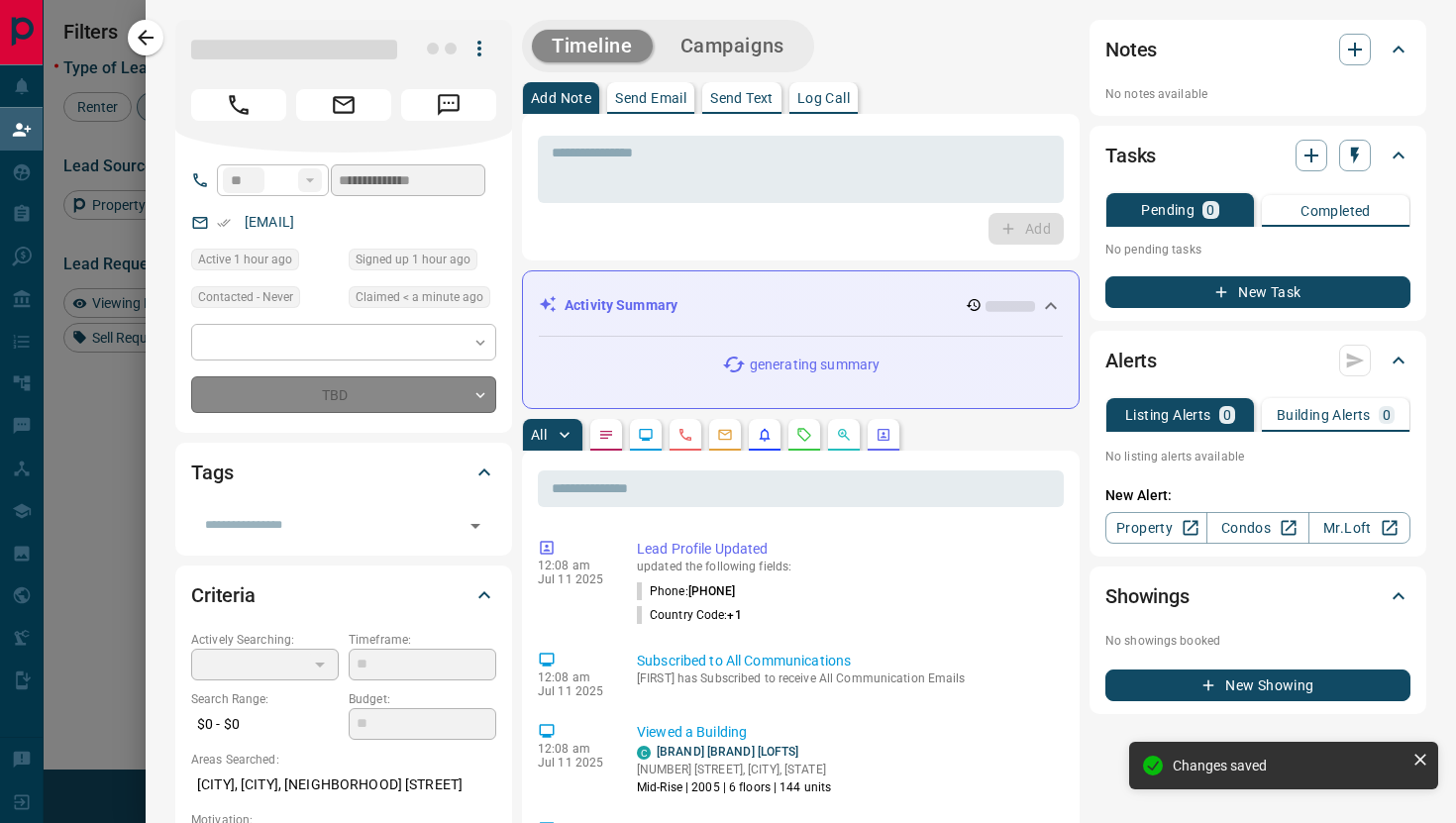 type on "*" 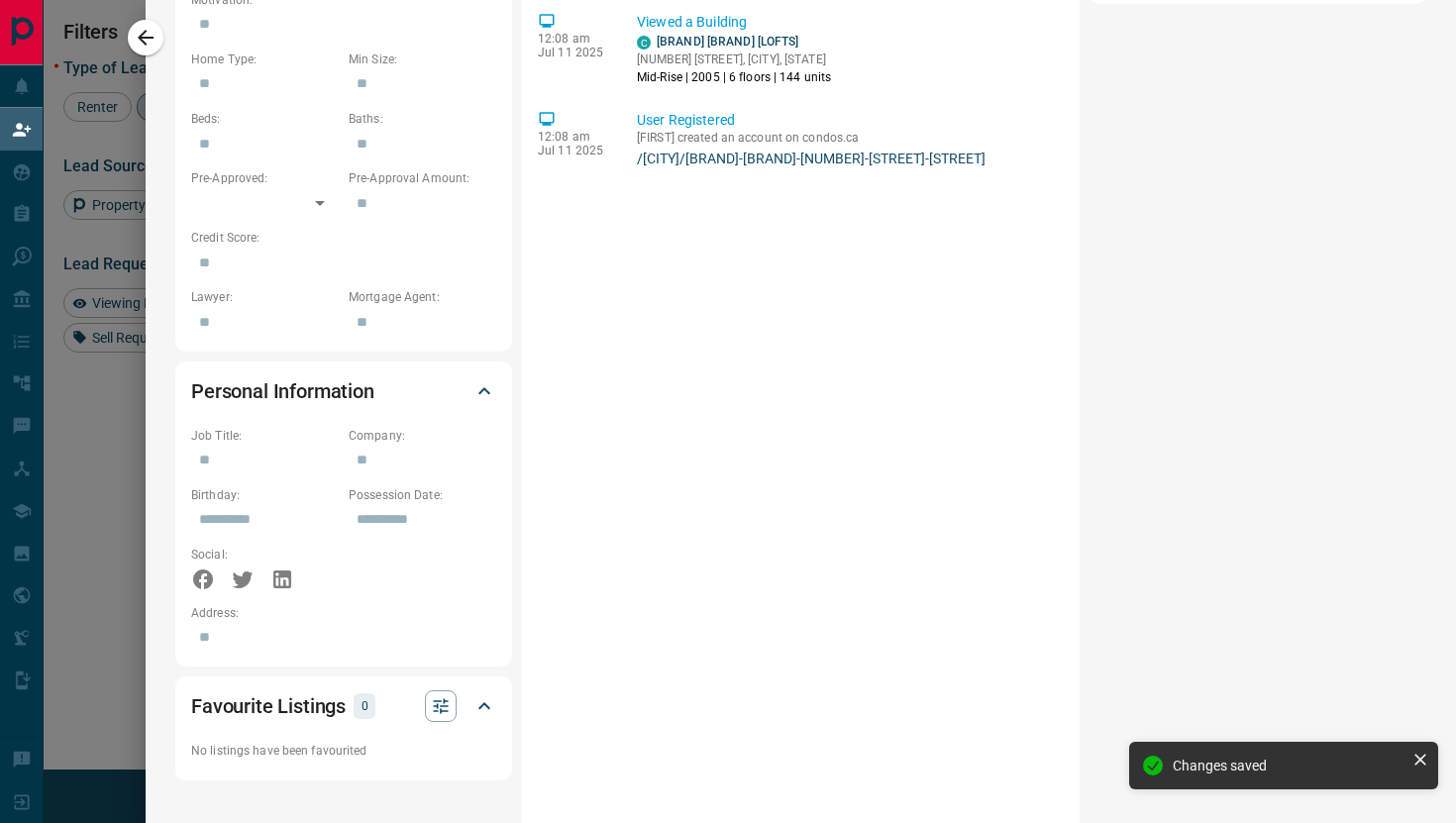 scroll, scrollTop: 0, scrollLeft: 0, axis: both 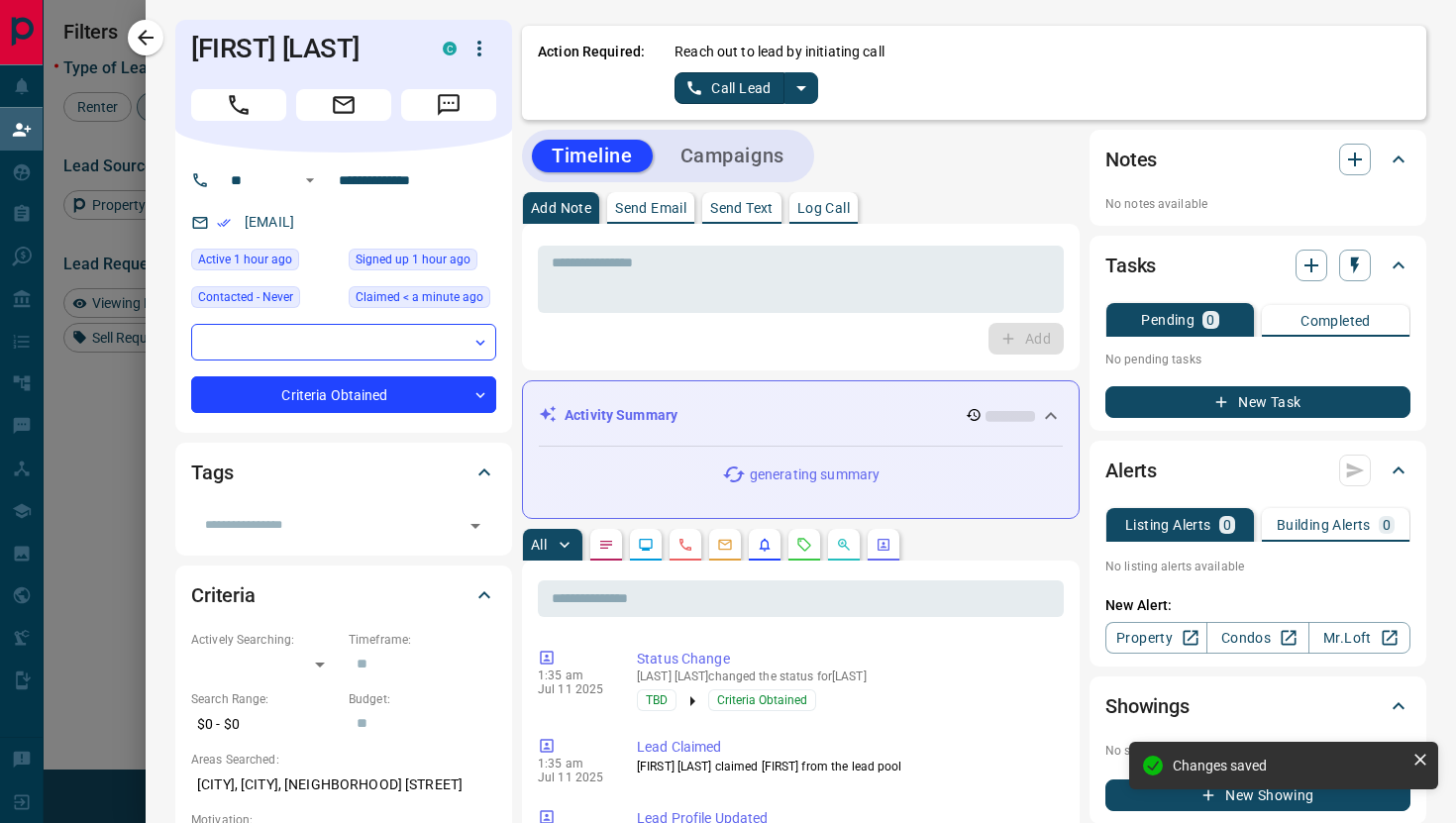 click 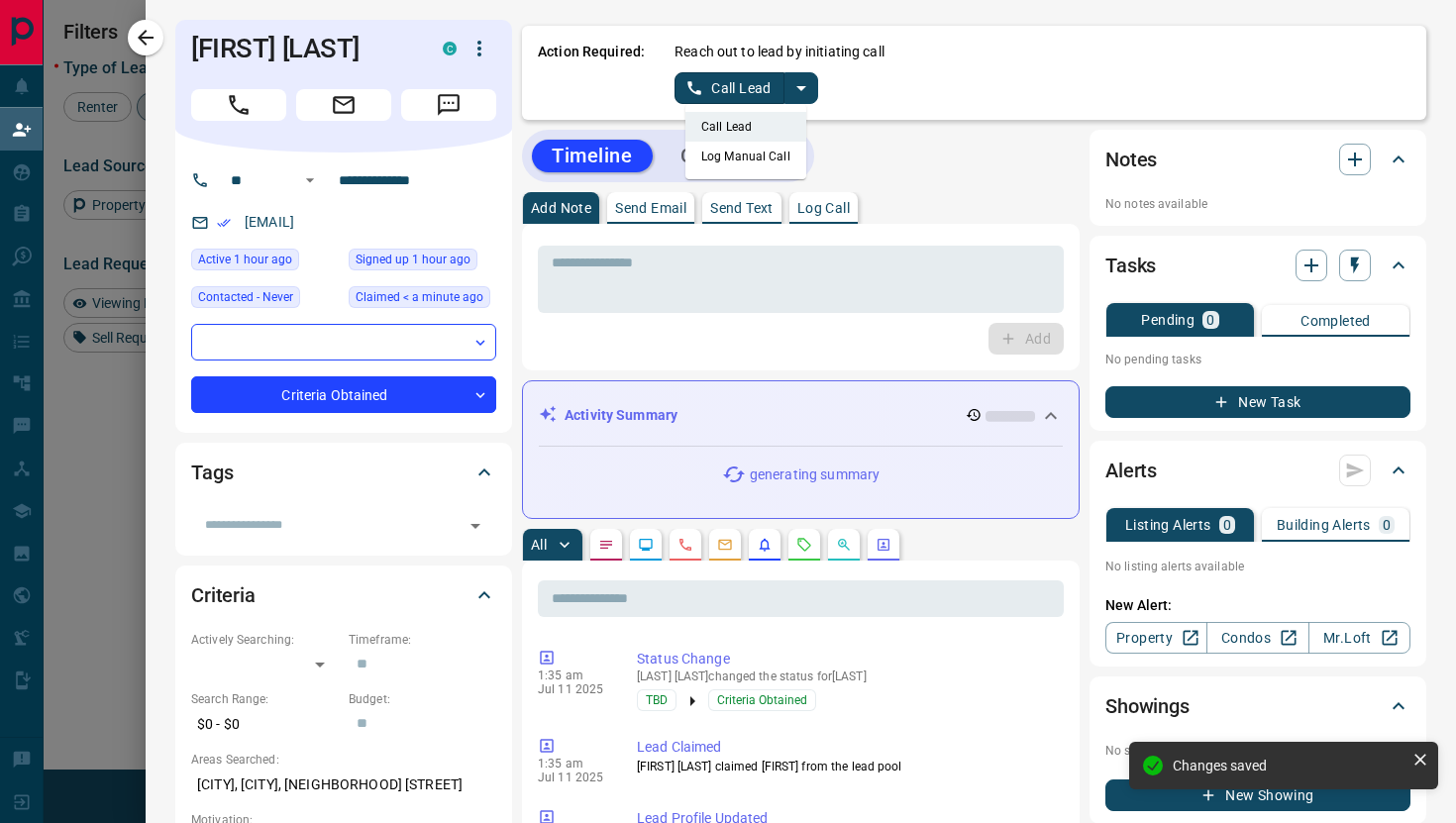 click on "Log Manual Call" at bounding box center (746, 156) 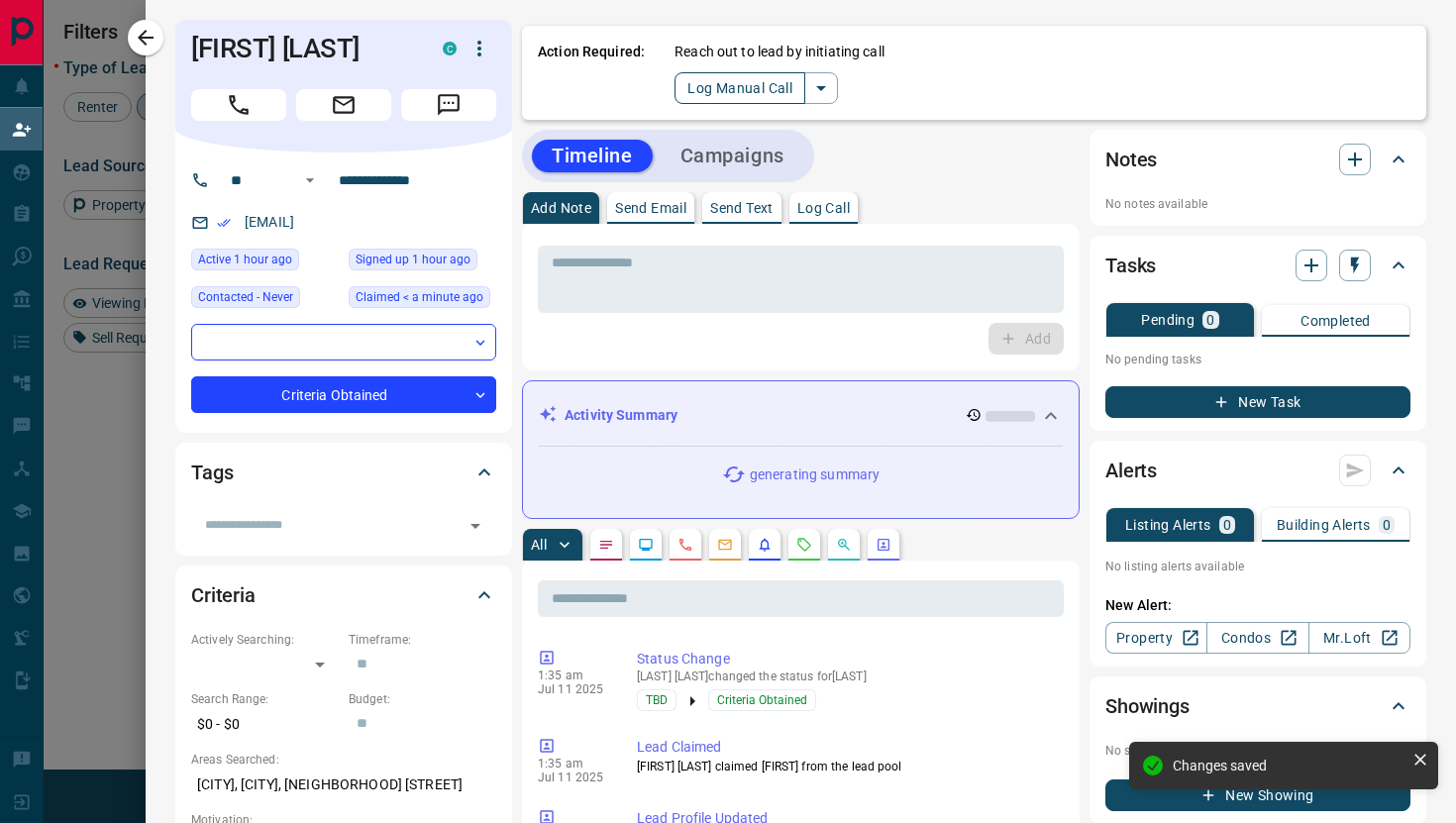 click on "Log Manual Call" at bounding box center (740, 88) 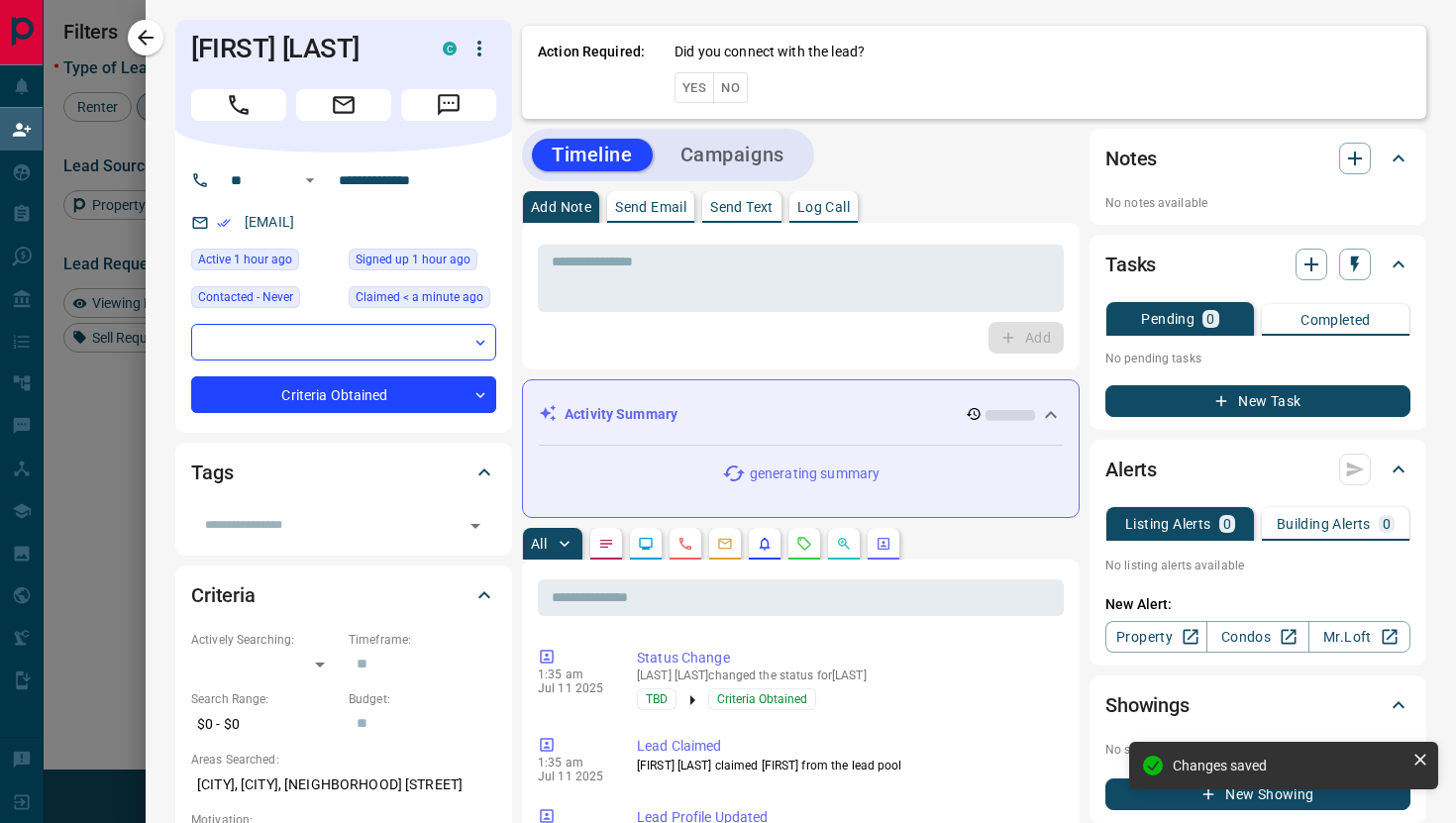 click on "Yes" at bounding box center [694, 87] 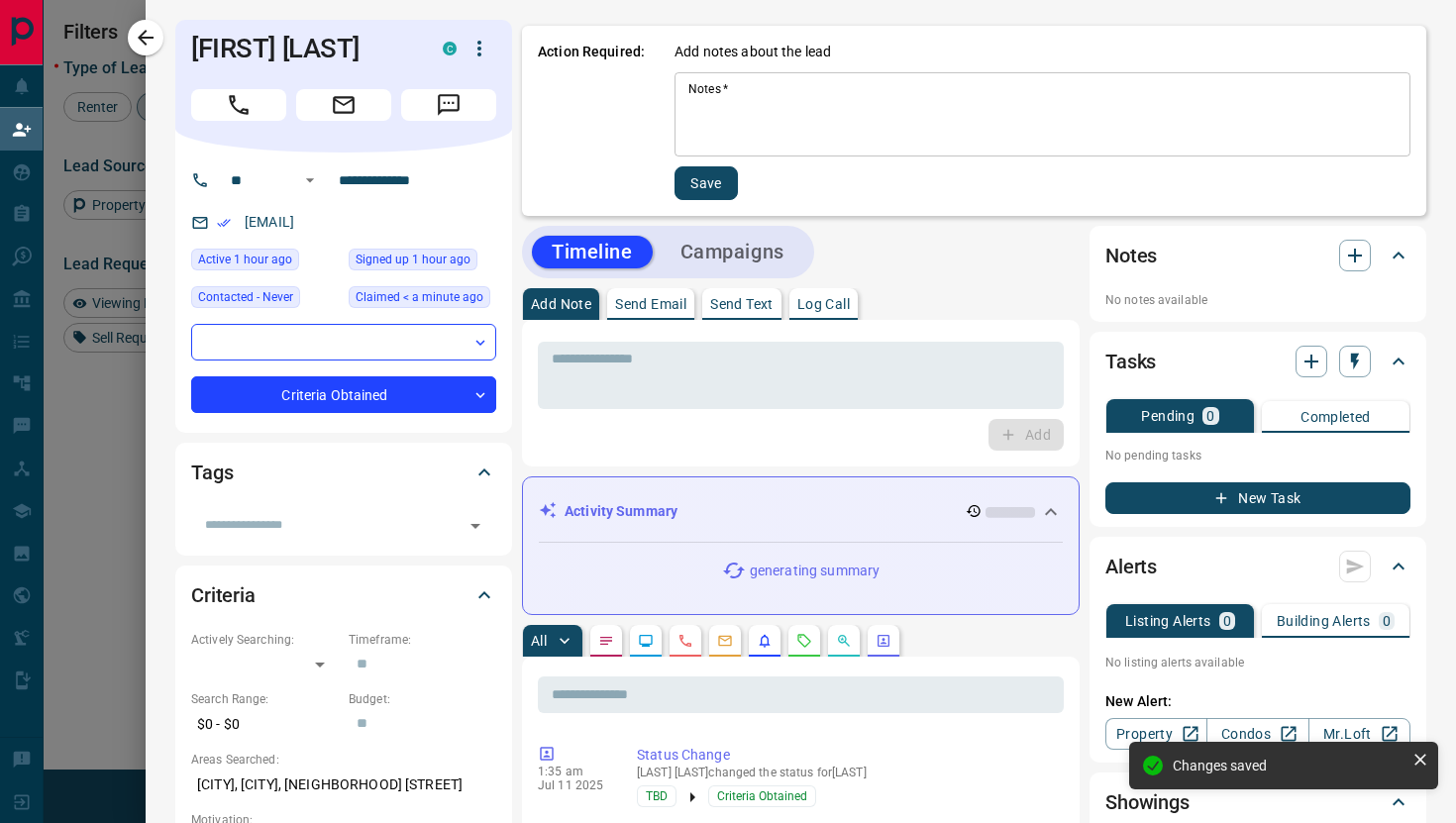 click on "Notes   *" at bounding box center (1042, 115) 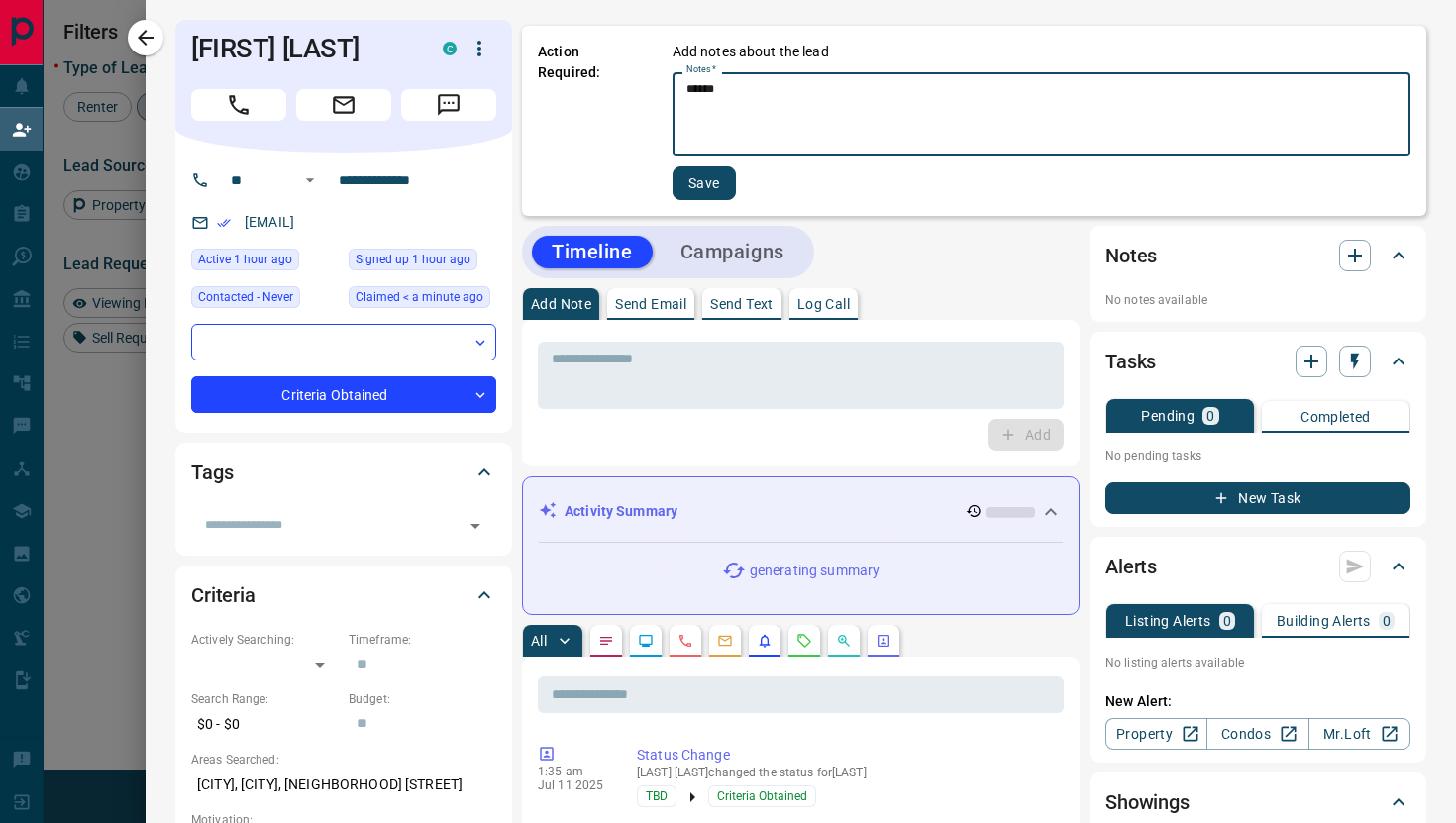 type on "******" 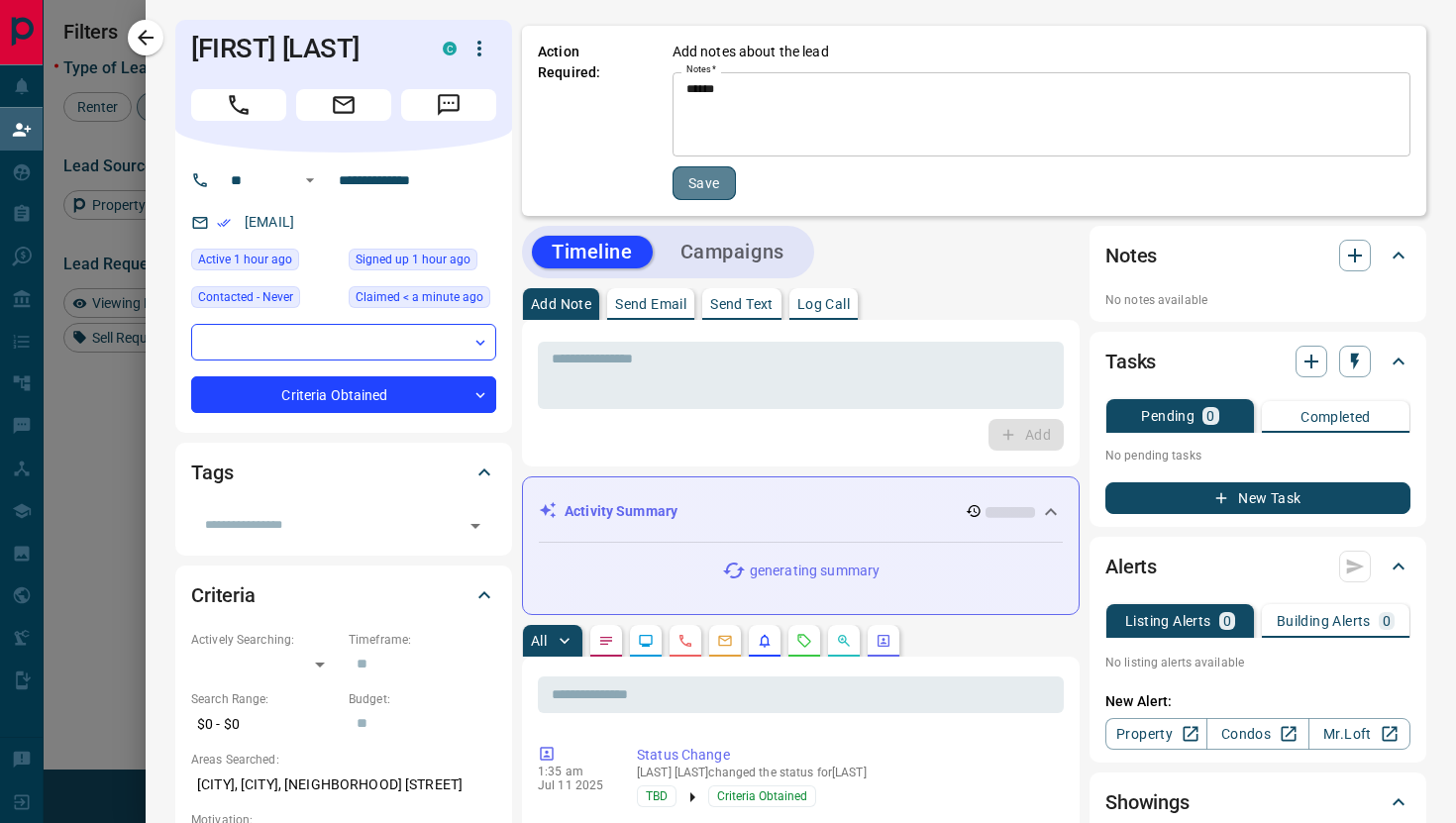 click on "Save" at bounding box center (704, 183) 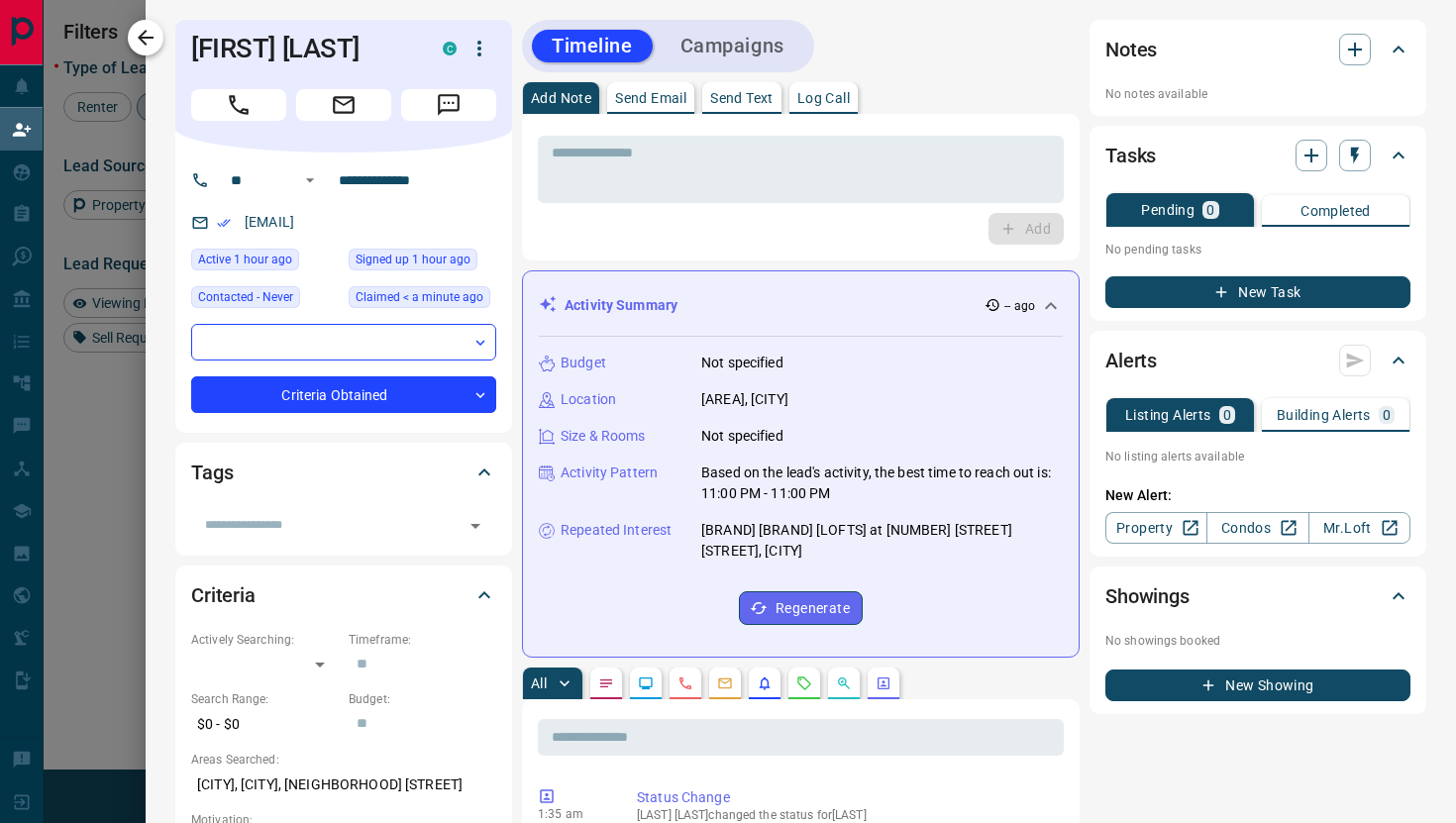 click 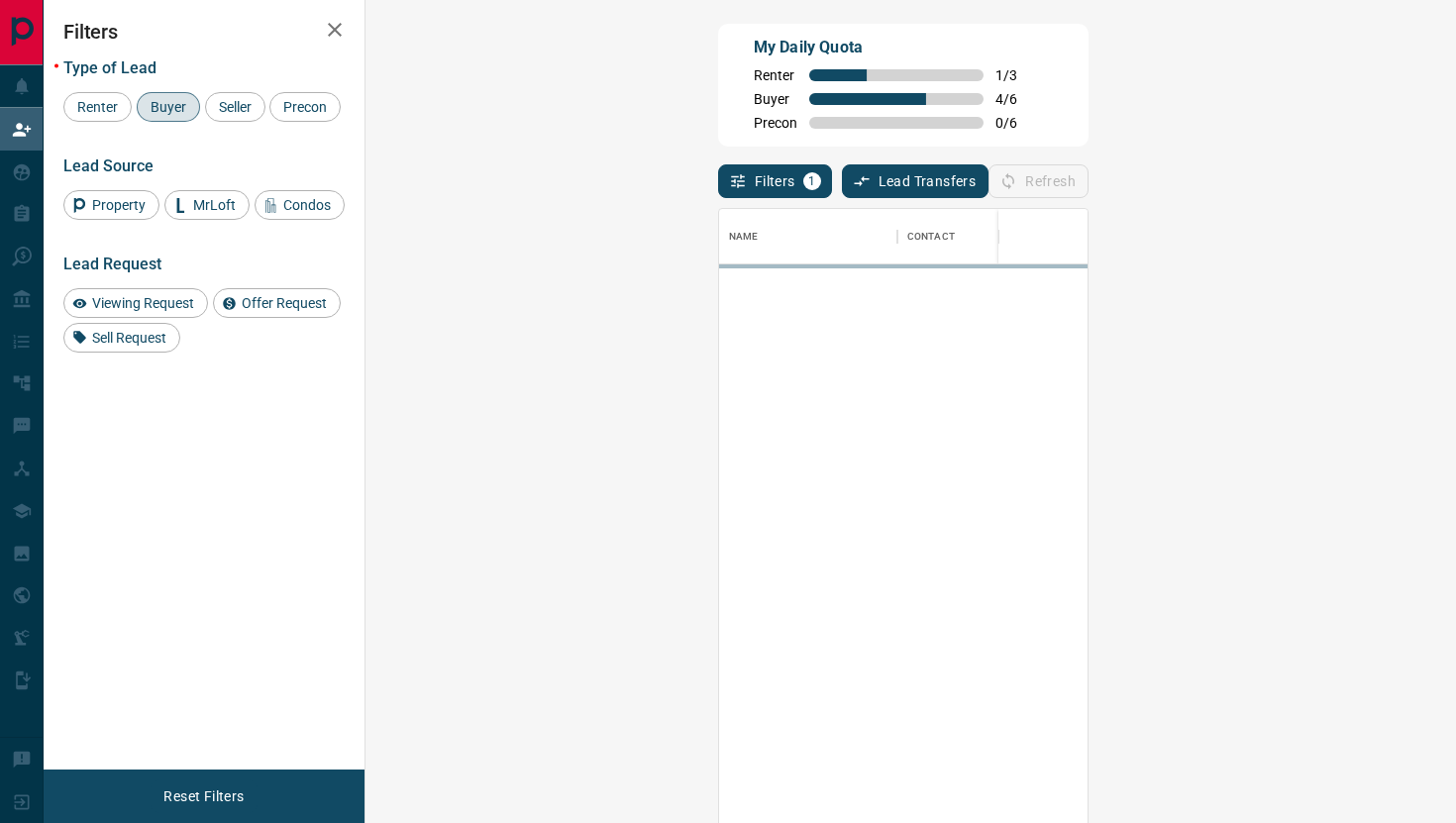 scroll, scrollTop: 1, scrollLeft: 1, axis: both 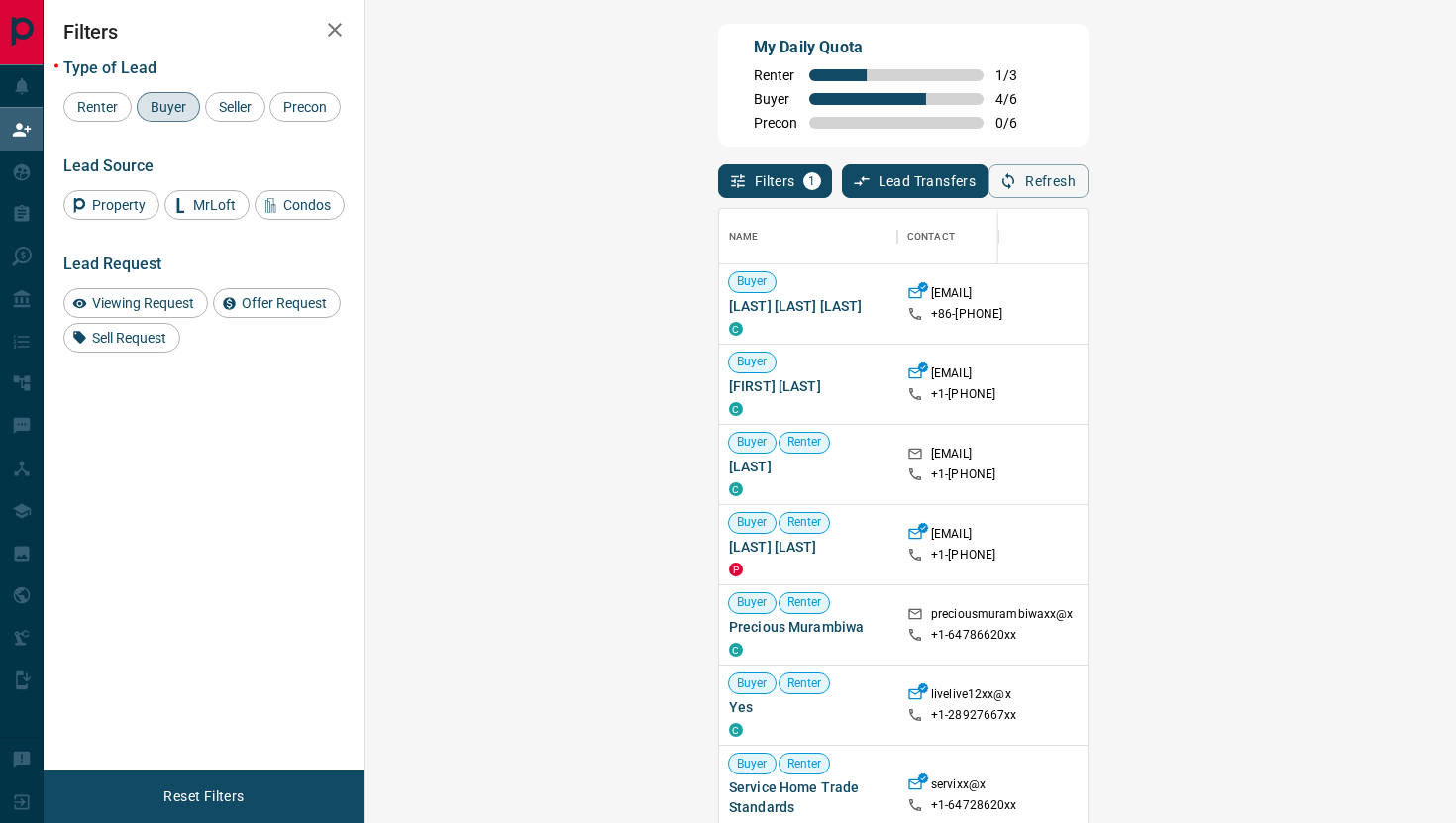 click on "Claim" at bounding box center [1722, 384] 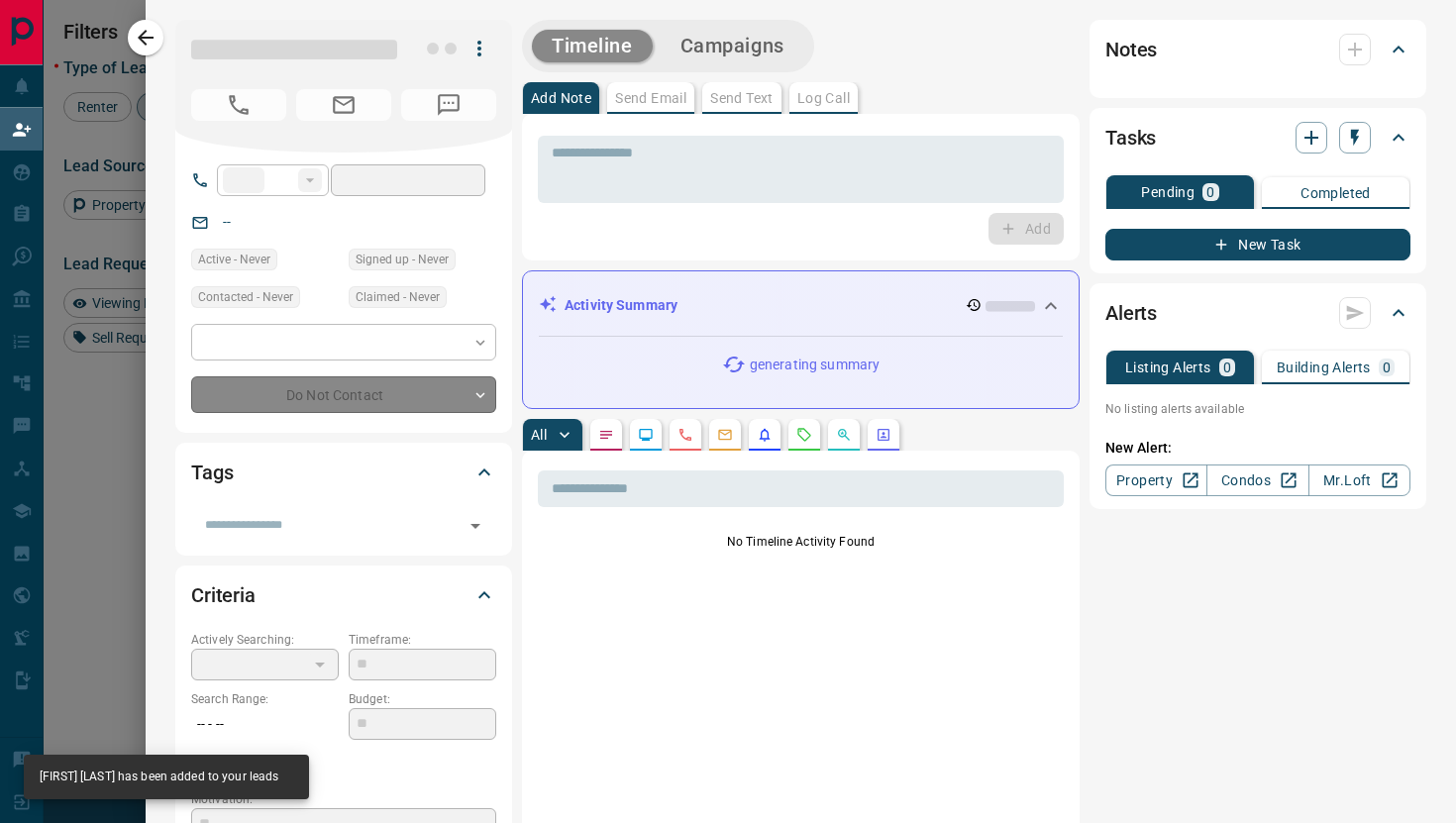 type on "**" 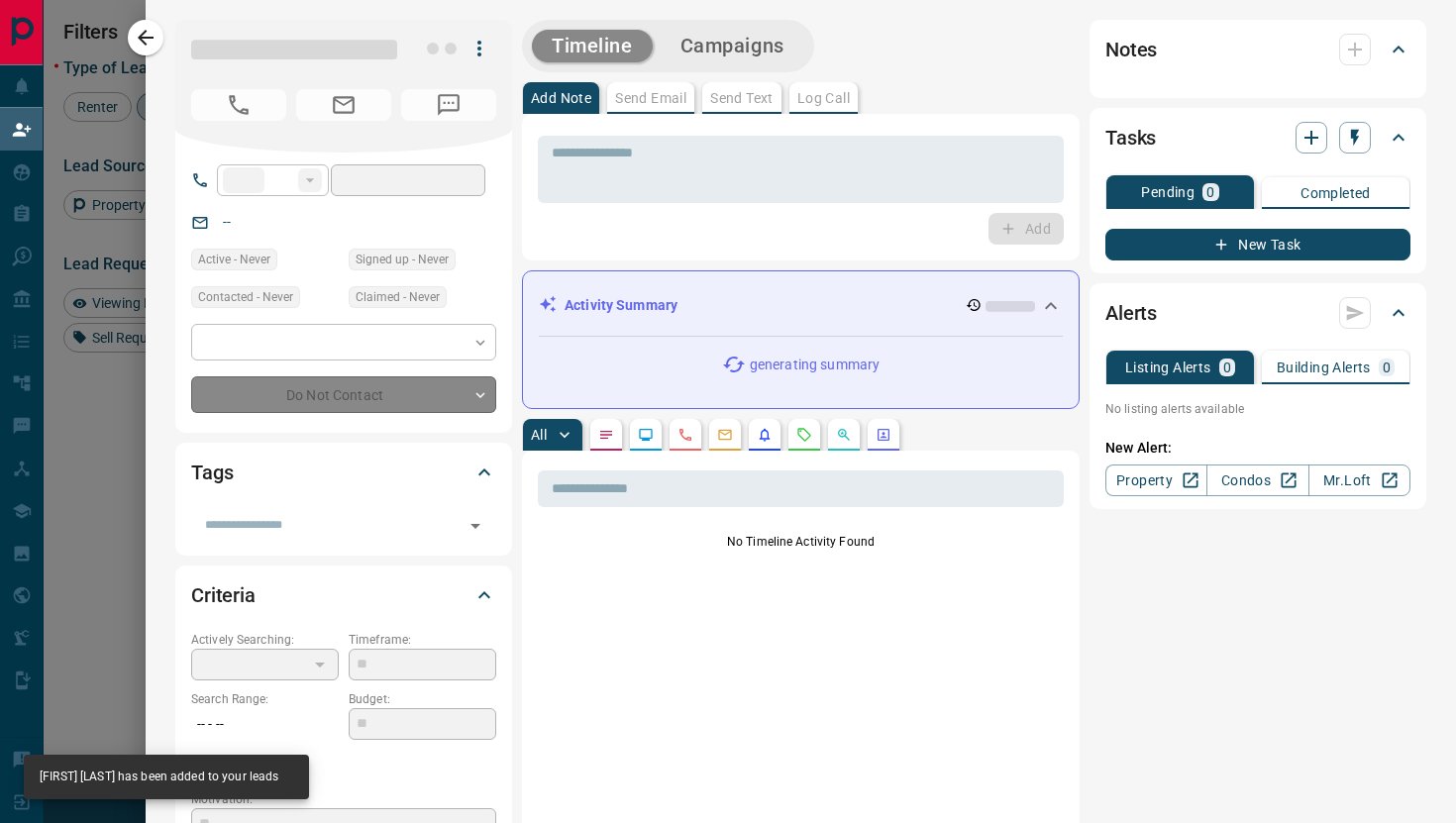 type on "**********" 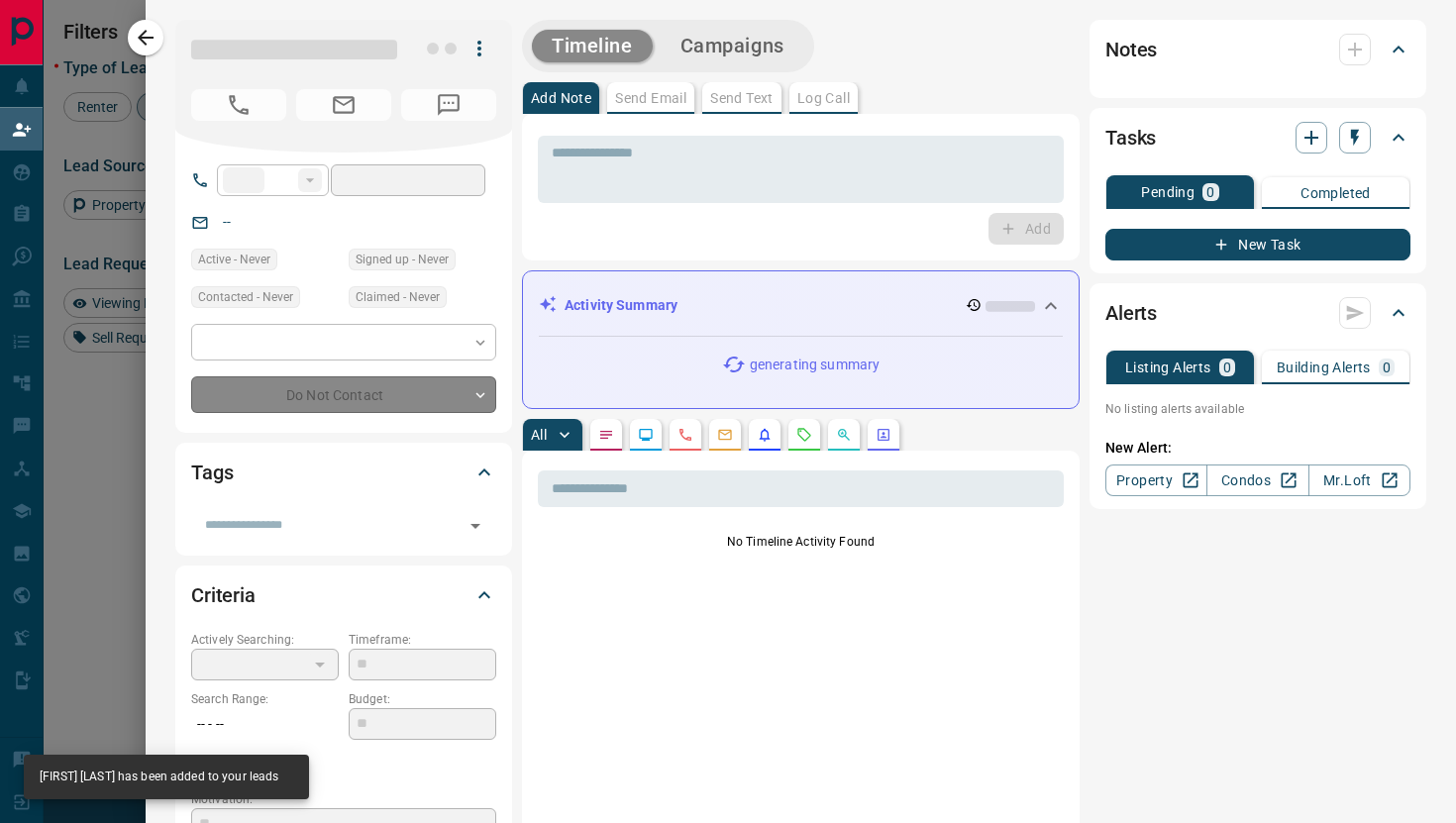 type on "**********" 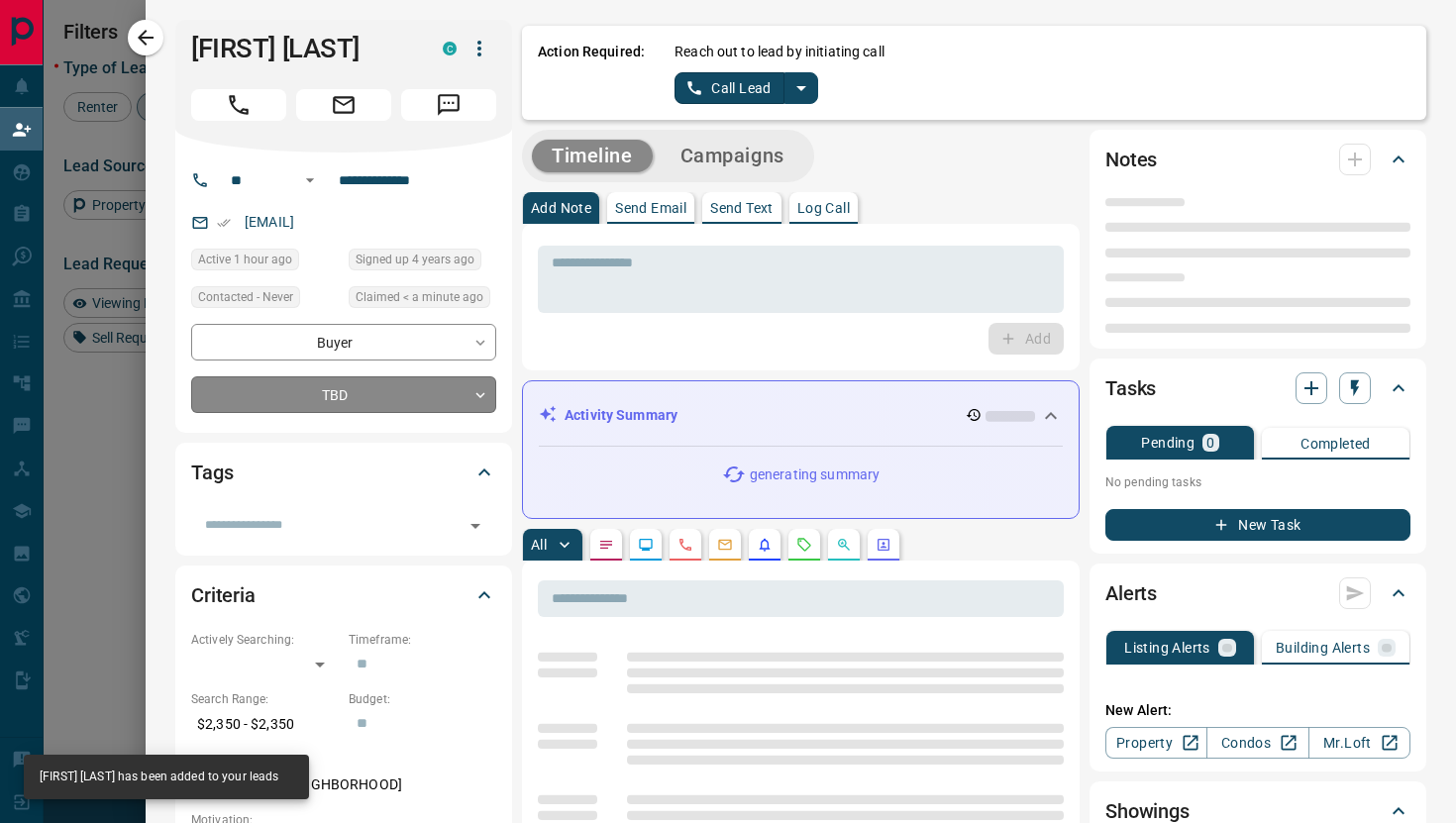 click on "Buyer [LAST] [LAST] C [EMAIL] +[COUNTRYCODE]- [PHONE] $[PRICE] - $[PRICE] [CITY], [CITY] Buyer [LAST] [LAST] C [EMAIL] +[COUNTRYCODE]- [PHONE] $[PRICE] - $[PRICE] [CITY], [CITY] Back to Site Buyer Renter [LAST] [LAST] C [EMAIL] +[COUNTRYCODE]- [PHONE] Viewing Request Buyer Renter [LAST] [LAST] P [EMAIL] +[COUNTRYCODE]- [PHONE] Buyer Renter [LAST] [LAST] C [EMAIL] +[COUNTRYCODE]- [PHONE] [CITY], [CITY] Buyer Renter  Yes C [EMAIL] +[COUNTRYCODE]- [PHONE] [CITY], [CITY] Buyer Renter Service Home Trade Standards C [EMAIL] +[COUNTRYCODE]- [PHONE] [CITY], [CITY], [NEIGHBORHOOD] | [NEIGHBORHOOD] Buyer [LAST] [LAST] C [EMAIL] +[COUNTRYCODE]- [PHONE] C" at bounding box center [728, 349] 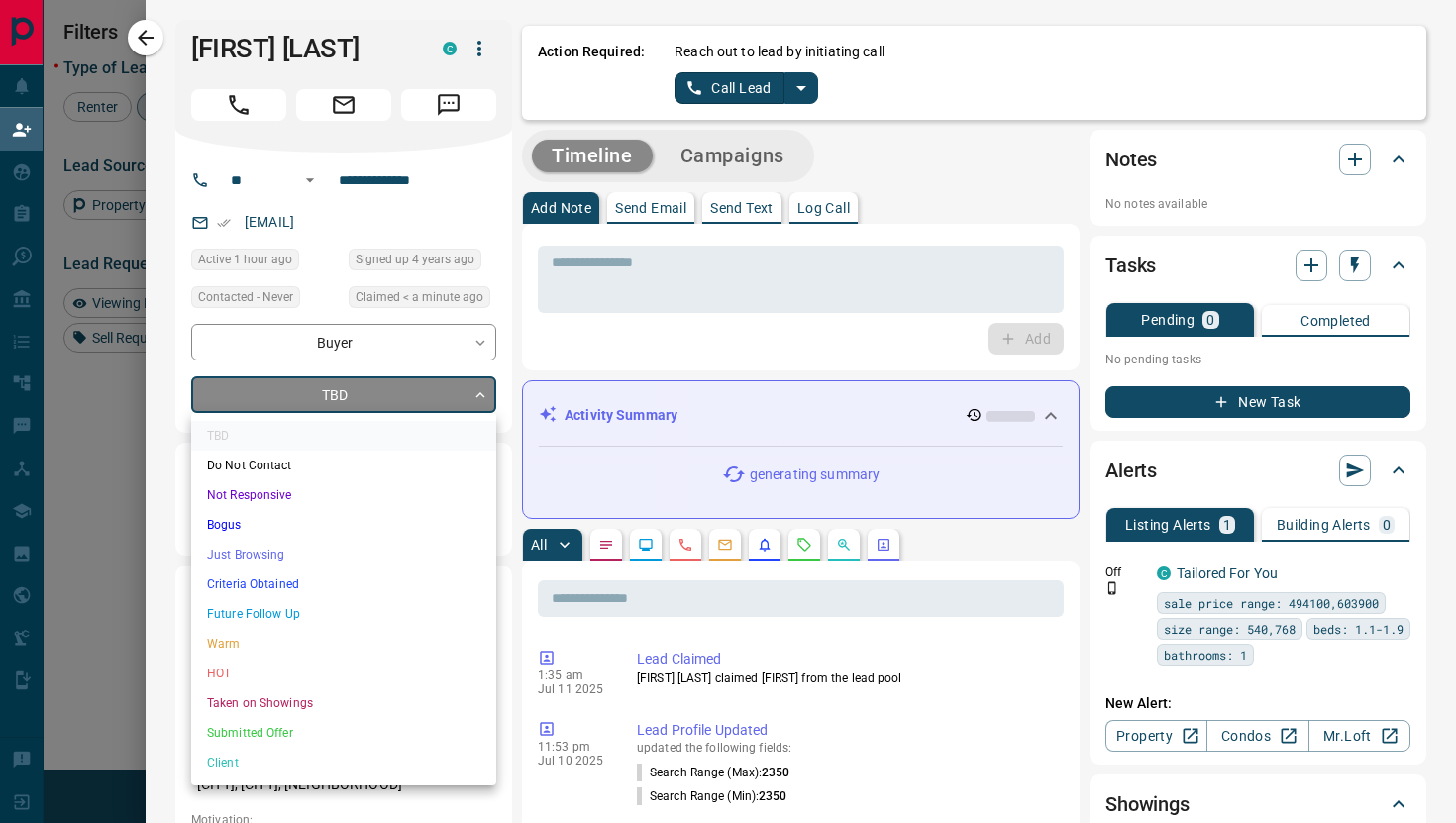 click on "Criteria Obtained" at bounding box center [344, 584] 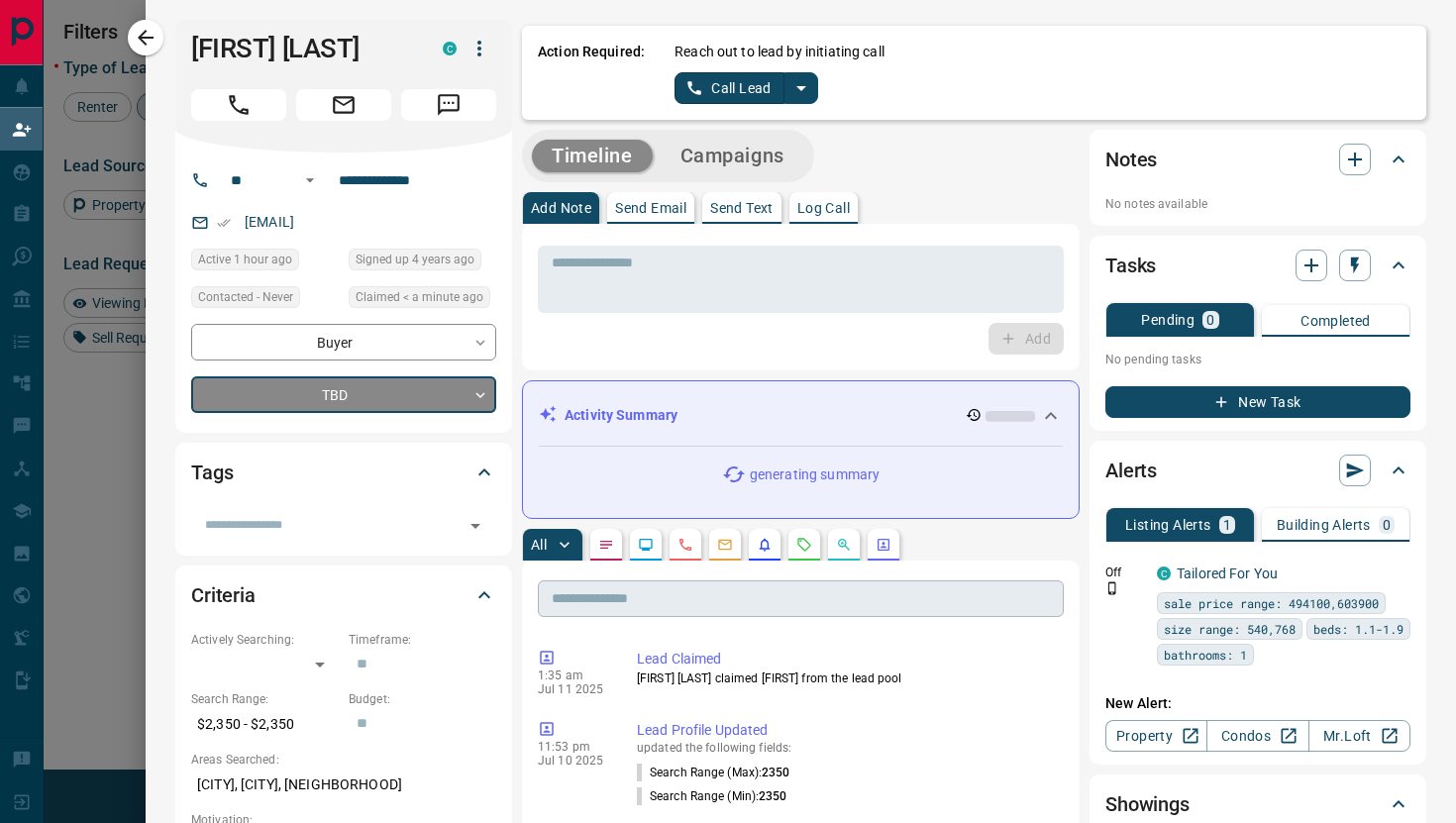 type on "*" 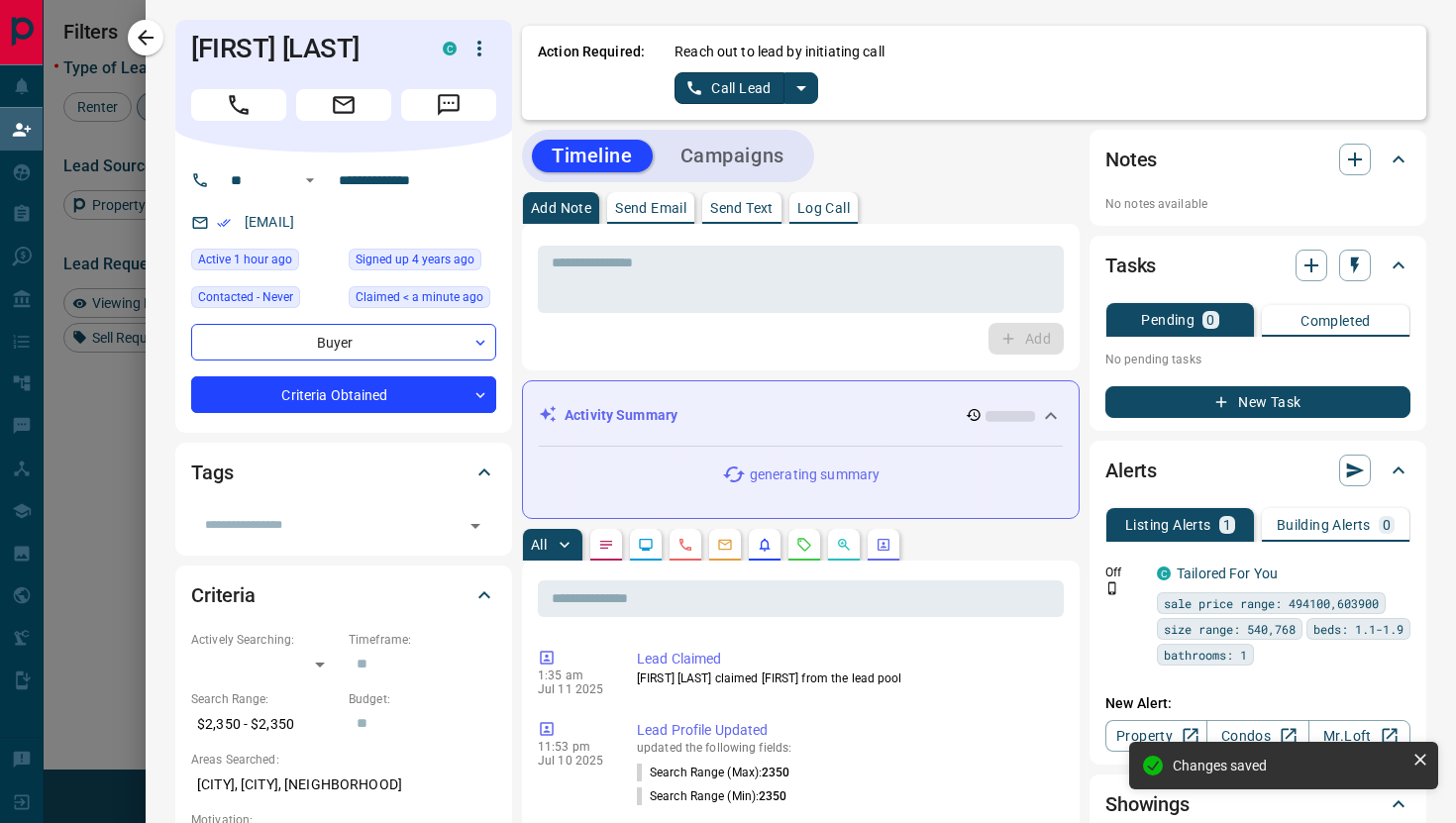 click 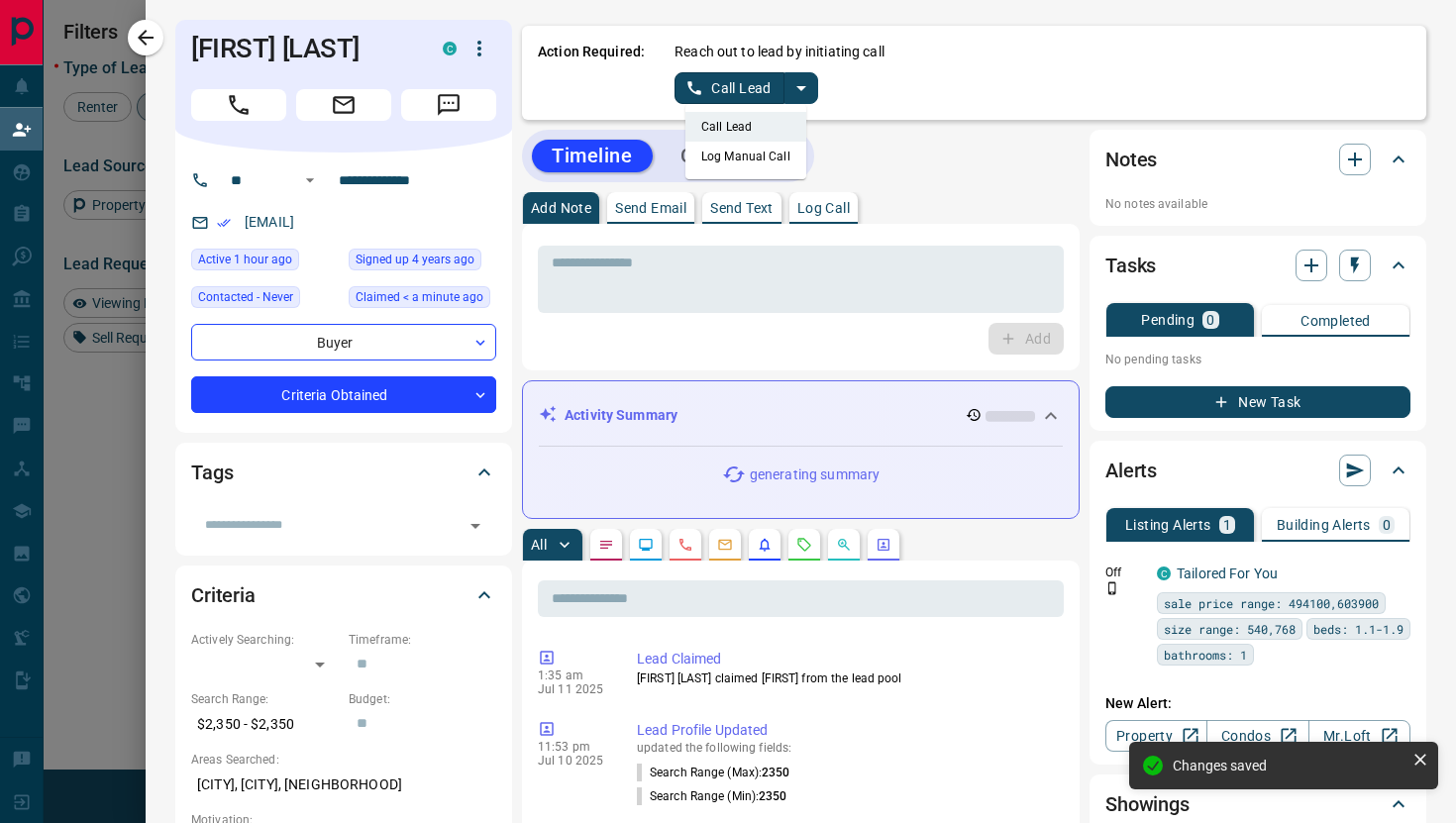 click on "Log Manual Call" at bounding box center [746, 156] 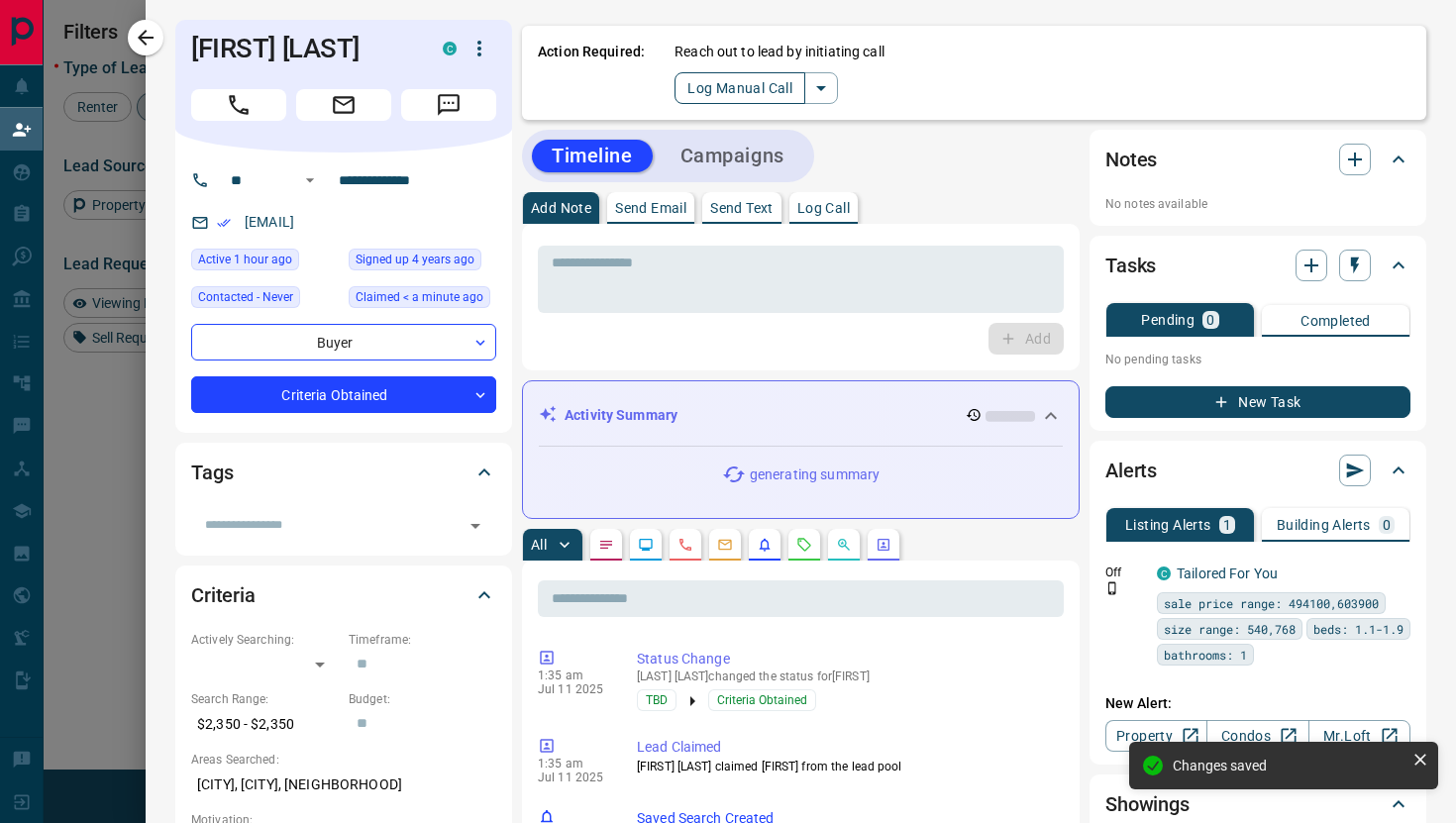 click on "Log Manual Call" at bounding box center (740, 88) 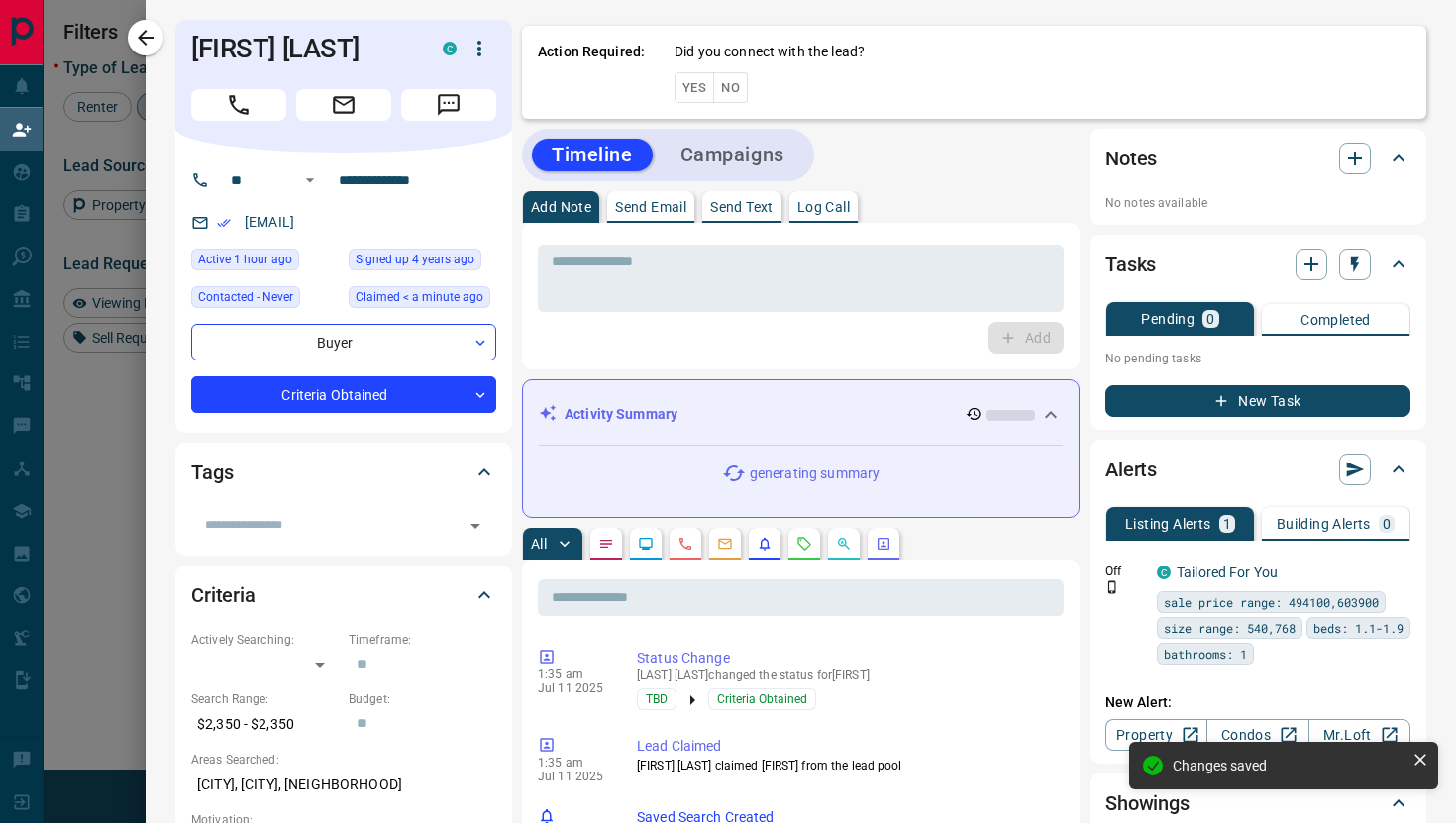 click on "Yes" at bounding box center (694, 87) 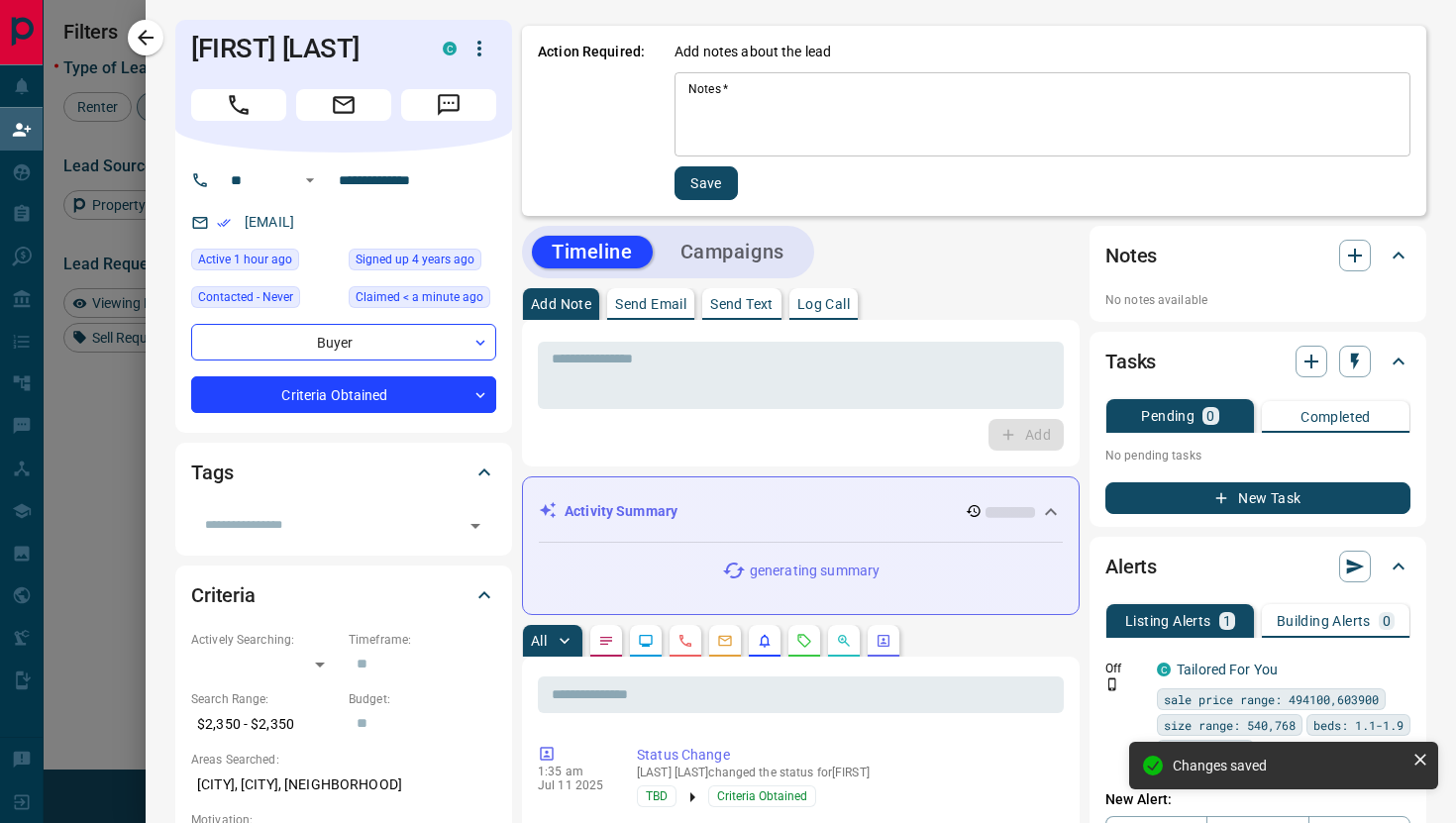 click on "Notes   *" at bounding box center (1042, 115) 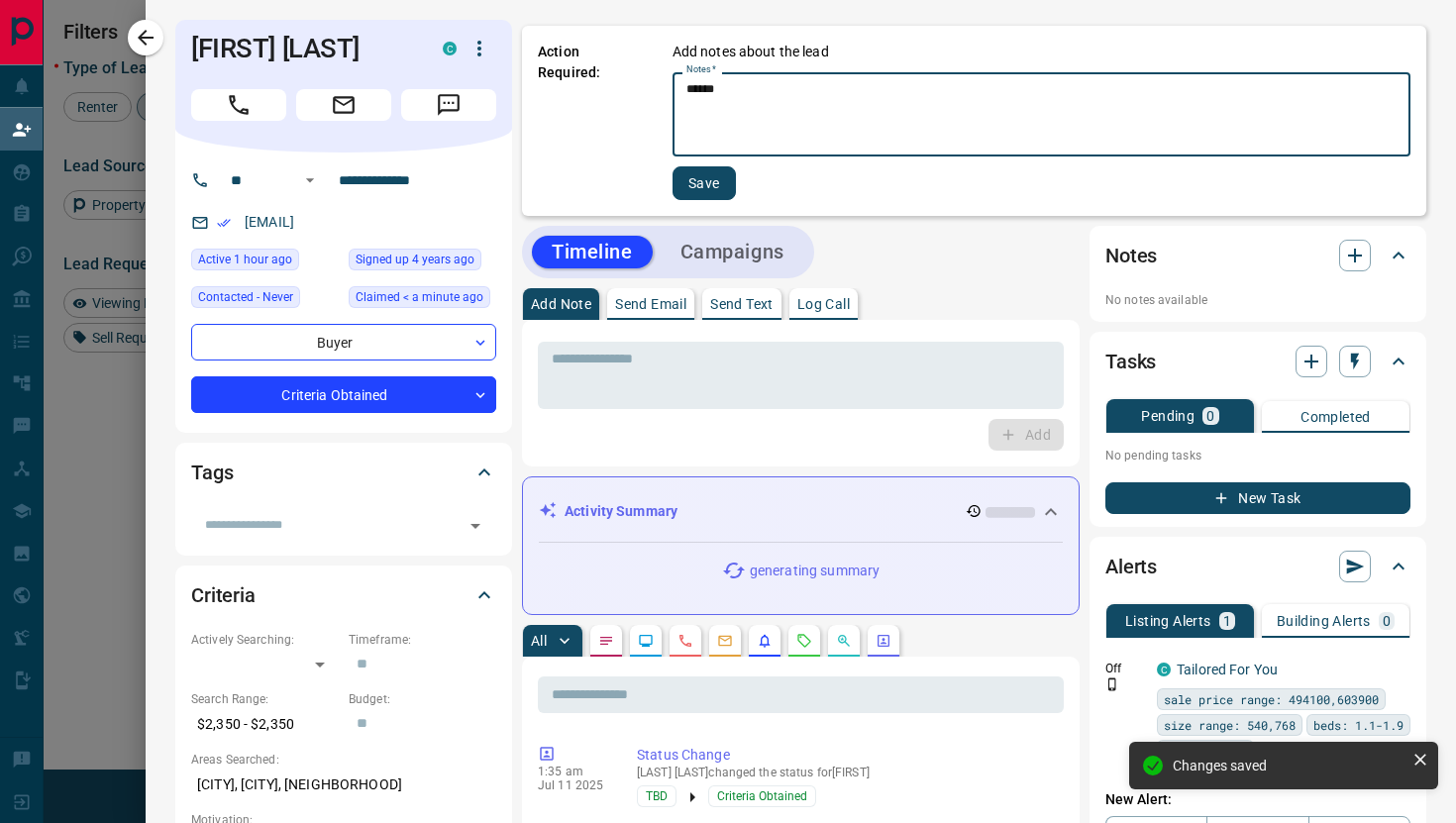 type on "******" 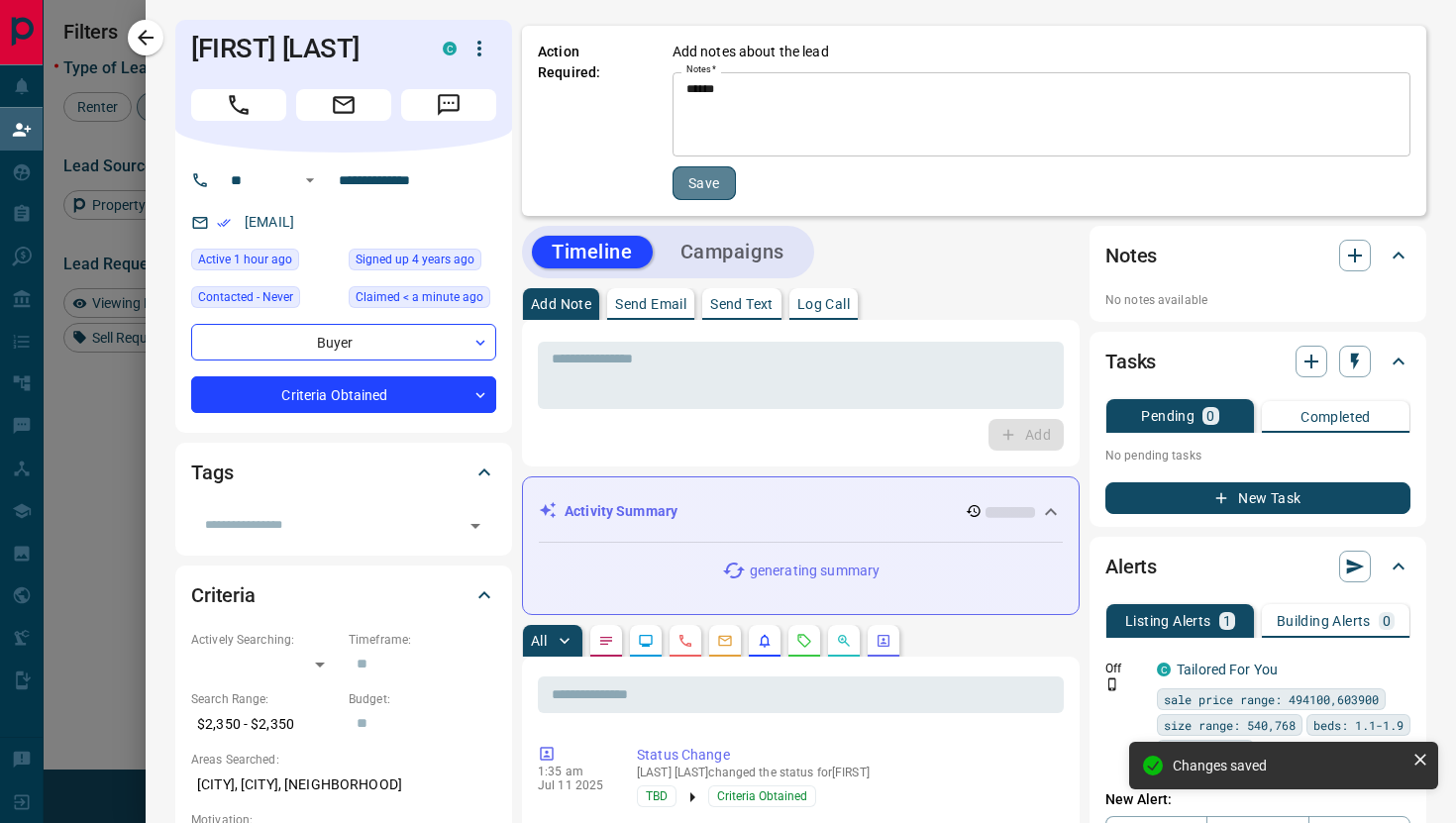 click on "Save" at bounding box center (704, 183) 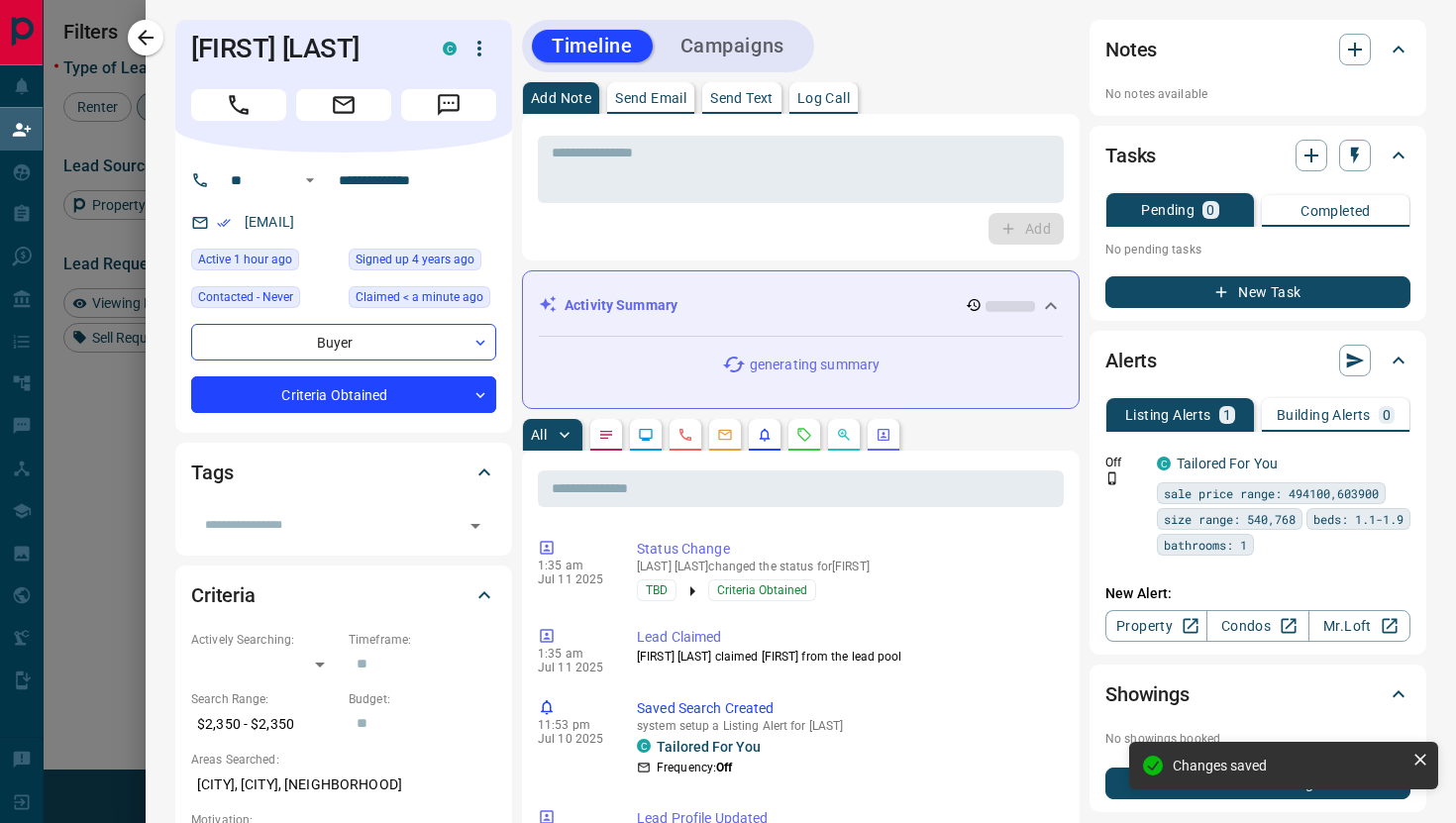 click 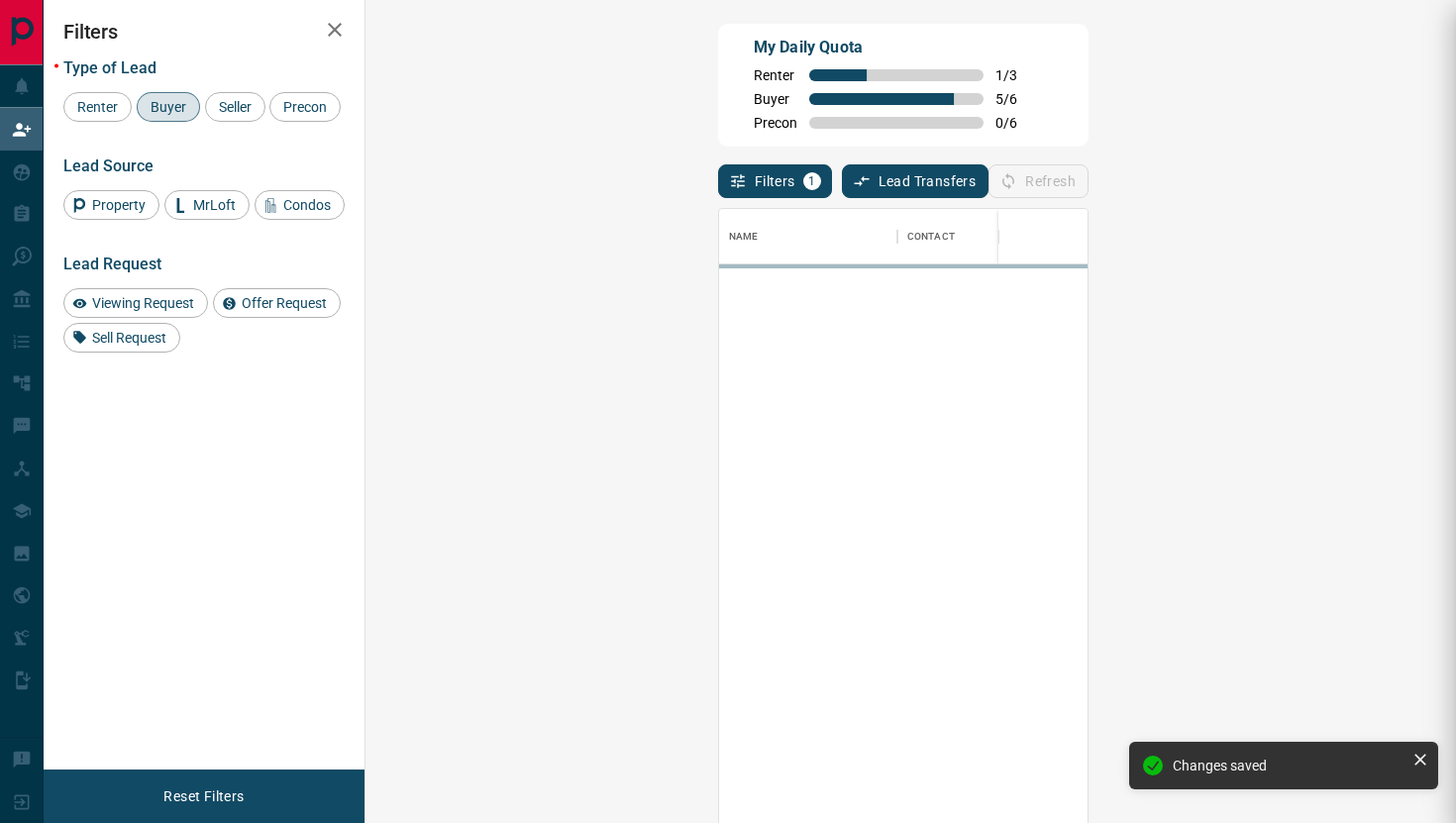 scroll, scrollTop: 1, scrollLeft: 1, axis: both 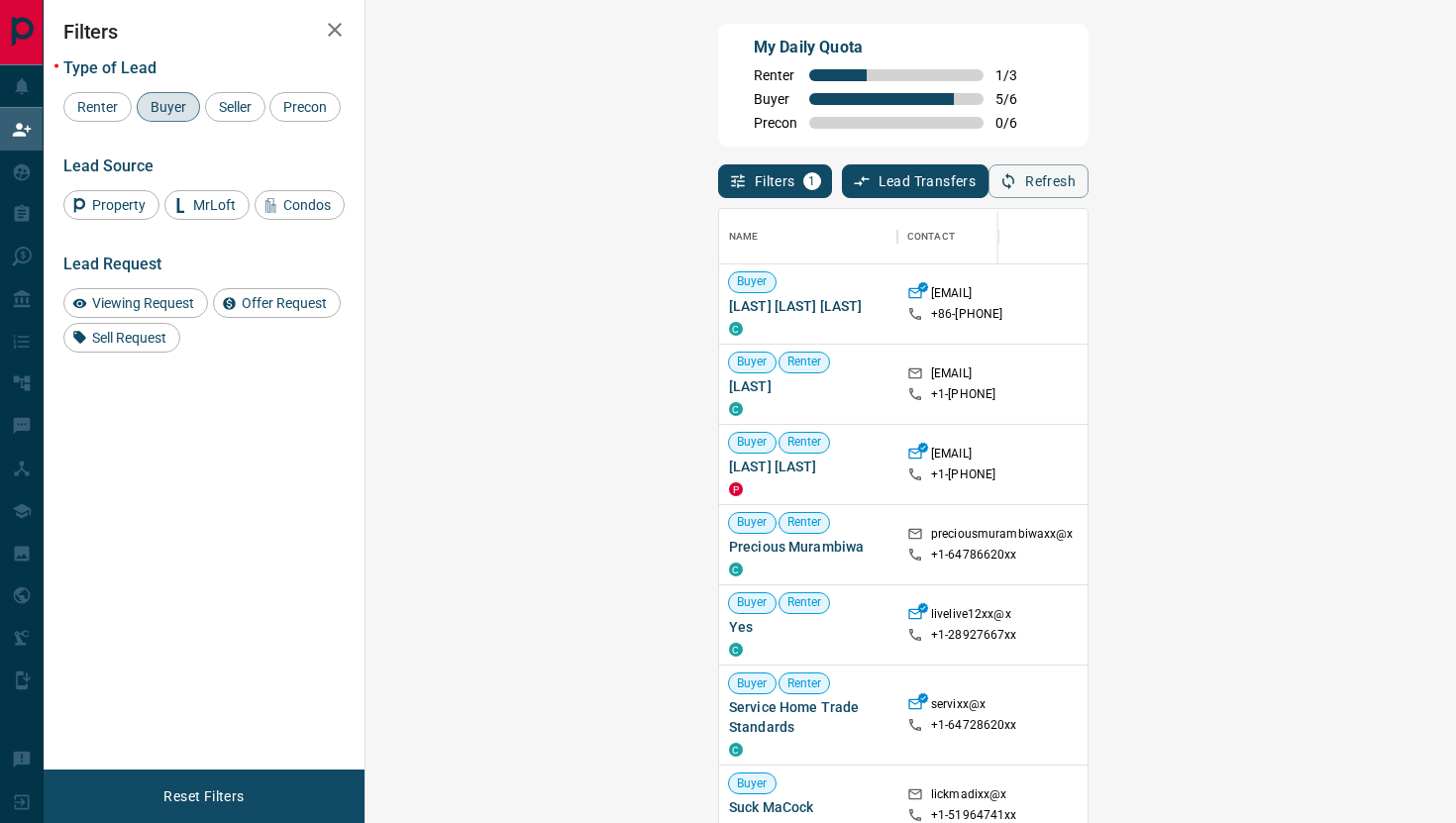 click on "Type of Lead Renter Buyer Seller Precon" at bounding box center (204, 90) 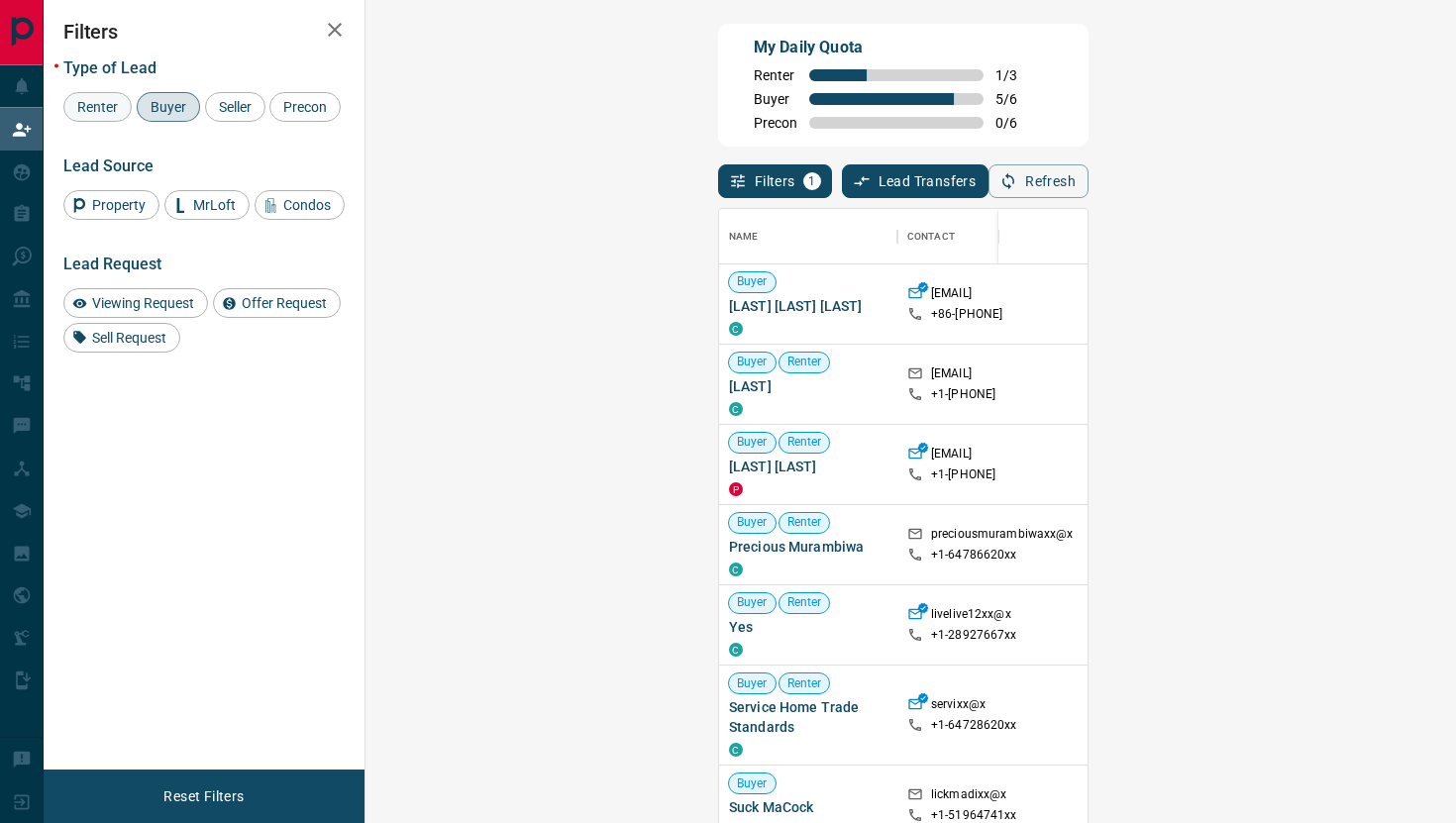 click on "Renter" at bounding box center [97, 107] 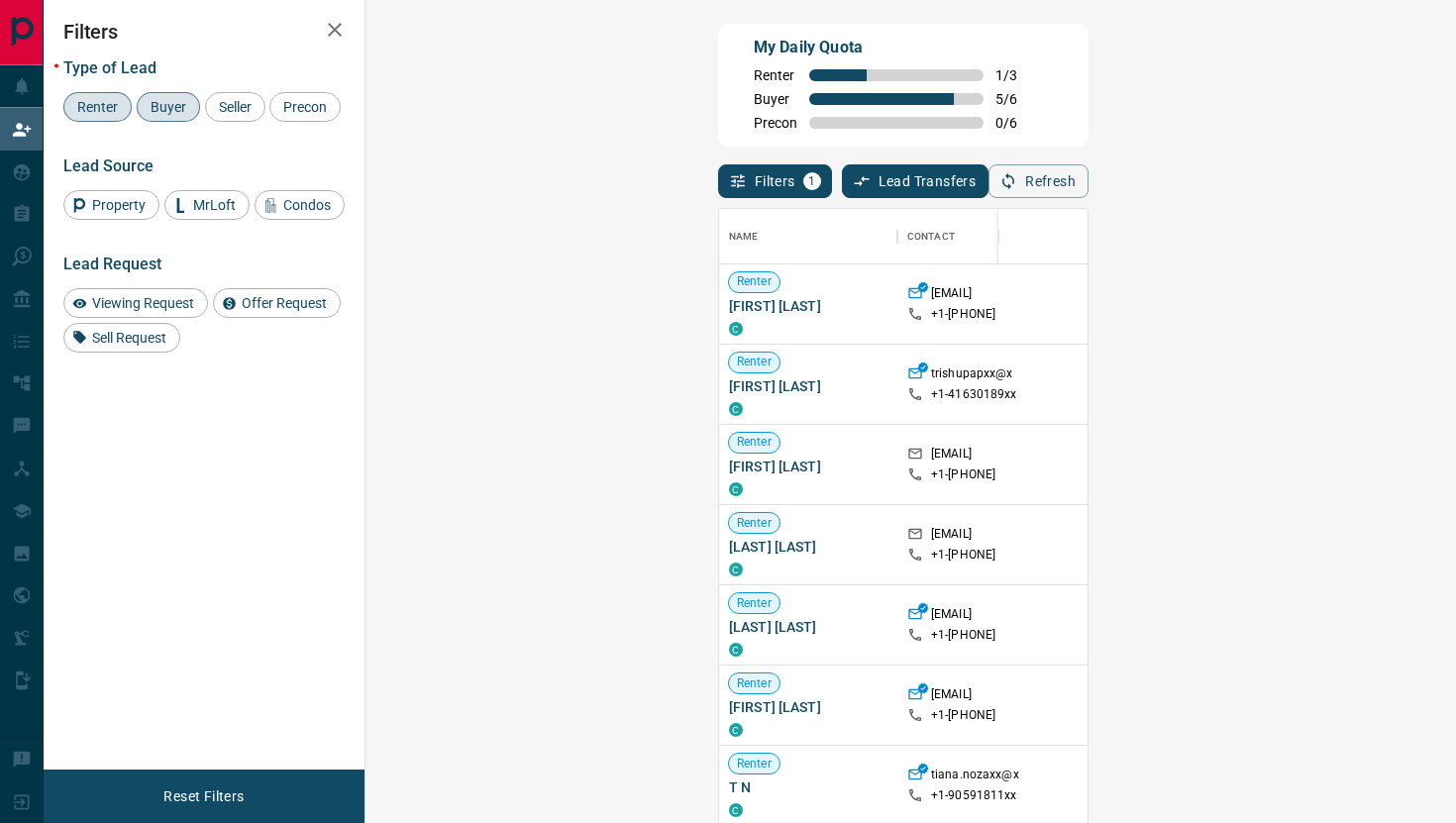 scroll, scrollTop: 265, scrollLeft: 0, axis: vertical 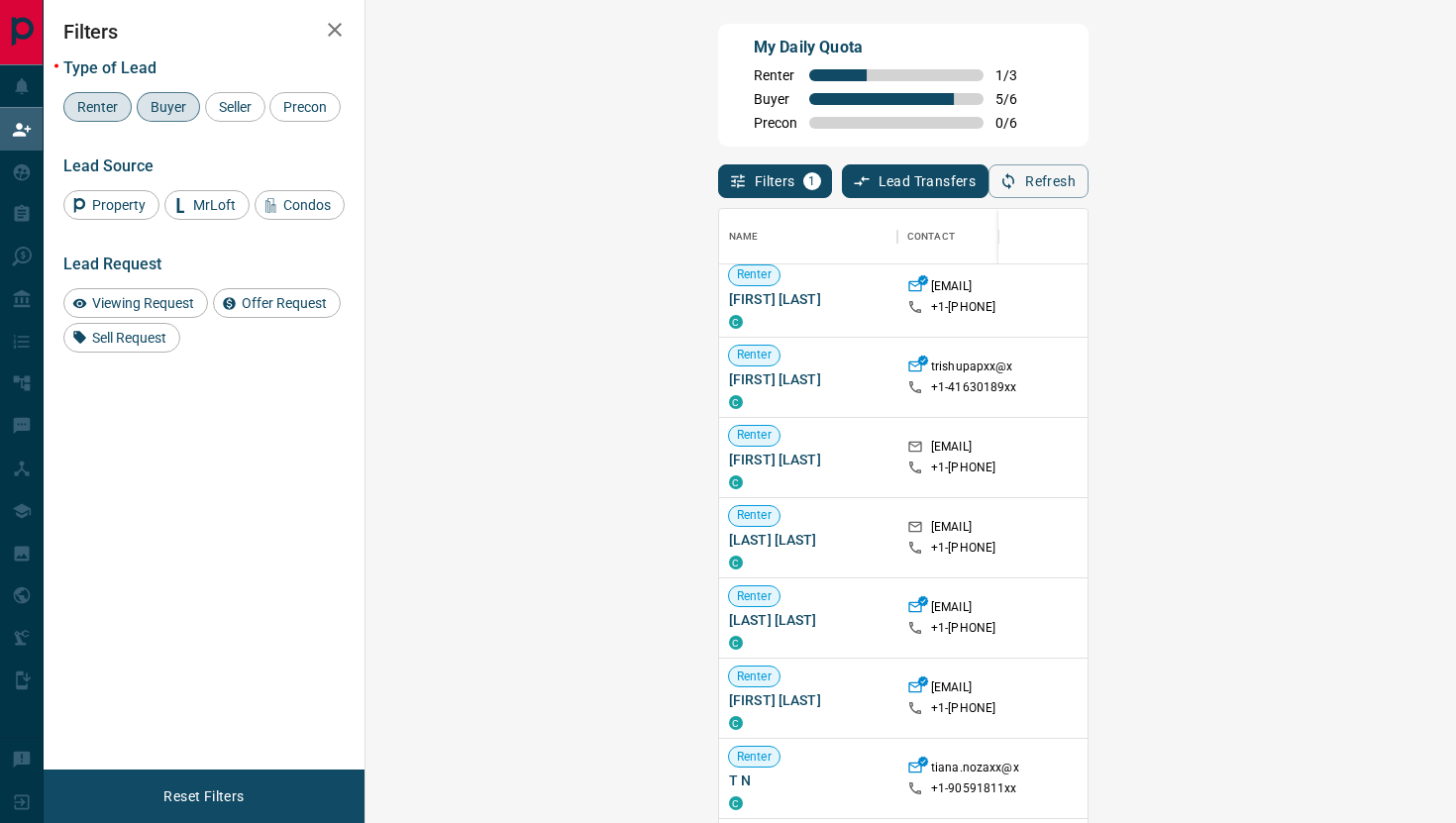 click on "Claim" at bounding box center (1722, 538) 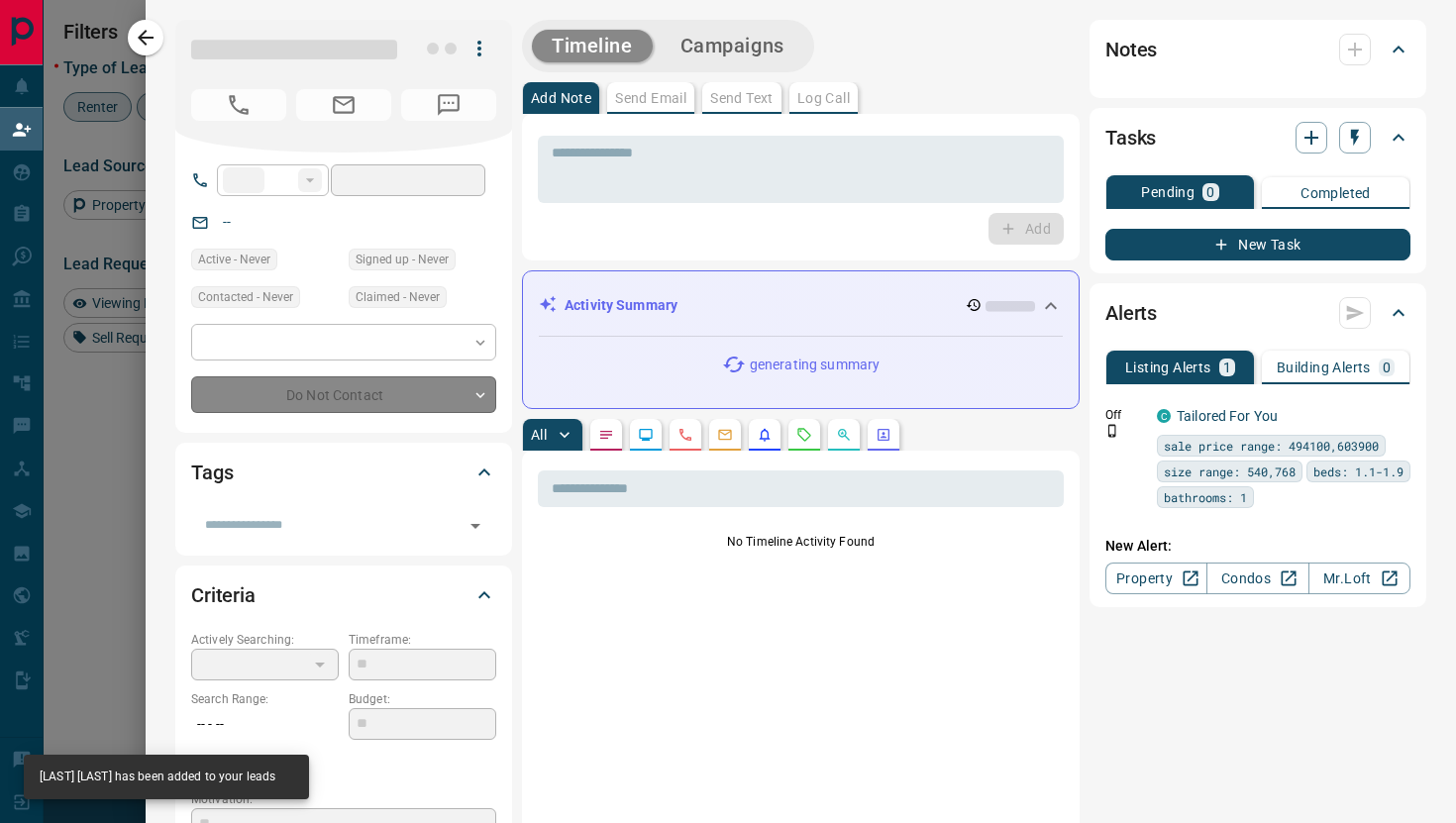 type on "**" 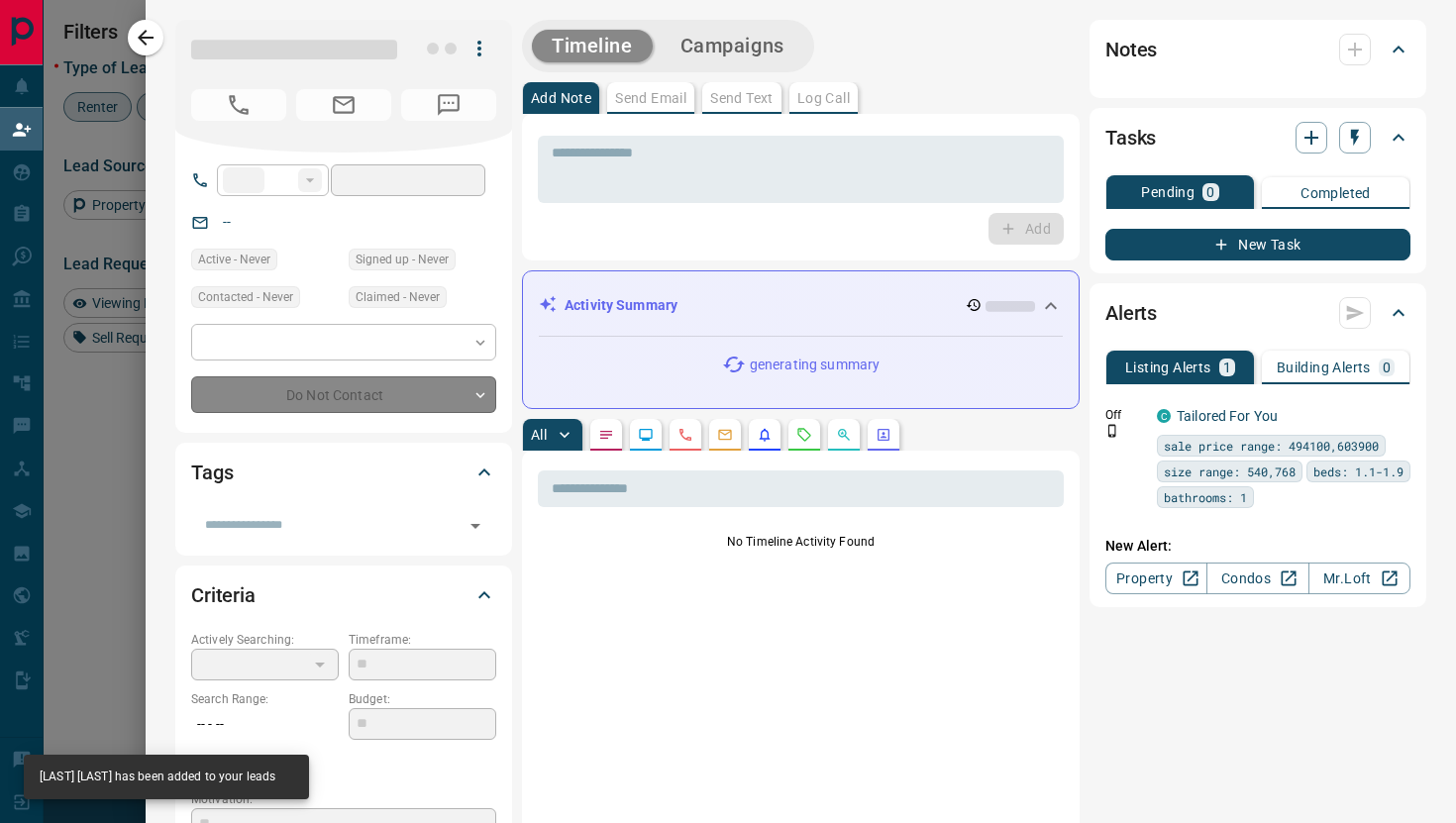 type on "**********" 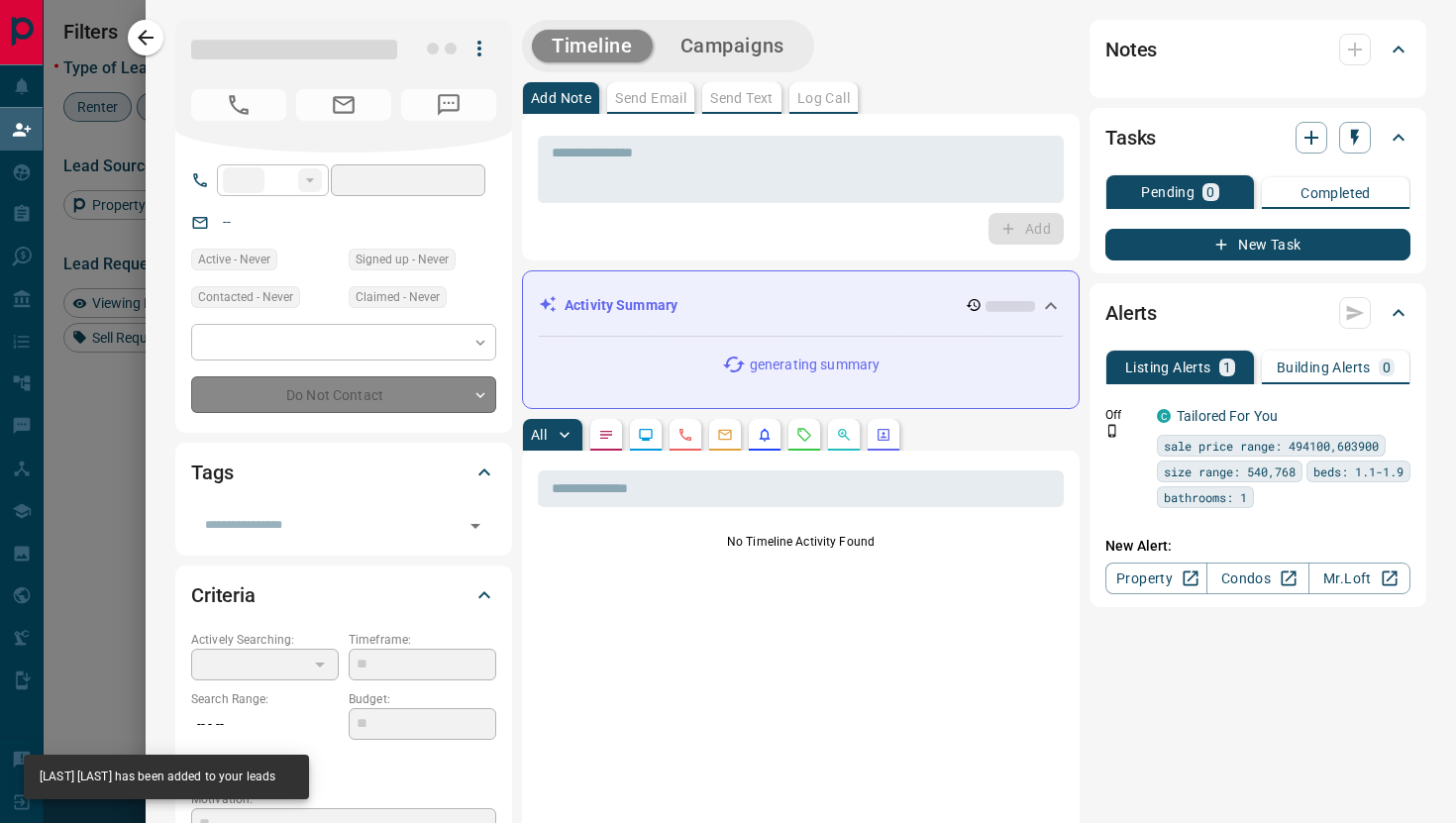 type on "**********" 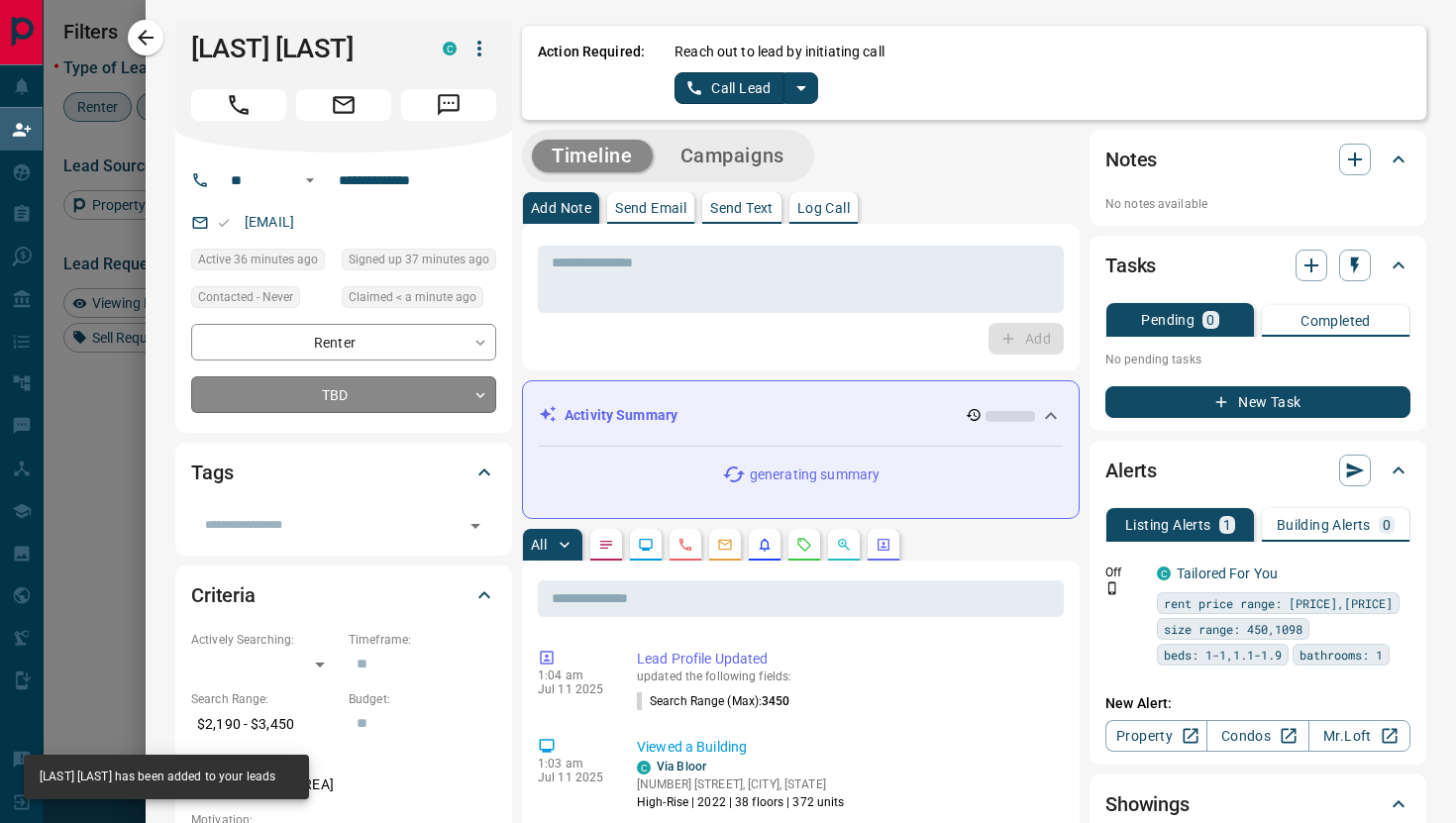 click on "Buyer [LAST] [LAST] C [EMAIL] +[COUNTRYCODE]- [PHONE] $[PRICE] - $[PRICE] [CITY] Renter [LAST] [LAST] C [EMAIL] +[COUNTRYCODE]- [PHONE] $[PRICE] - $[PRICE] [CITY] Renter [LAST] [LAST] C [EMAIL] +[COUNTRYCODE]- [PHONE] $[PRICE] - $[PRICE] [CITY] Renter [LAST] [LAST] C [EMAIL] +[COUNTRYCODE]- [PHONE] $[PRICE] - $[PRICE] [CITY] Renter [LAST] [LAST] C [EMAIL] +[COUNTRYCODE]- [PHONE] $[PRICE] - $[PRICE] [CITY] Renter [LAST] [LAST] C [EMAIL] +[COUNTRYCODE]- [PHONE] $[PRICE] - $[PRICE] [CITY] High Interest Favourite Renter [LAST] [LAST] C [EMAIL] +[COUNTRYCODE]- Renter [LAST] [LAST] C [EMAIL] +[COUNTRYCODE]-" at bounding box center (728, 349) 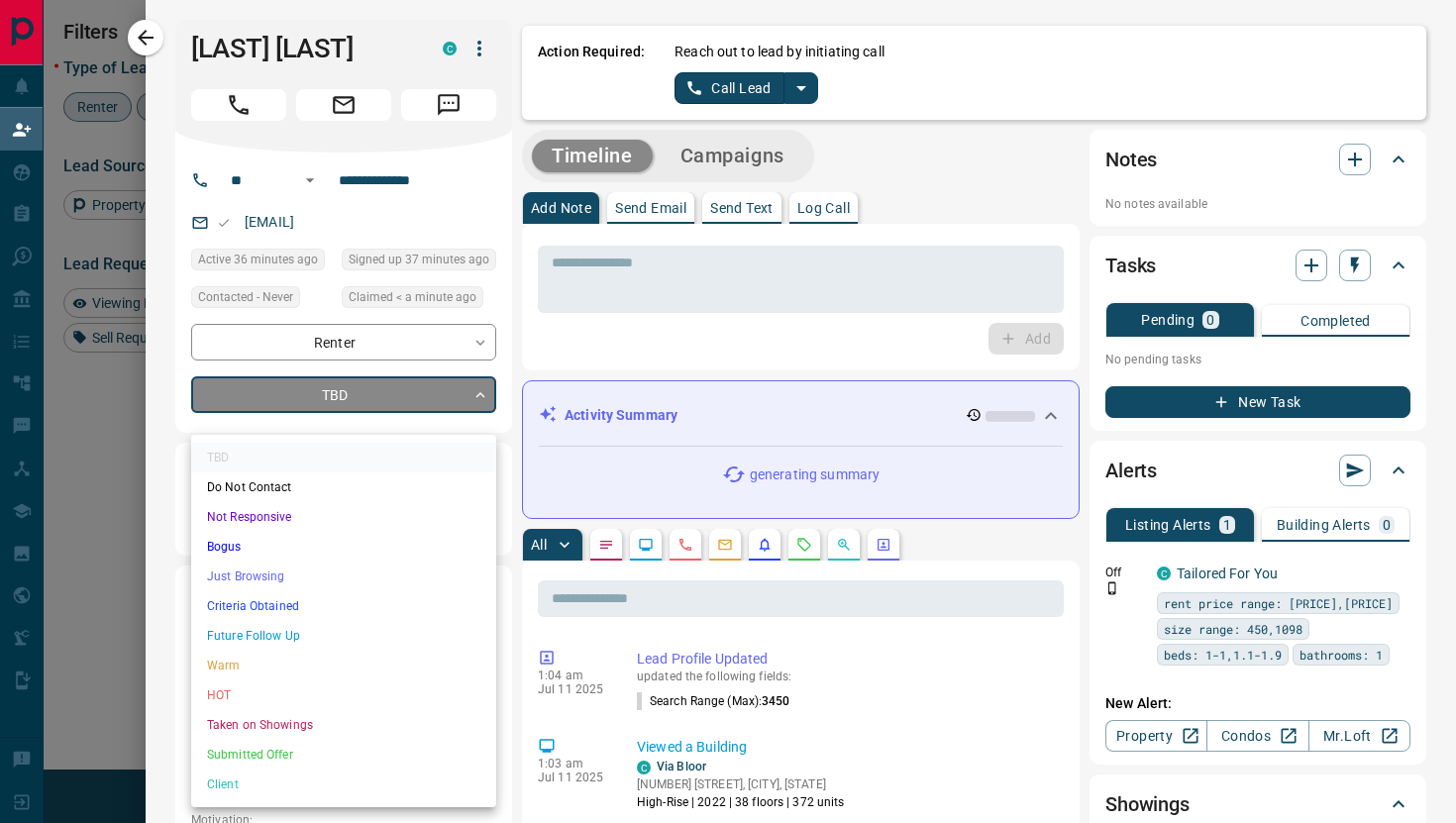 click on "Criteria Obtained" at bounding box center [344, 606] 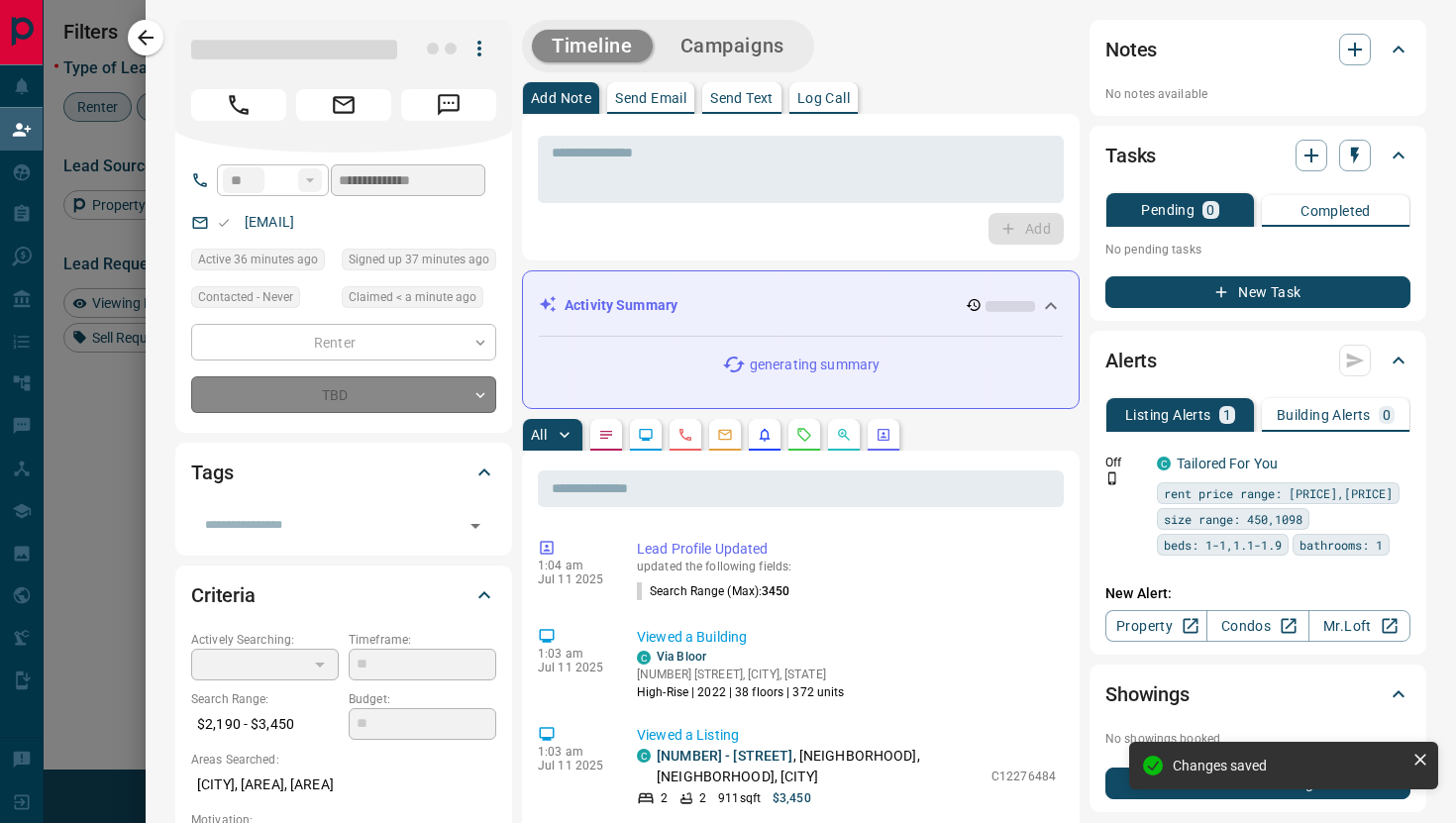 type on "*" 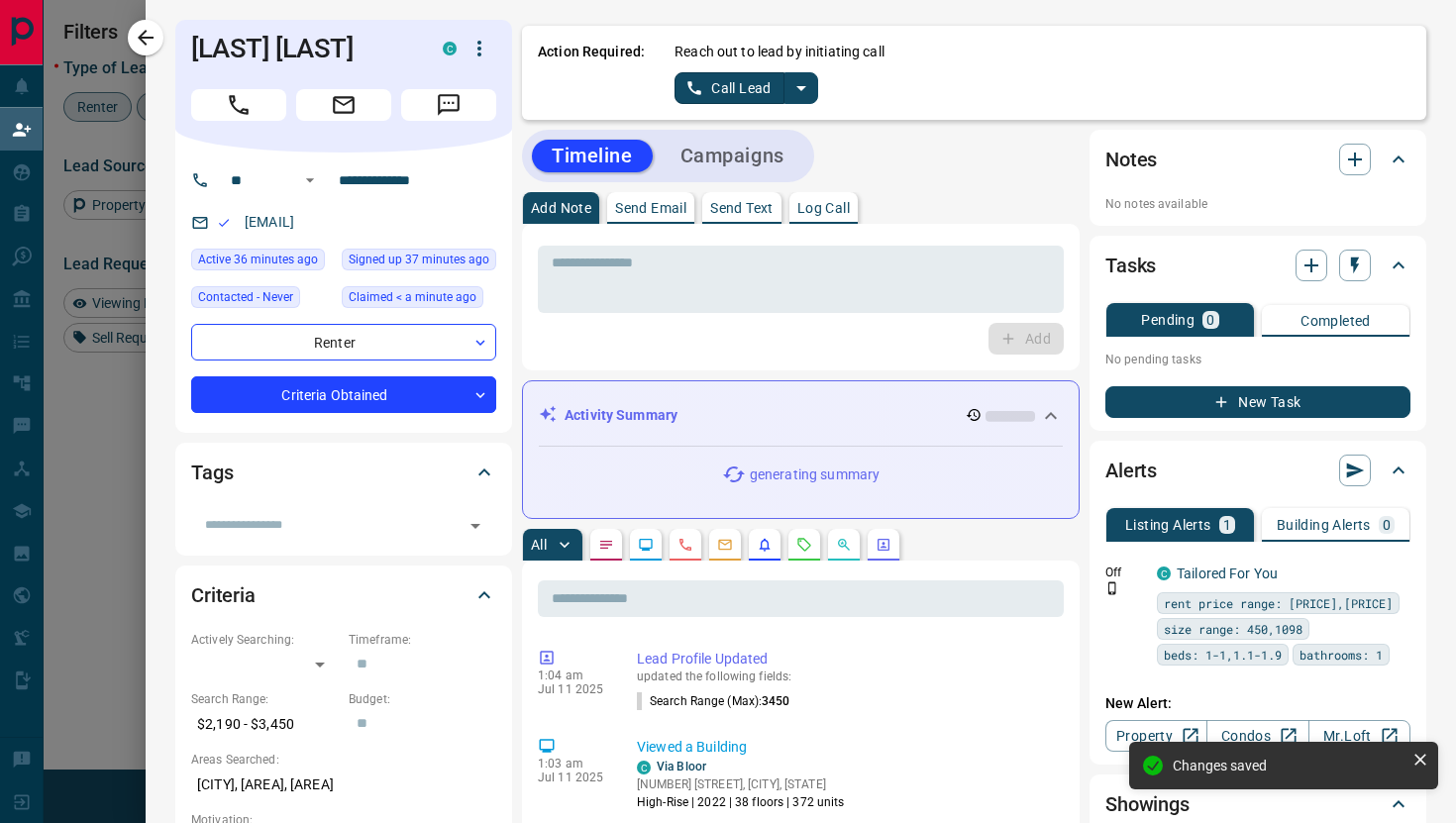 click 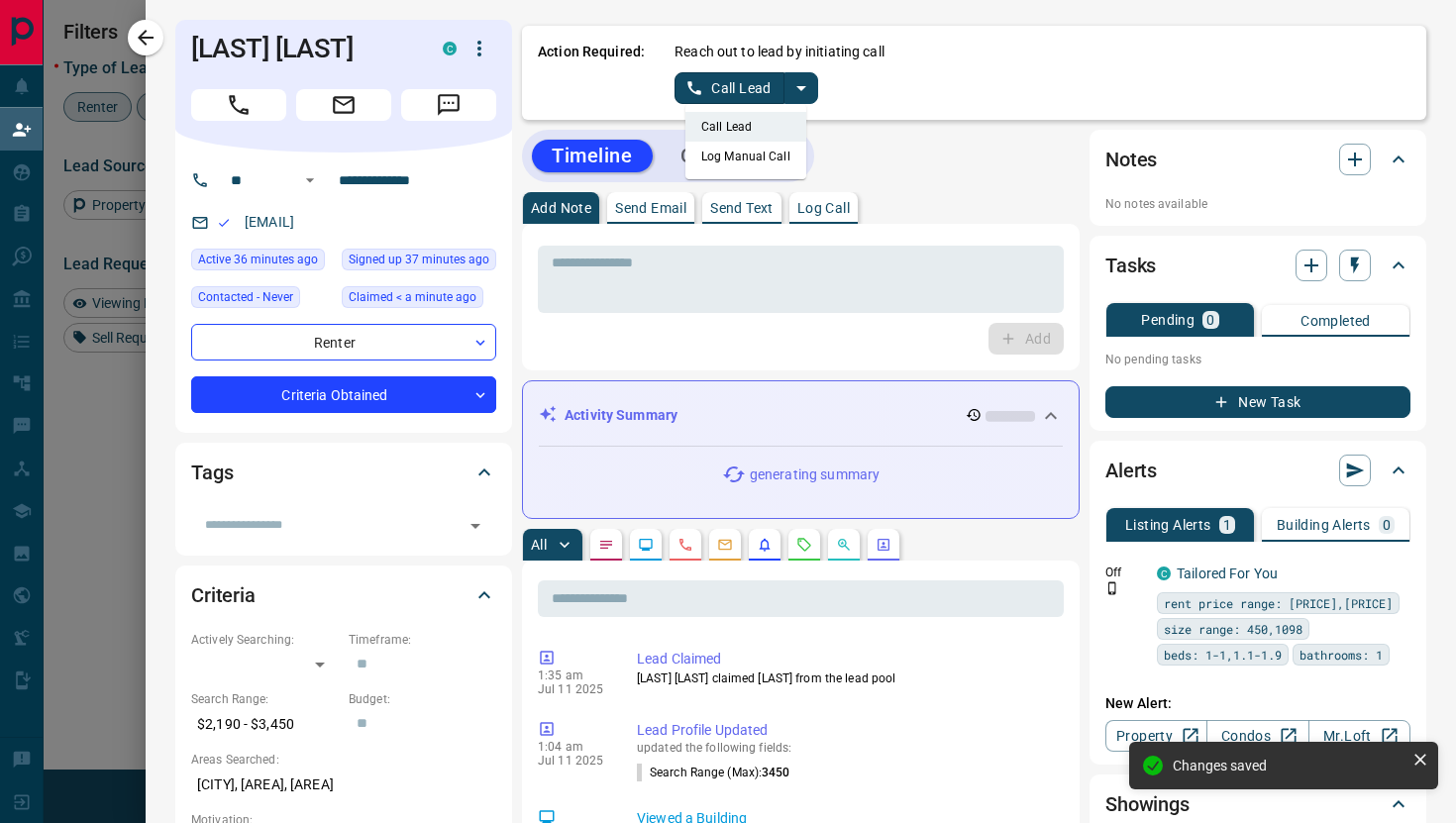 click on "Log Manual Call" at bounding box center (746, 156) 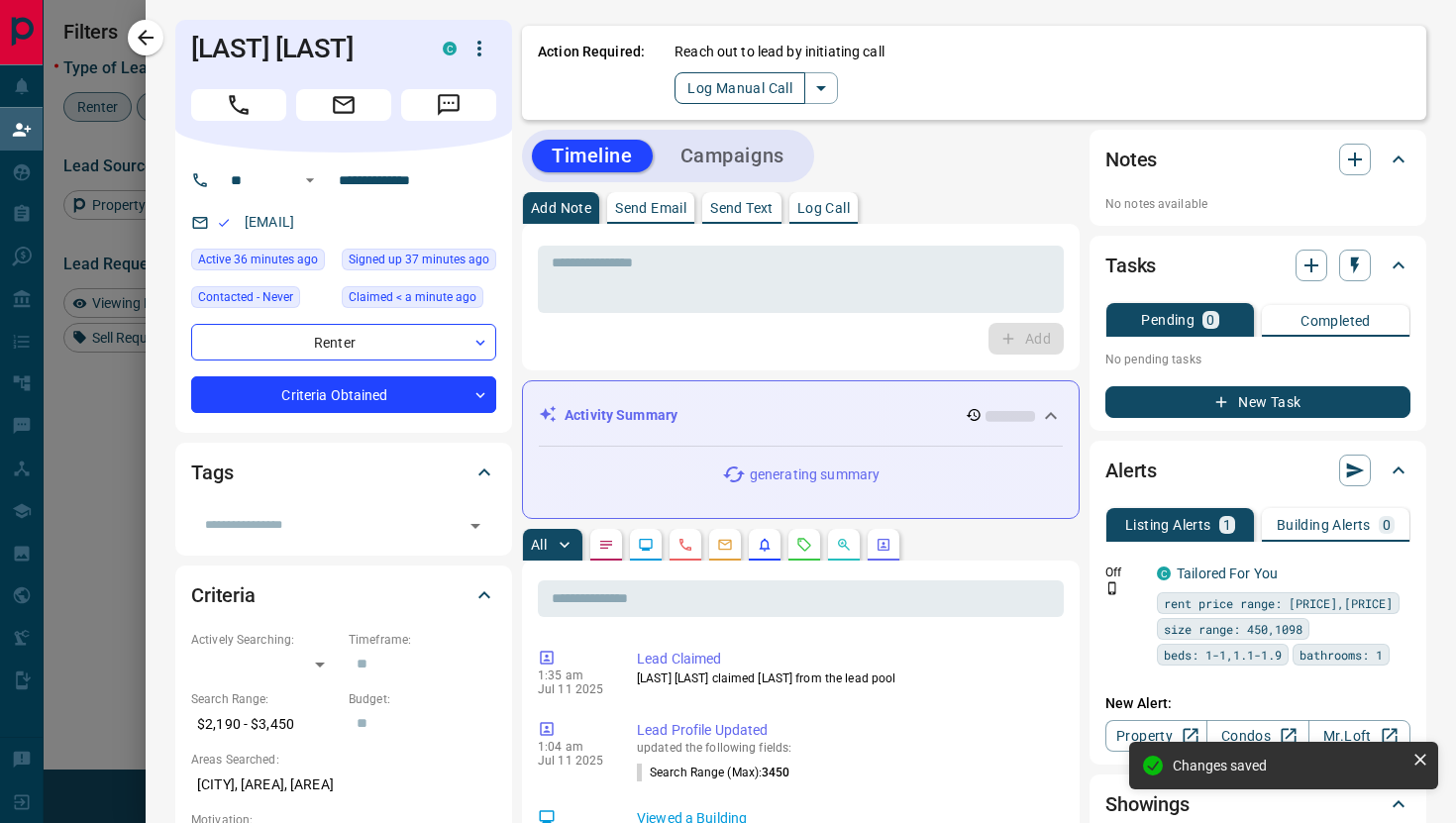 click on "Log Manual Call" at bounding box center [740, 88] 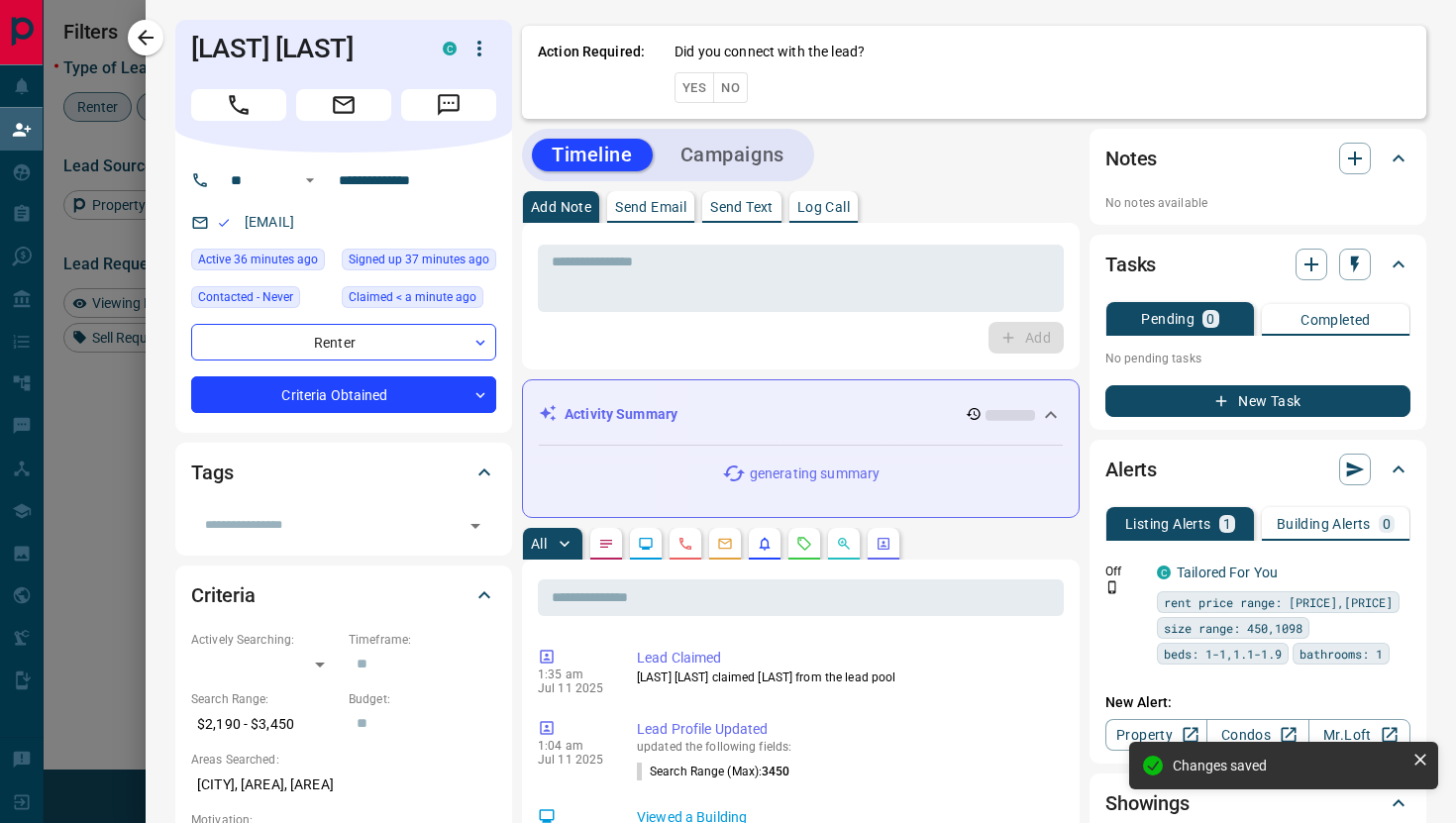 click on "Yes" at bounding box center [694, 87] 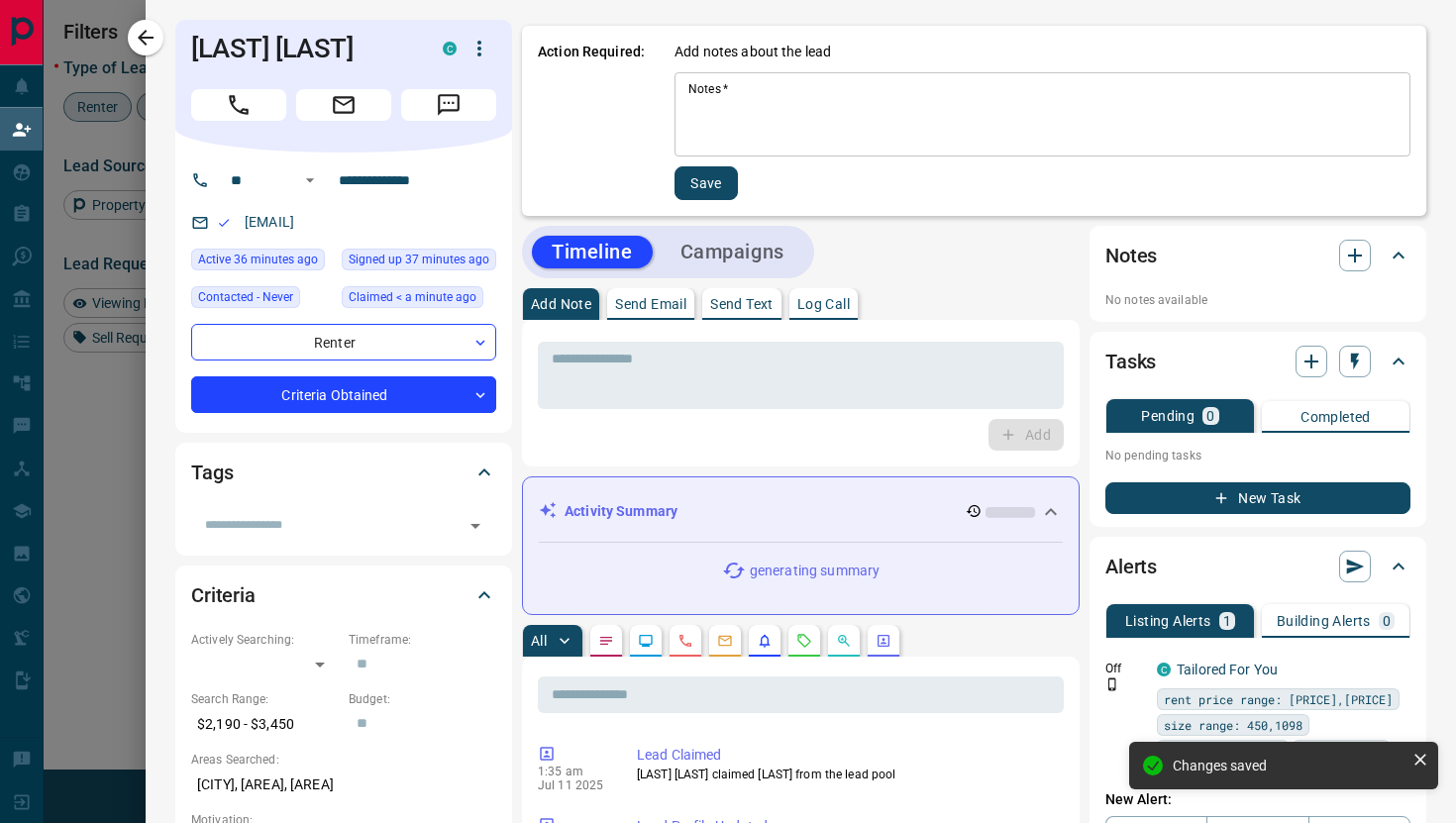 click on "Notes   *" at bounding box center [1042, 115] 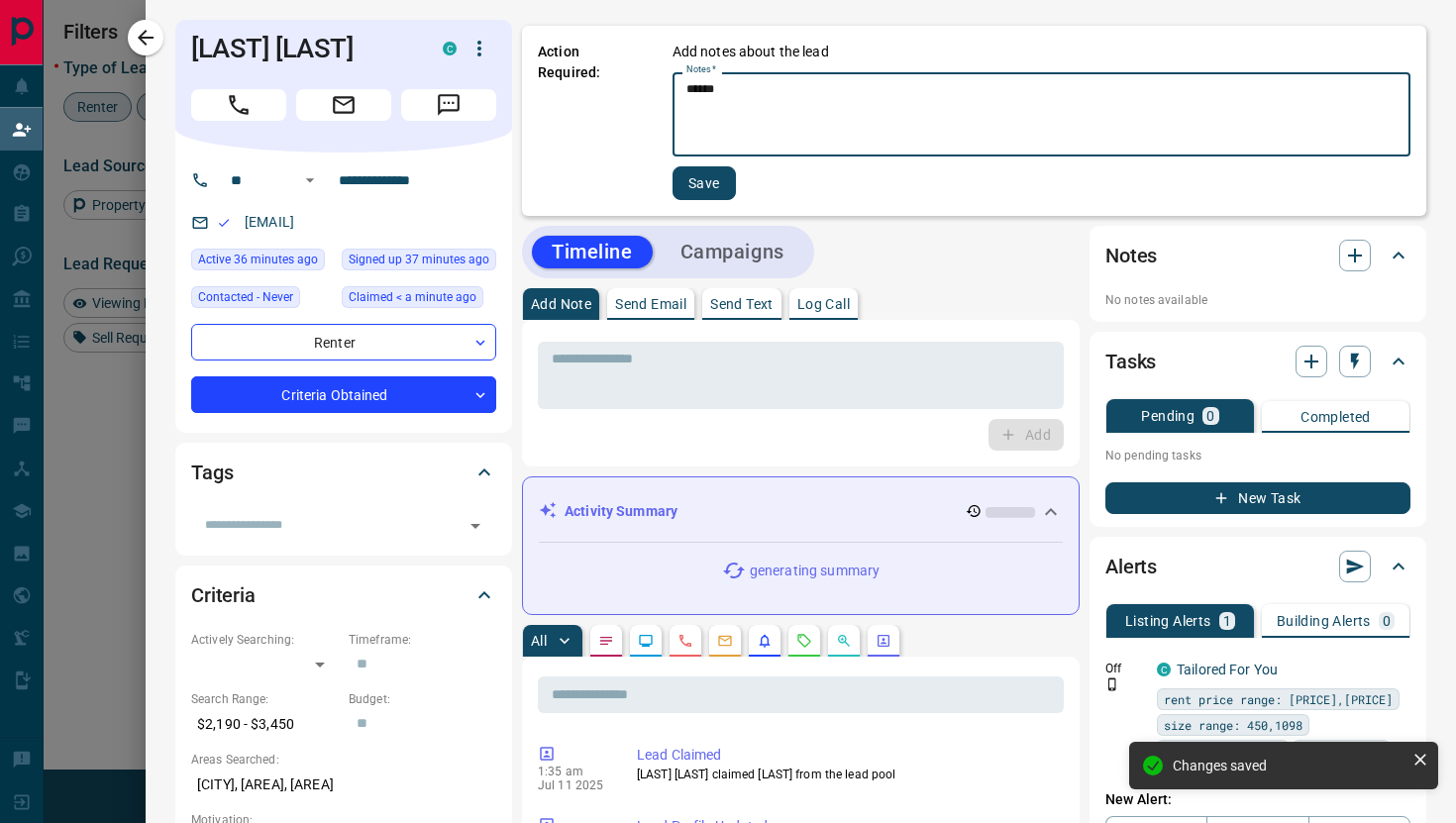 type on "******" 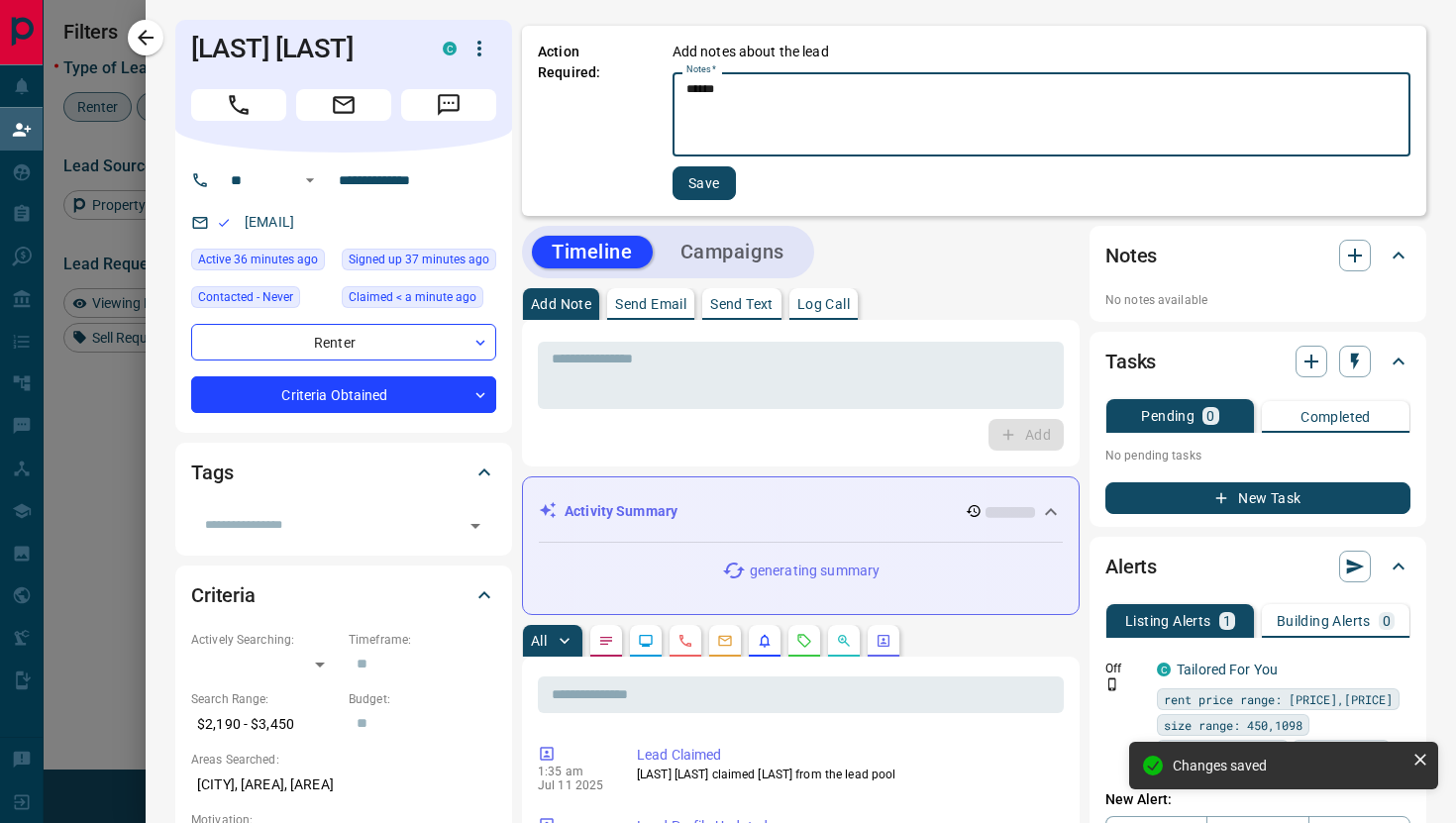 click on "Save" at bounding box center (704, 183) 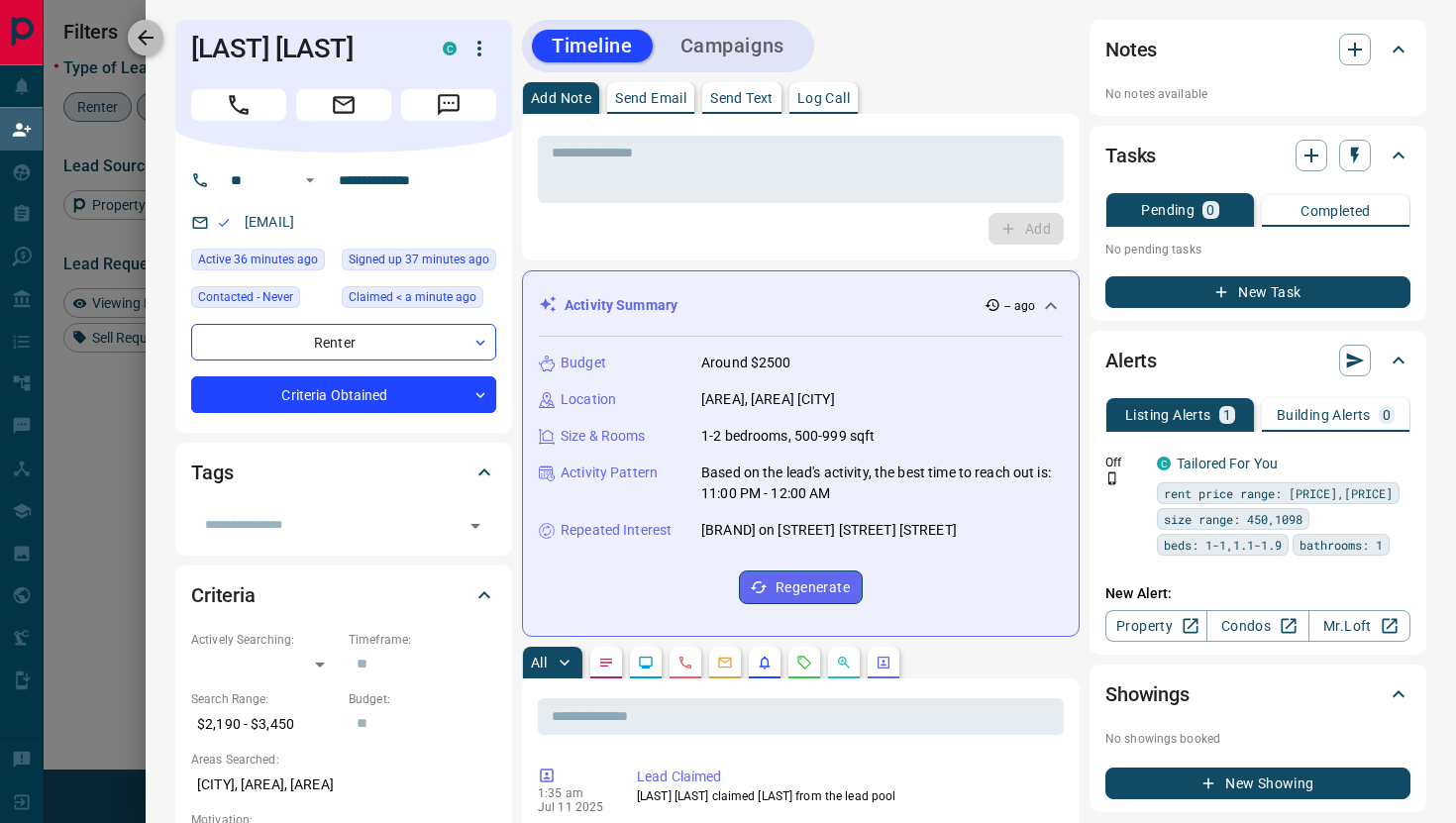 click 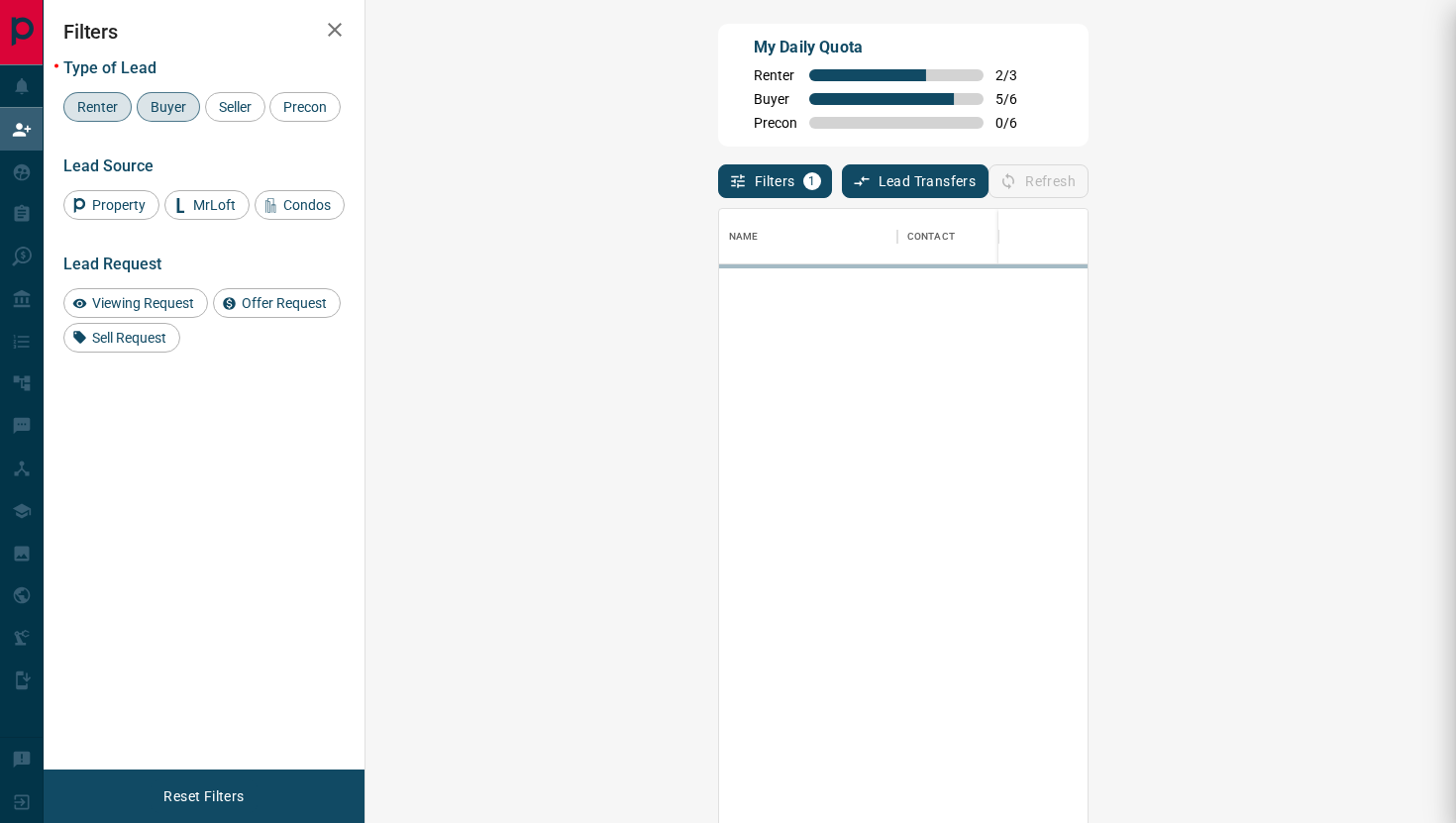 scroll, scrollTop: 1, scrollLeft: 1, axis: both 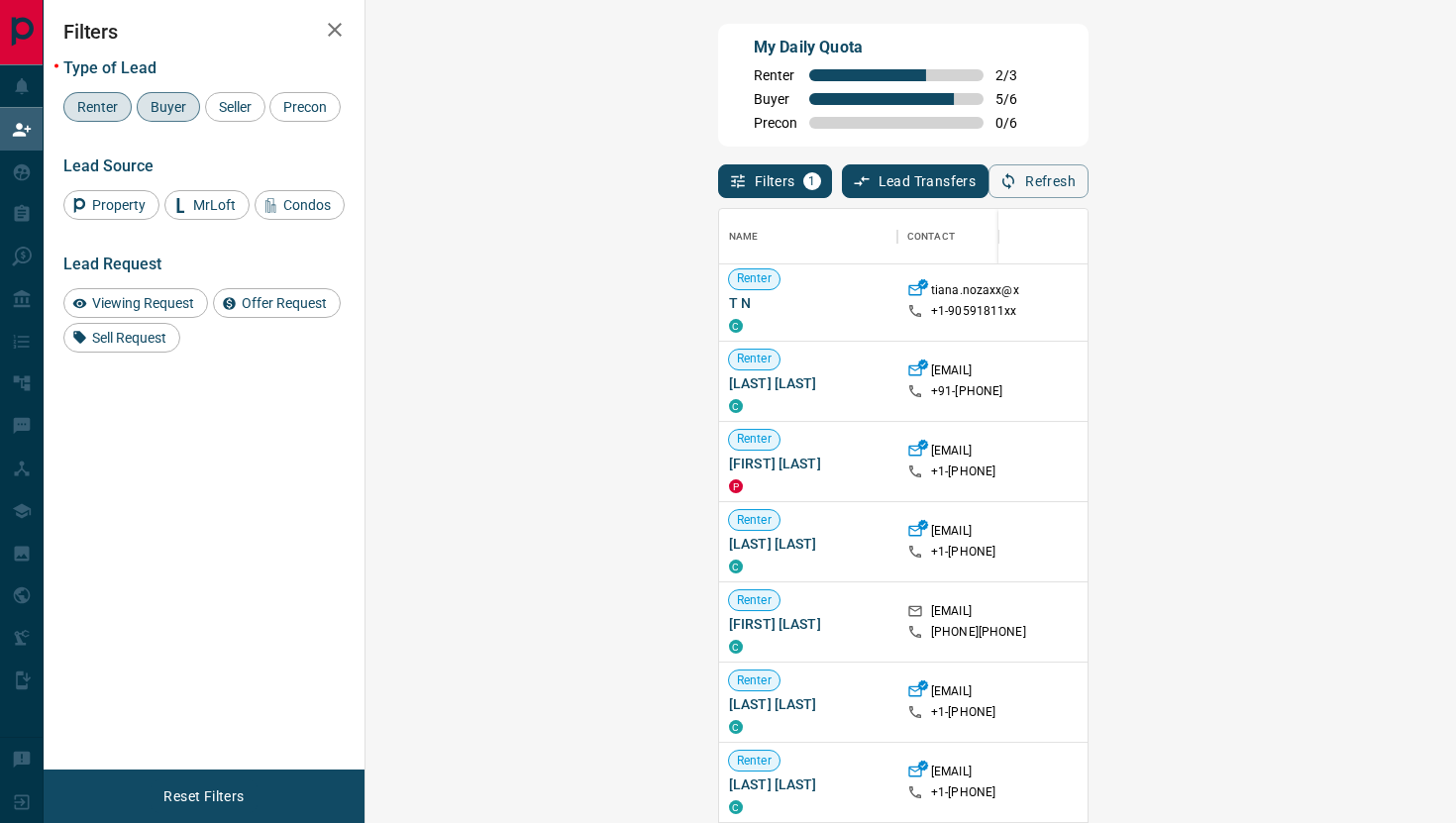 click on "Claim" at bounding box center (1722, 702) 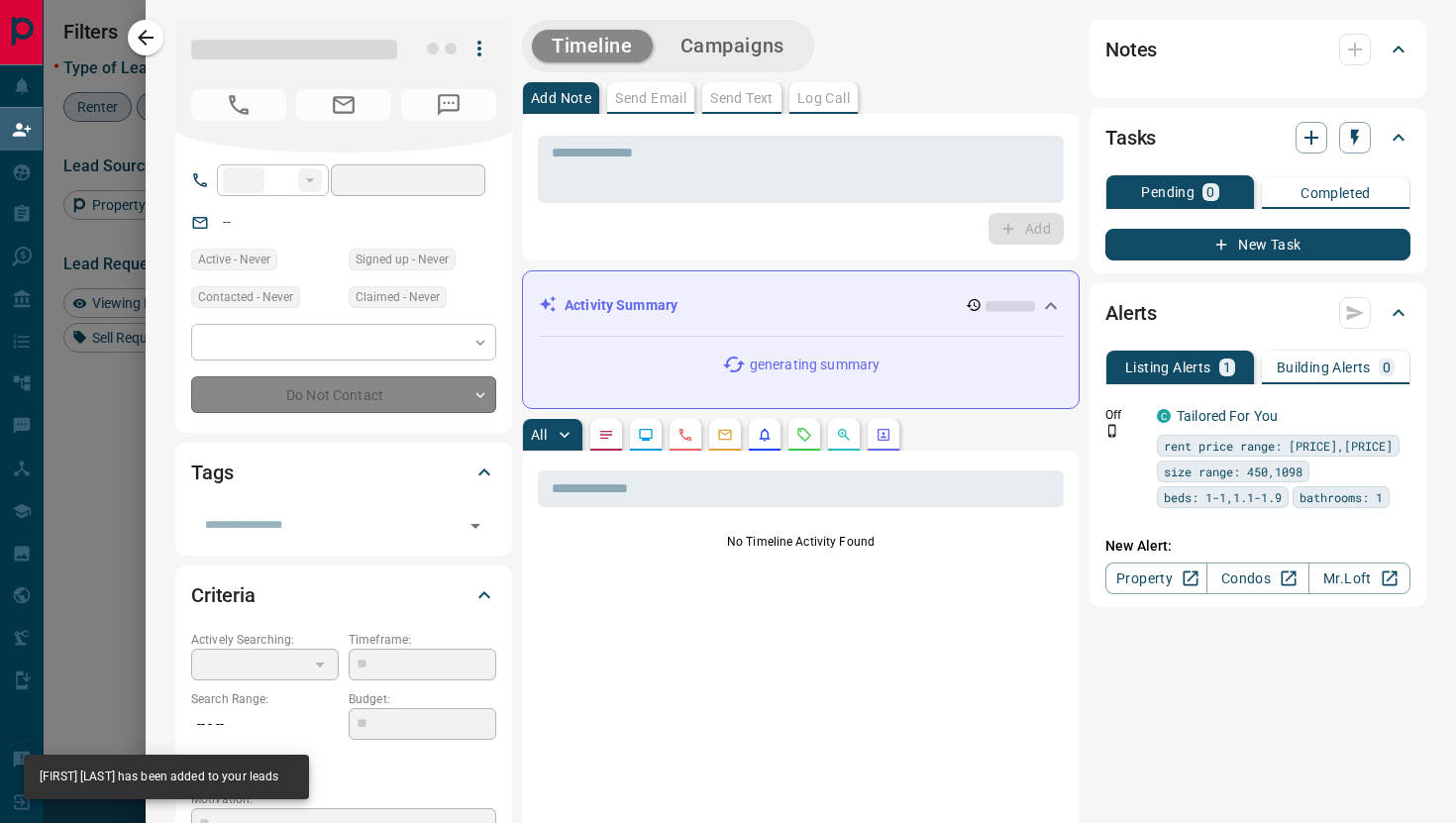 type on "**" 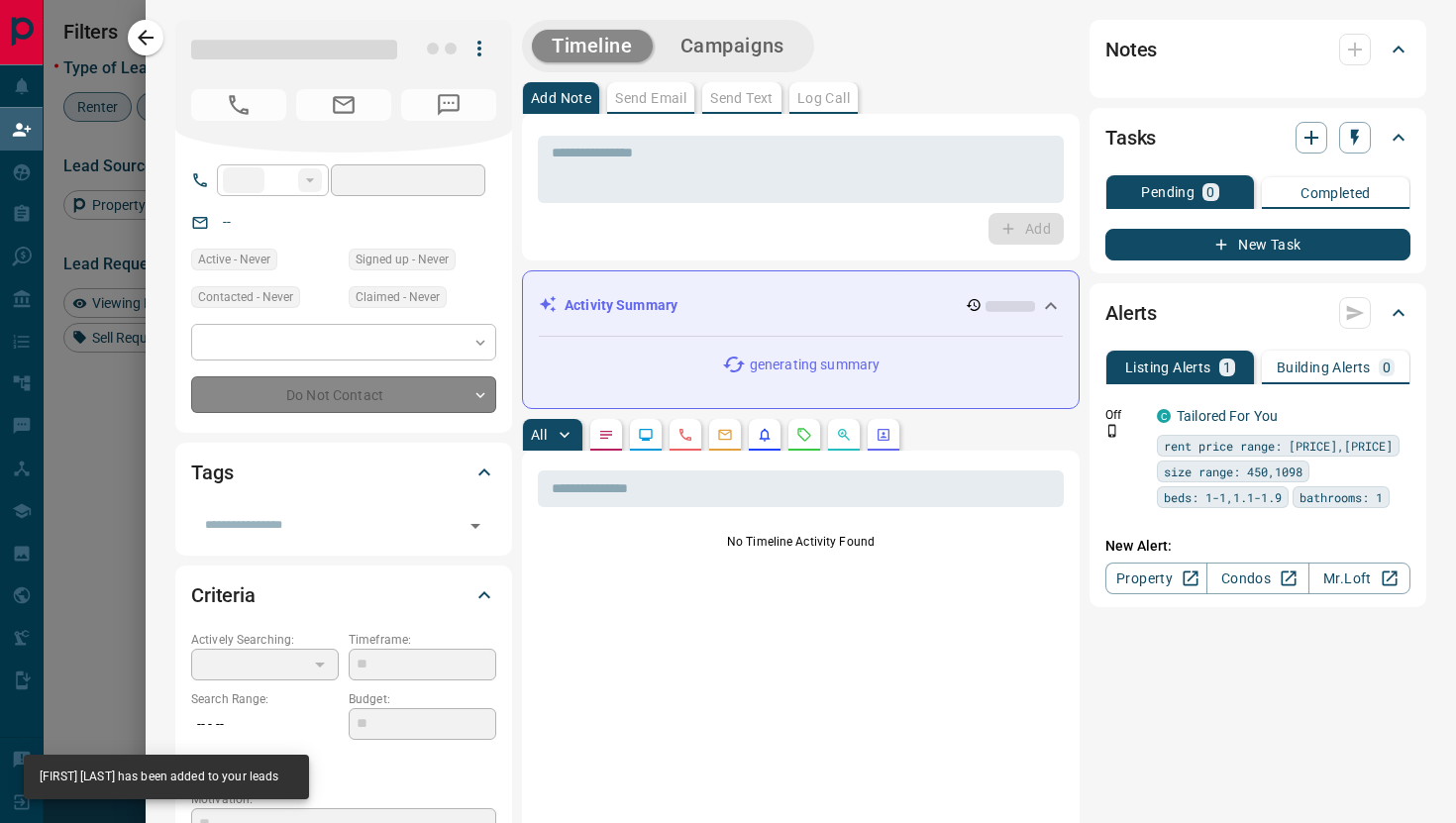type on "**********" 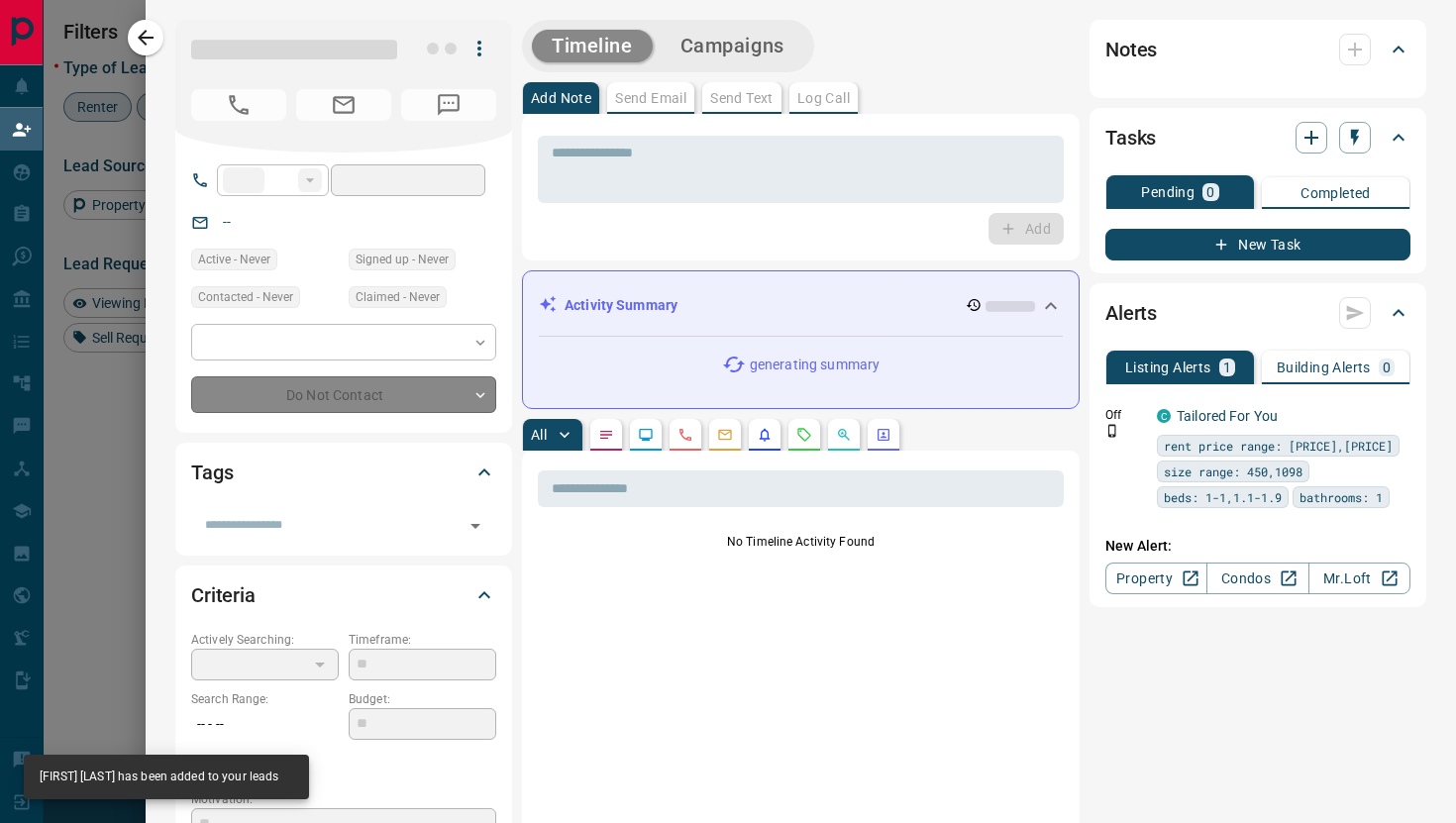 type on "**********" 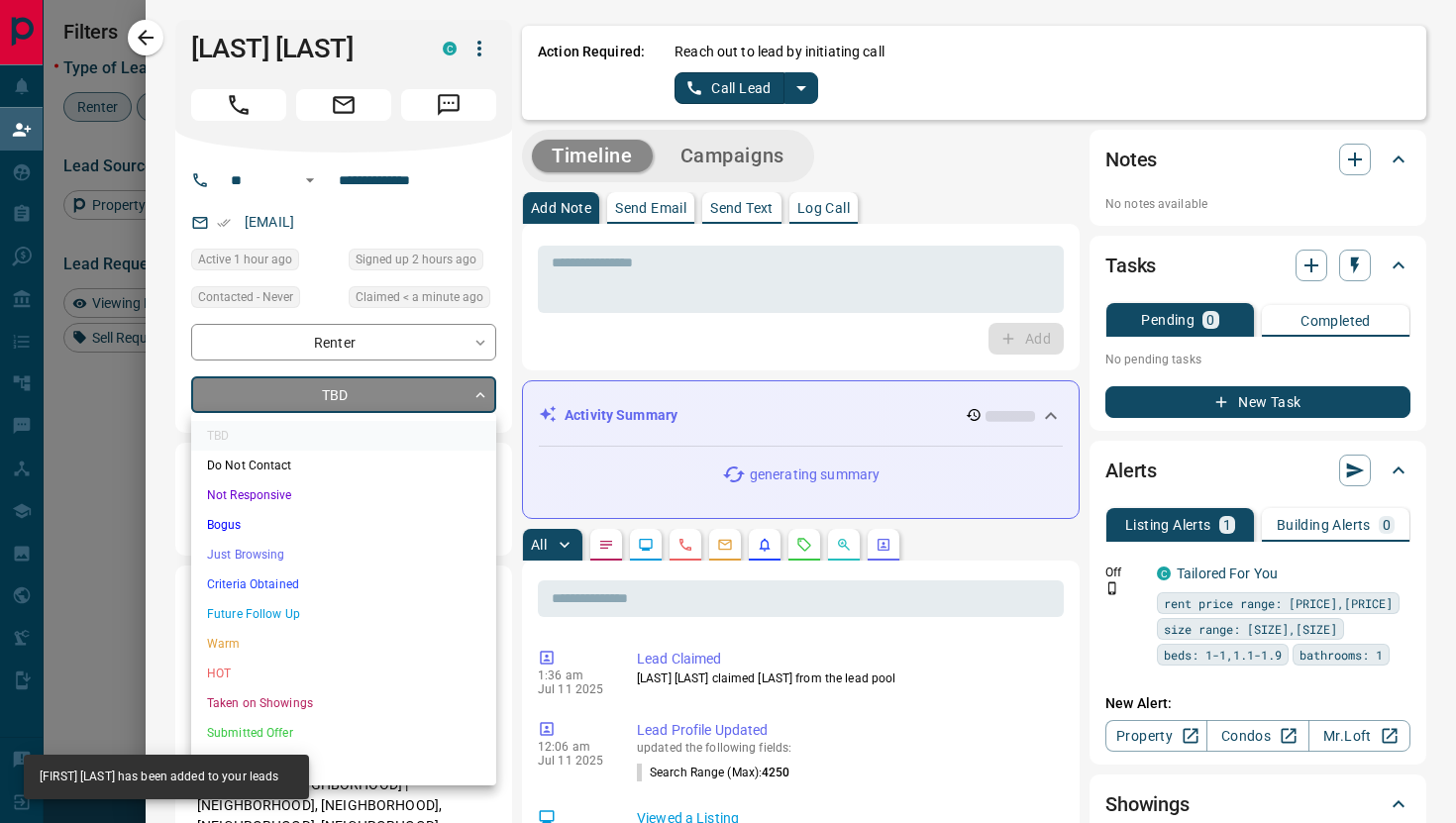 click on "Renter Gillian Sundquist C gqsundquixx@example.com +1- 31727081xx $2K - $3K Toronto, Downtown High Interest Favourite Renter Ma Ti C kenmatxx@example.com +1- 20479530xx $2K - $4K Toronto, Downtown Renter T N C tiana.nozaxx@example.com +1- 90591811xx $950 - $3K Toronto, Downtown High Interest Renter Netika Bhatia C netikabhatxx@example.com +91- 98104813xx $2K - $23K Richmond Hill, Downtown High Interest Back to Site Renter Noah Campbell P n.campbell0xx@example.com +1- 78080336xx $4K - $4K Toronto, Downtown, West End Renter Jay Shah C shayertechxx@example.com +1- 21443024xx $2K - $3K Toronto, Downtown High Interest Favourite Renter Davaa Suren C davaasurensurenrxx@example.com +976- 861017xx $3K - $3K Toronto, Downtown" at bounding box center (728, 349) 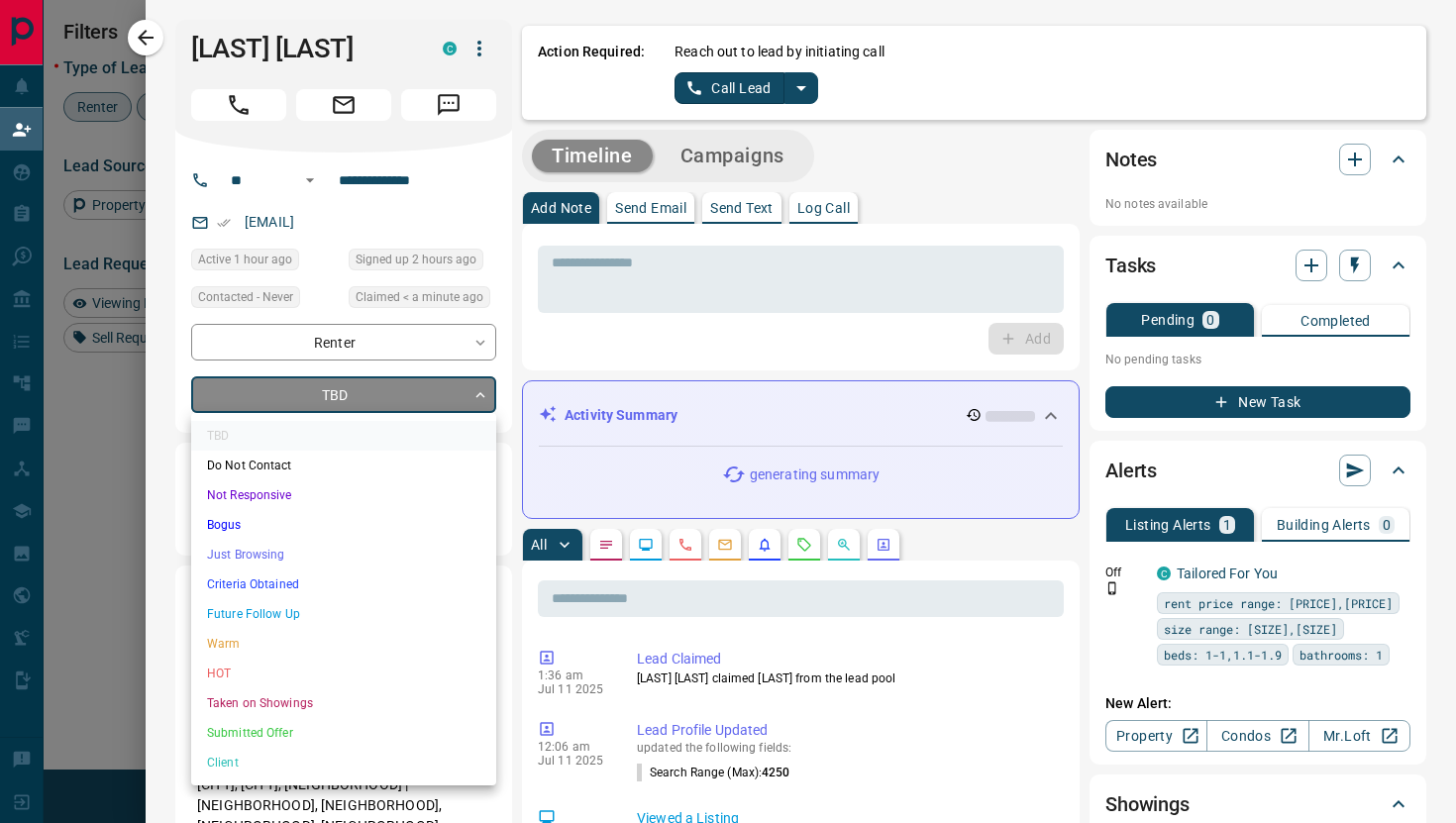 click on "Criteria Obtained" at bounding box center [344, 584] 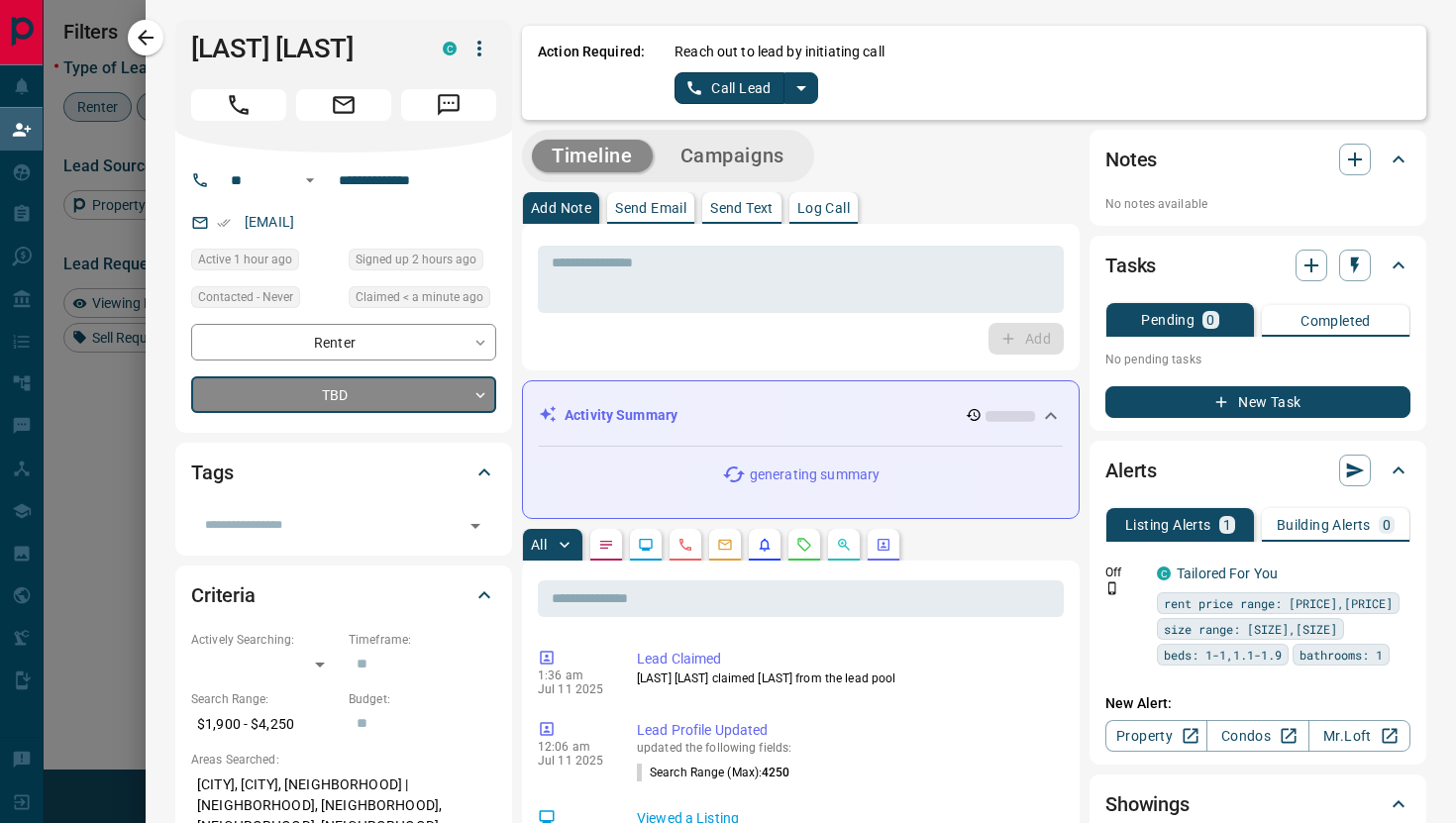type on "*" 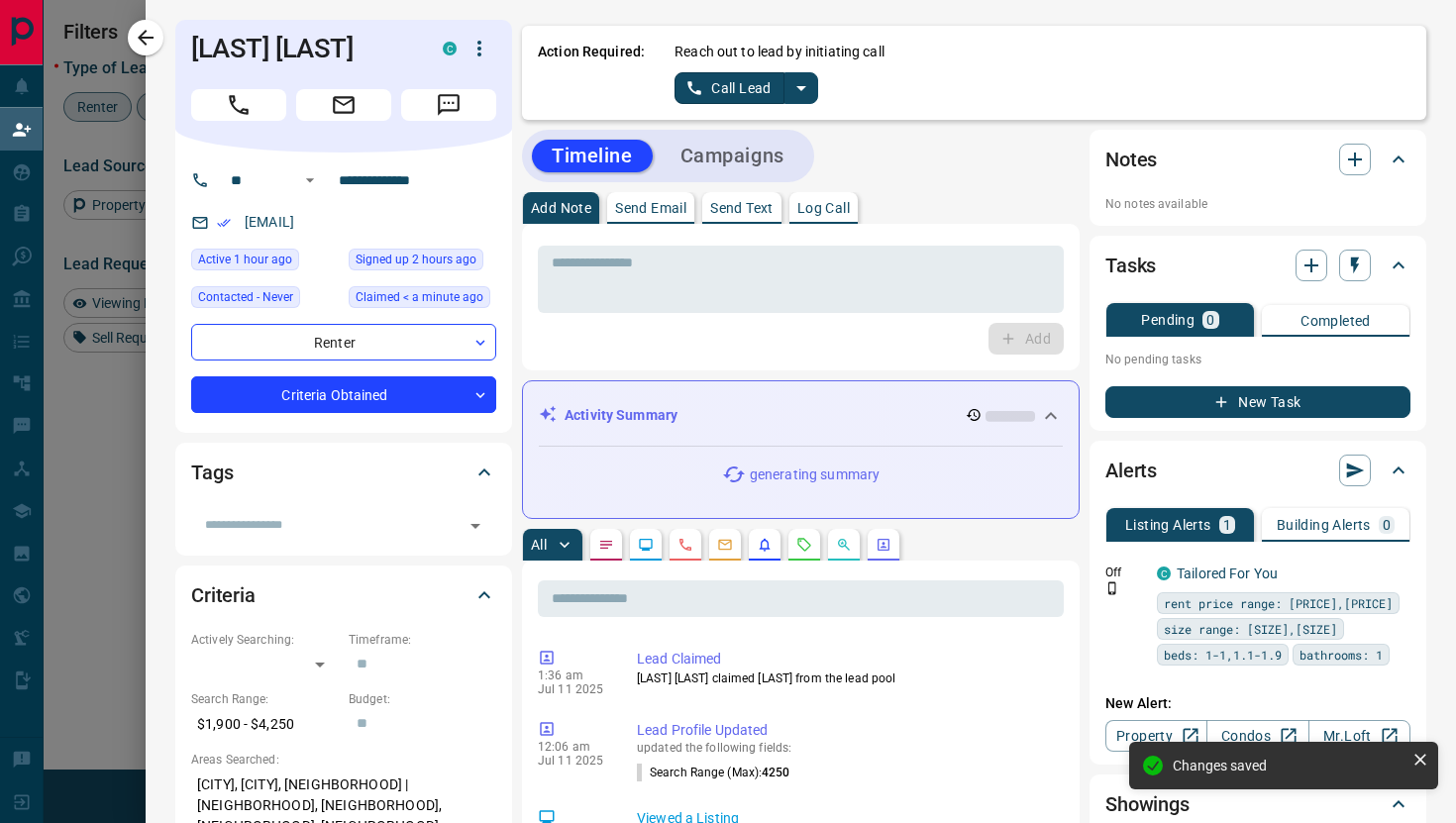click 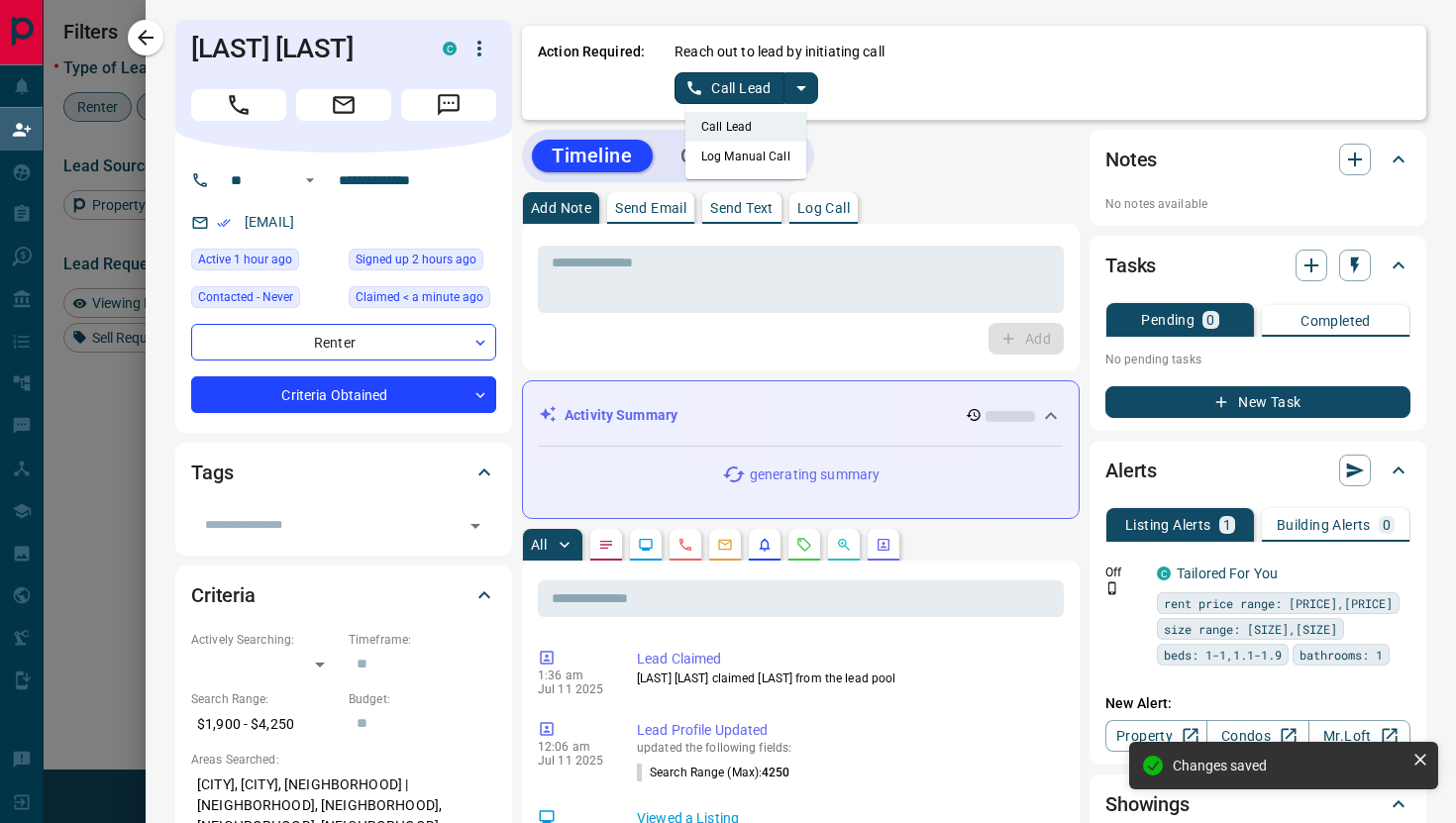 click on "Log Manual Call" at bounding box center (746, 156) 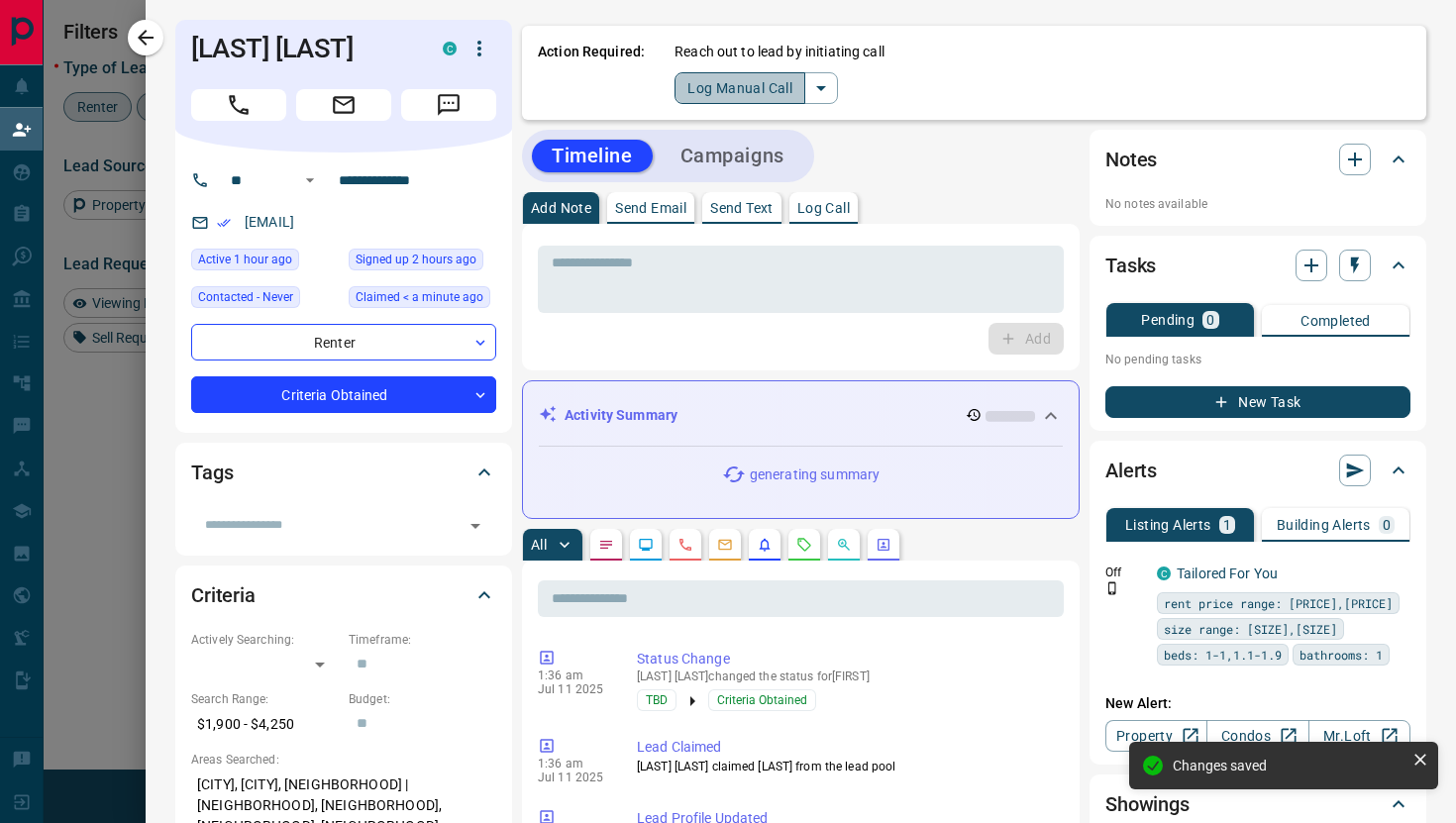 click on "Log Manual Call" at bounding box center [740, 88] 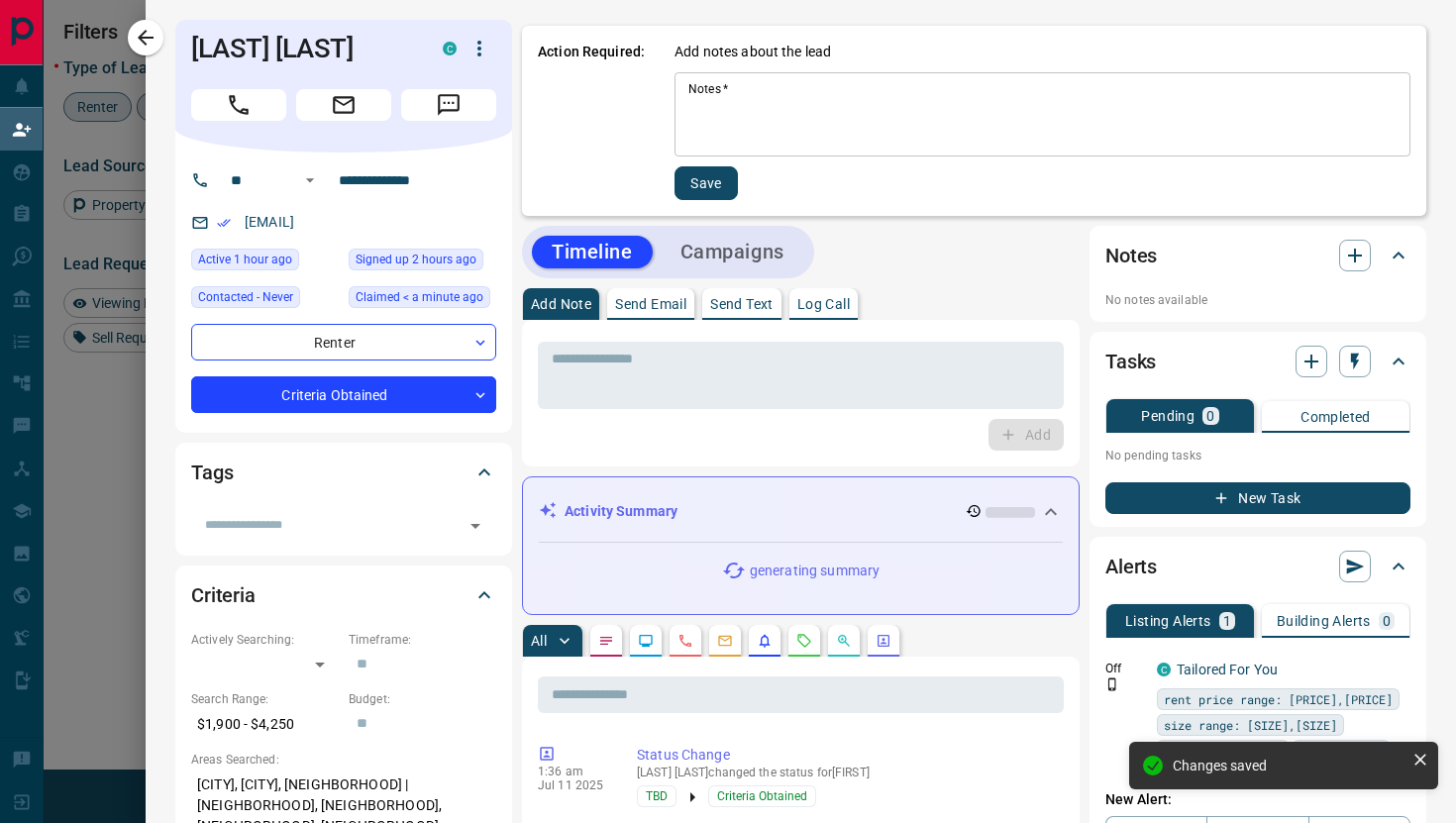 click on "Notes   *" at bounding box center [1042, 115] 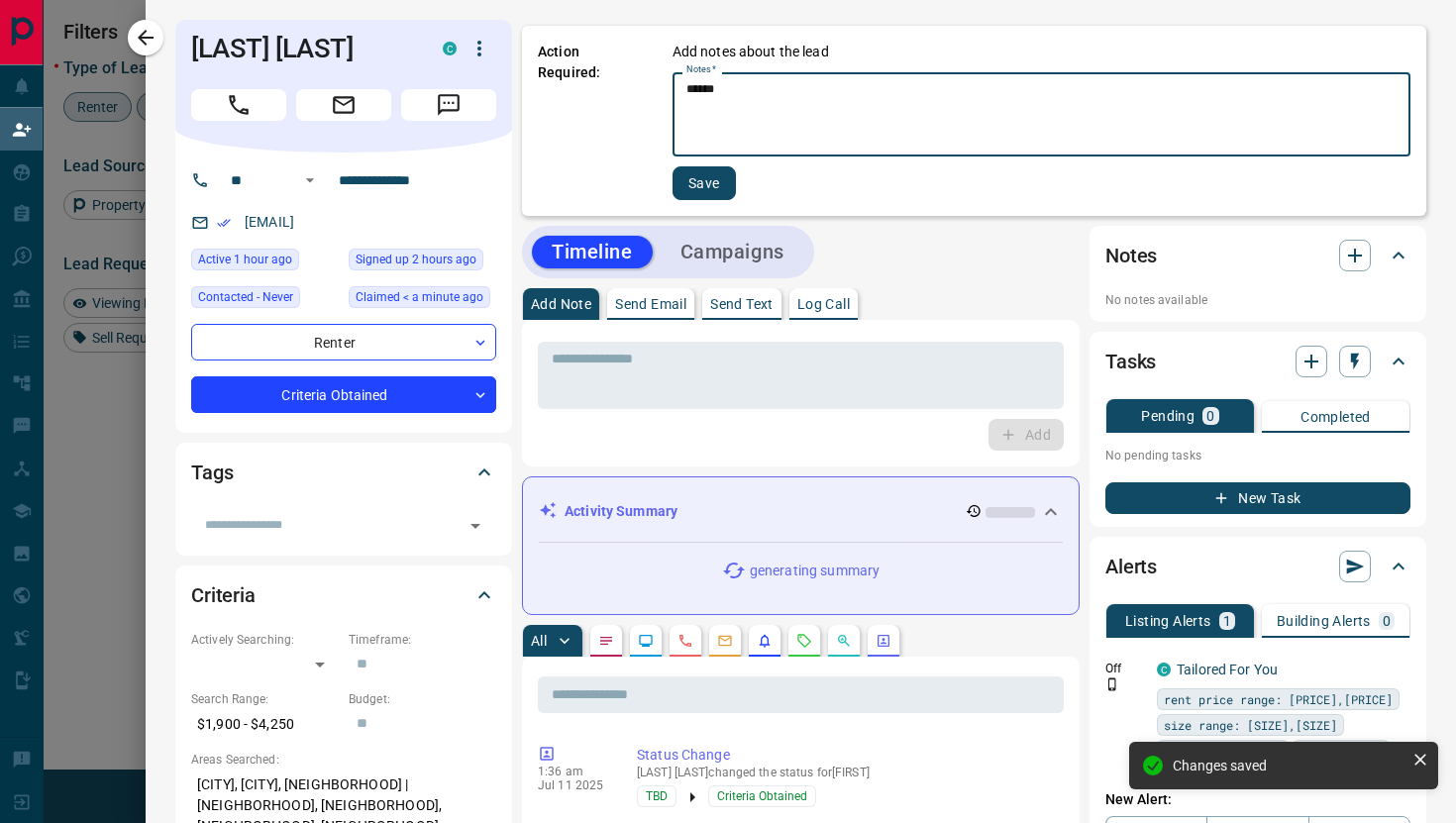 type on "******" 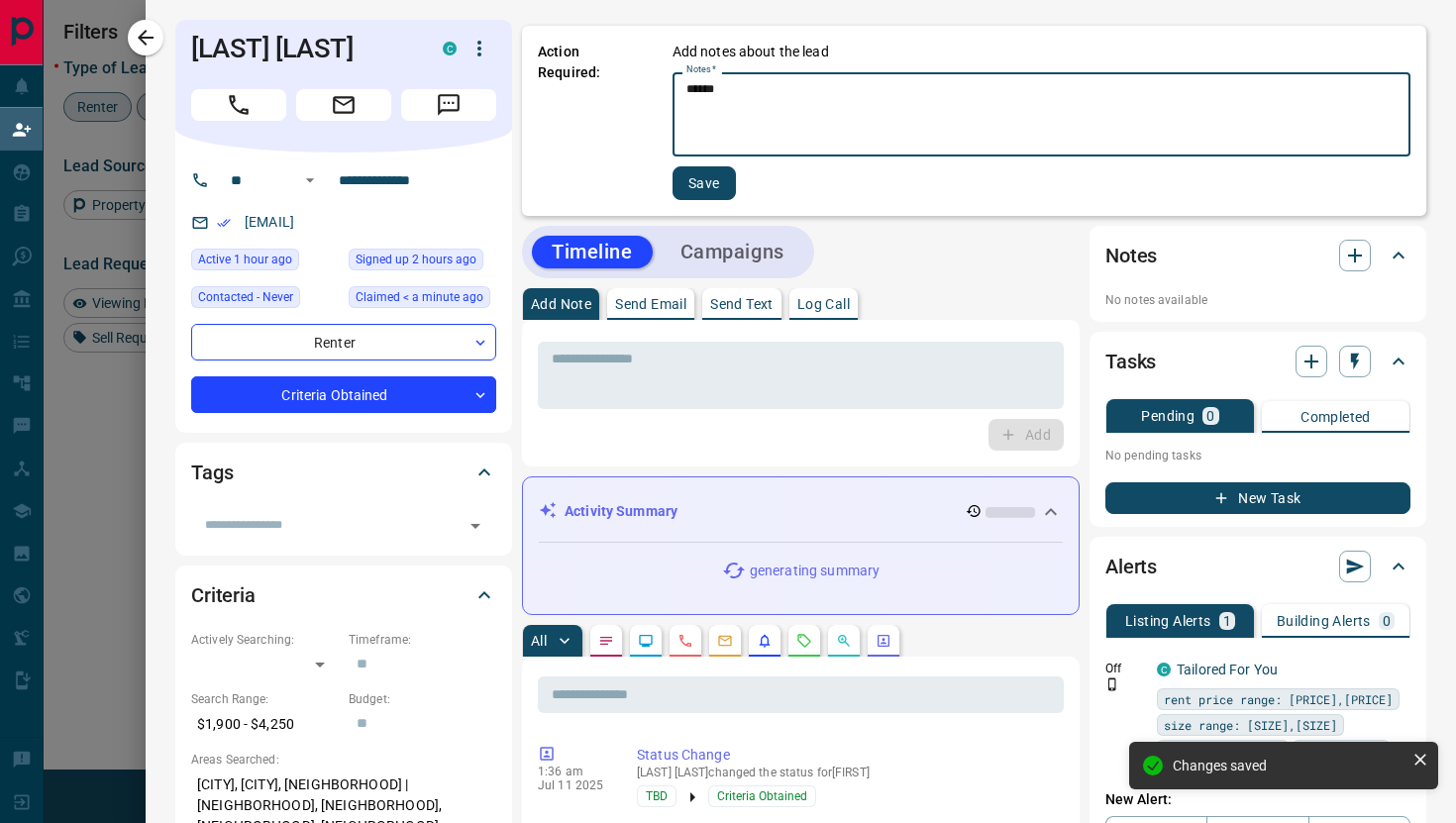 click on "Save" at bounding box center (704, 183) 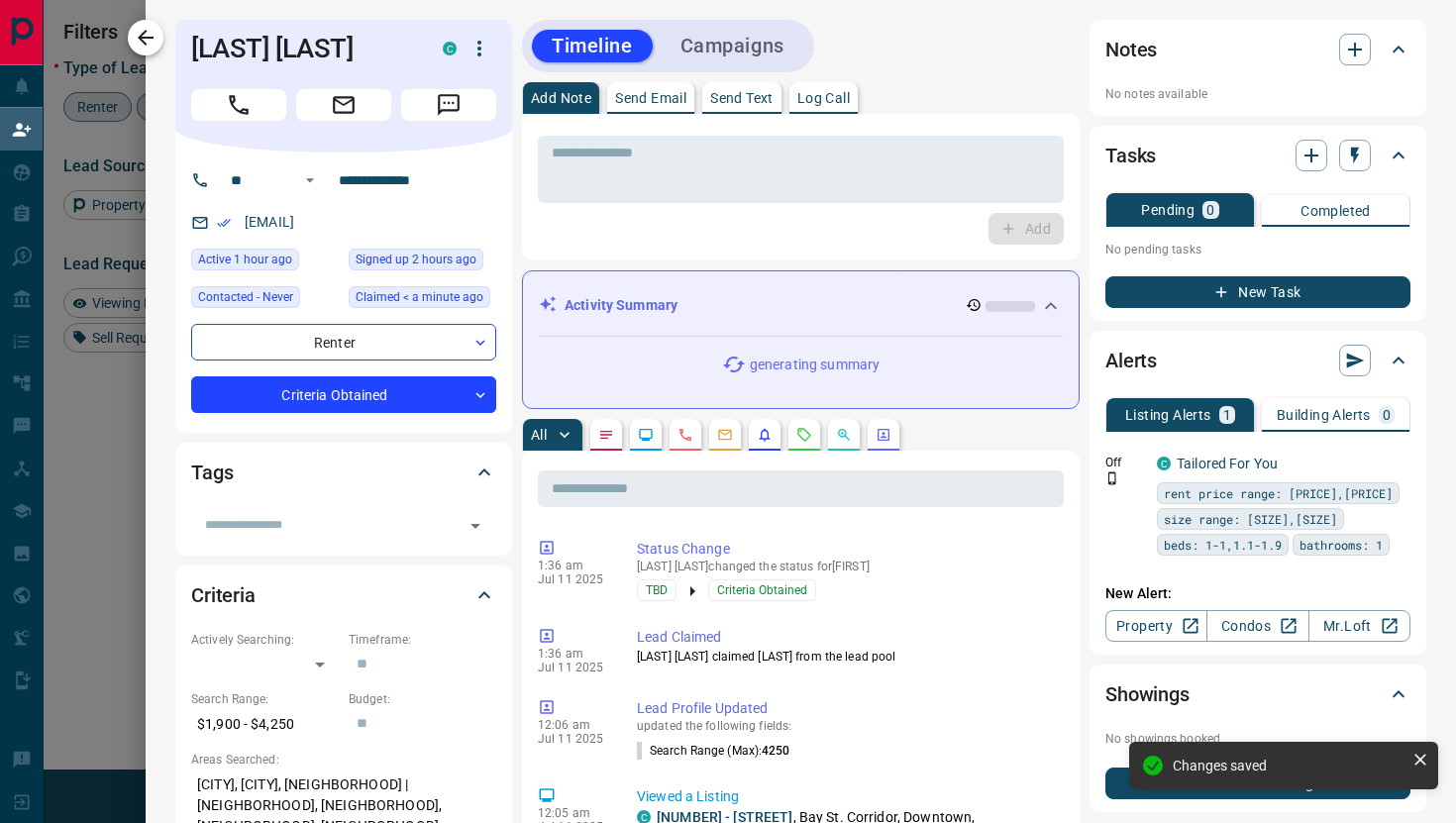 click at bounding box center (146, 38) 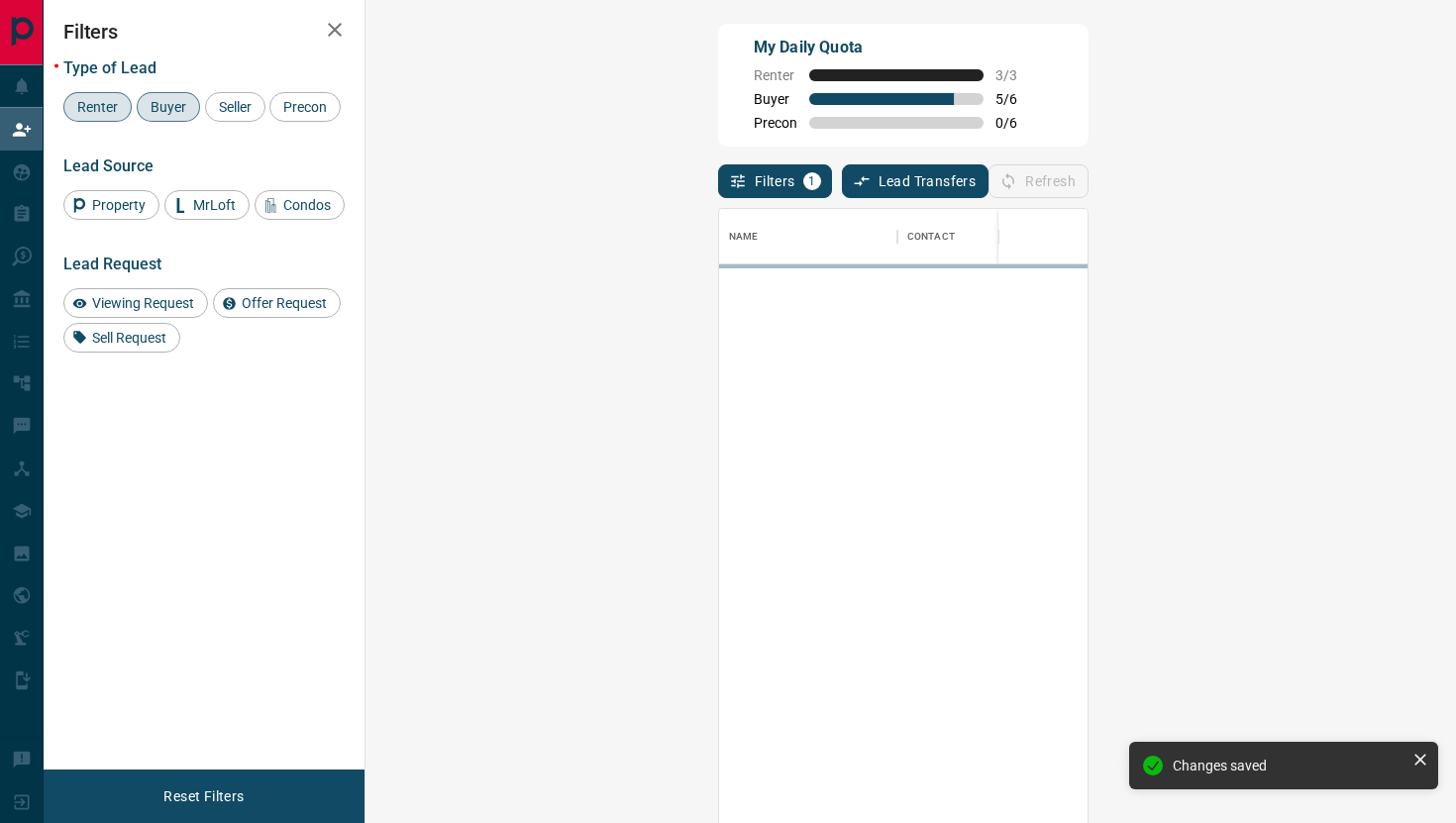 scroll, scrollTop: 1, scrollLeft: 1, axis: both 